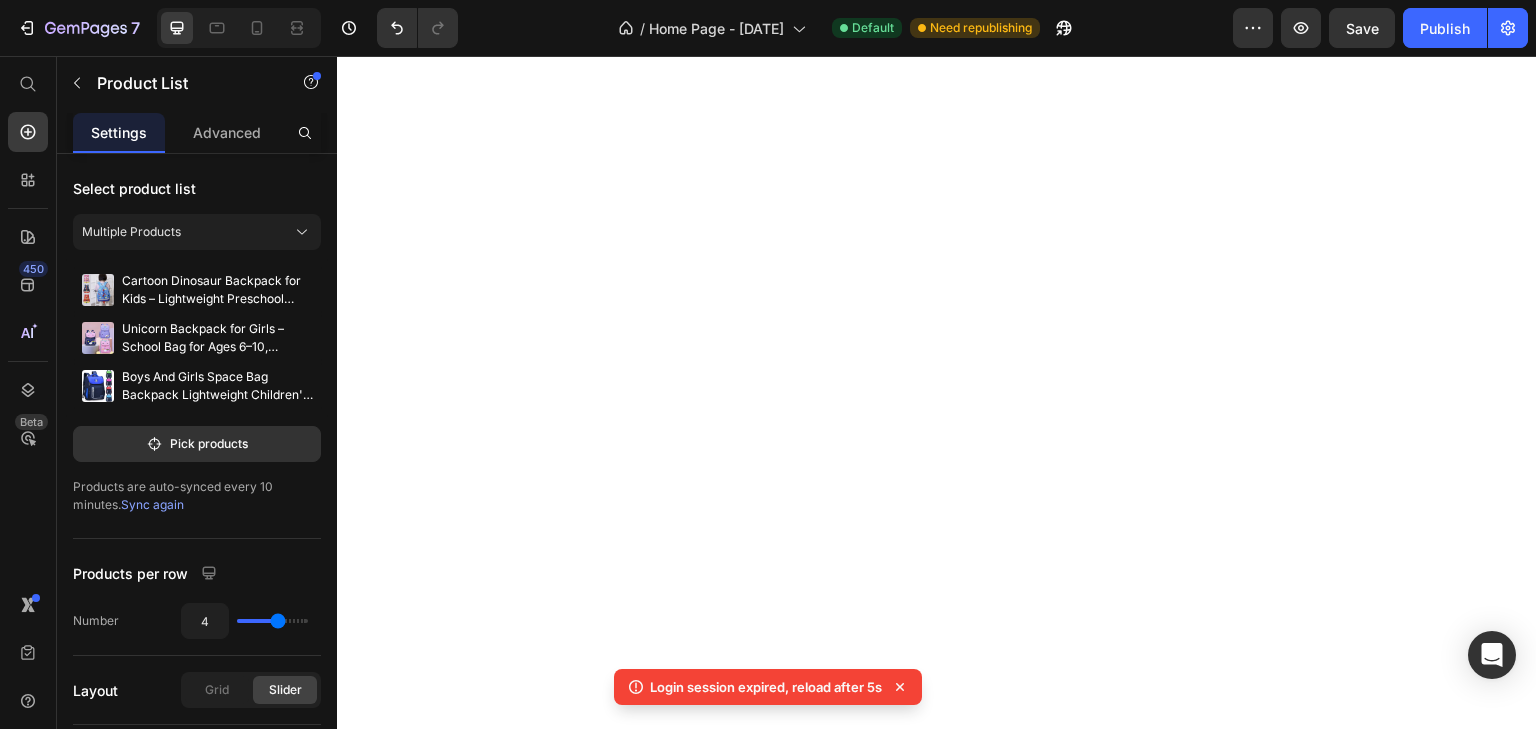 scroll, scrollTop: 0, scrollLeft: 0, axis: both 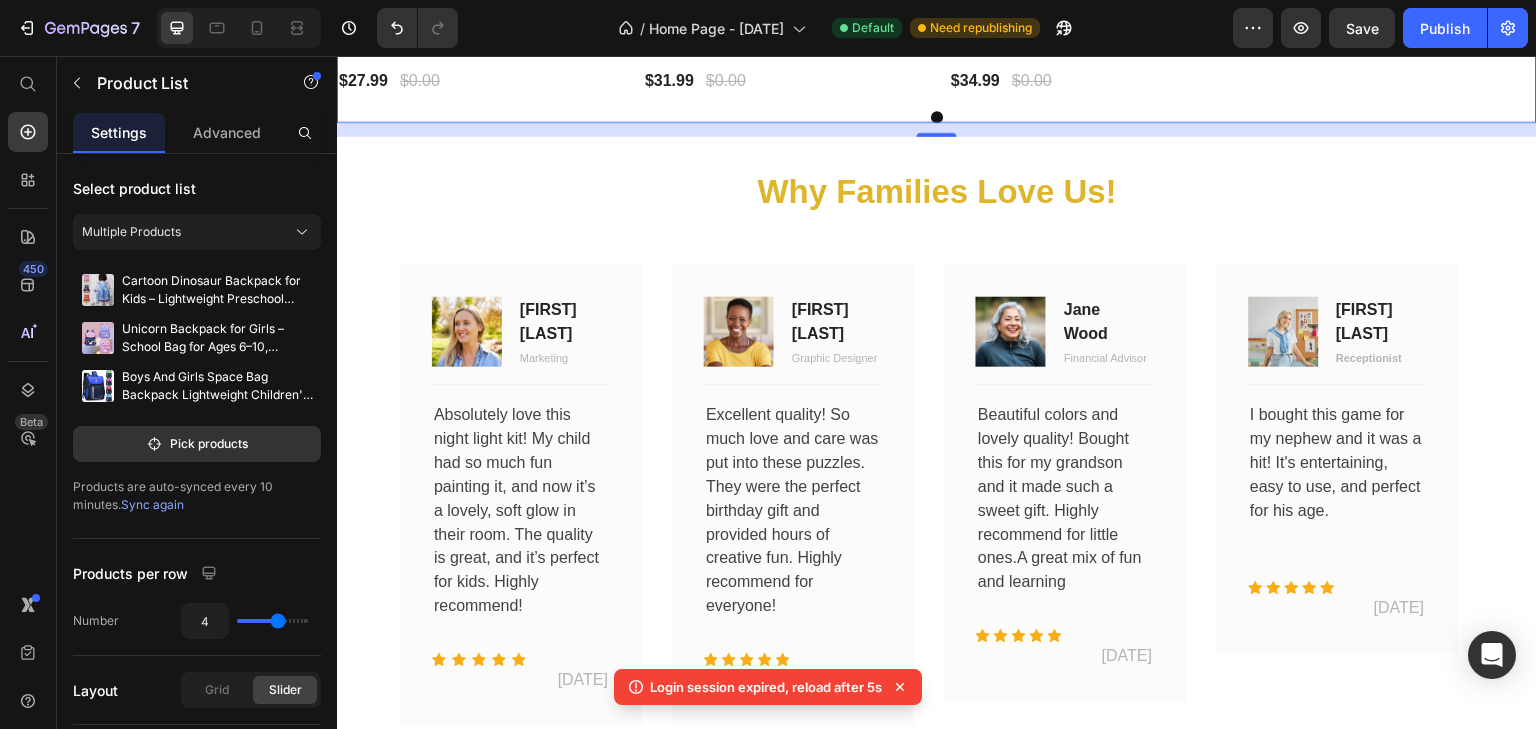 click on "0% off Product Tag New Text block Row Row Product Images Row Cartoon Dinosaur Backpack for Kids – Lightweight Preschool School Bag Product Title $27.99 Product Price $0.00 Product Price Row Row 0% off Product Tag New Text block Row Row Product Images Row Unicorn Backpack for Girls – School Bag for Ages 6–10, Elementary Kids Product Title $31.99 Product Price $0.00 Product Price Row Row 0% off Product Tag New Text block Row Row Product Images Row Boys And Girls Space Bag Backpack Lightweight Children's School Bag Product Title $34.99 Product Price $0.00 Product Price Row Row" at bounding box center [937, -74] 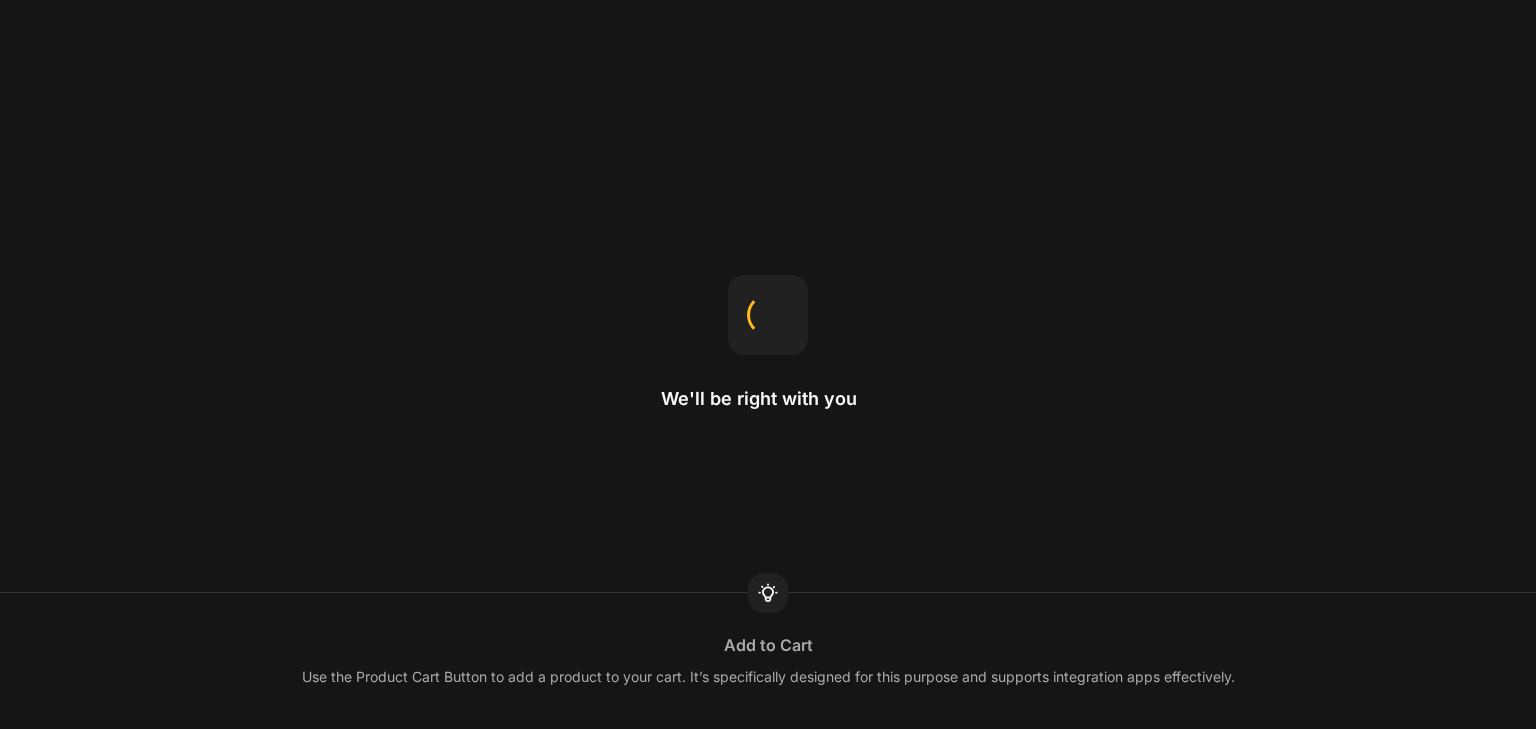 scroll, scrollTop: 0, scrollLeft: 0, axis: both 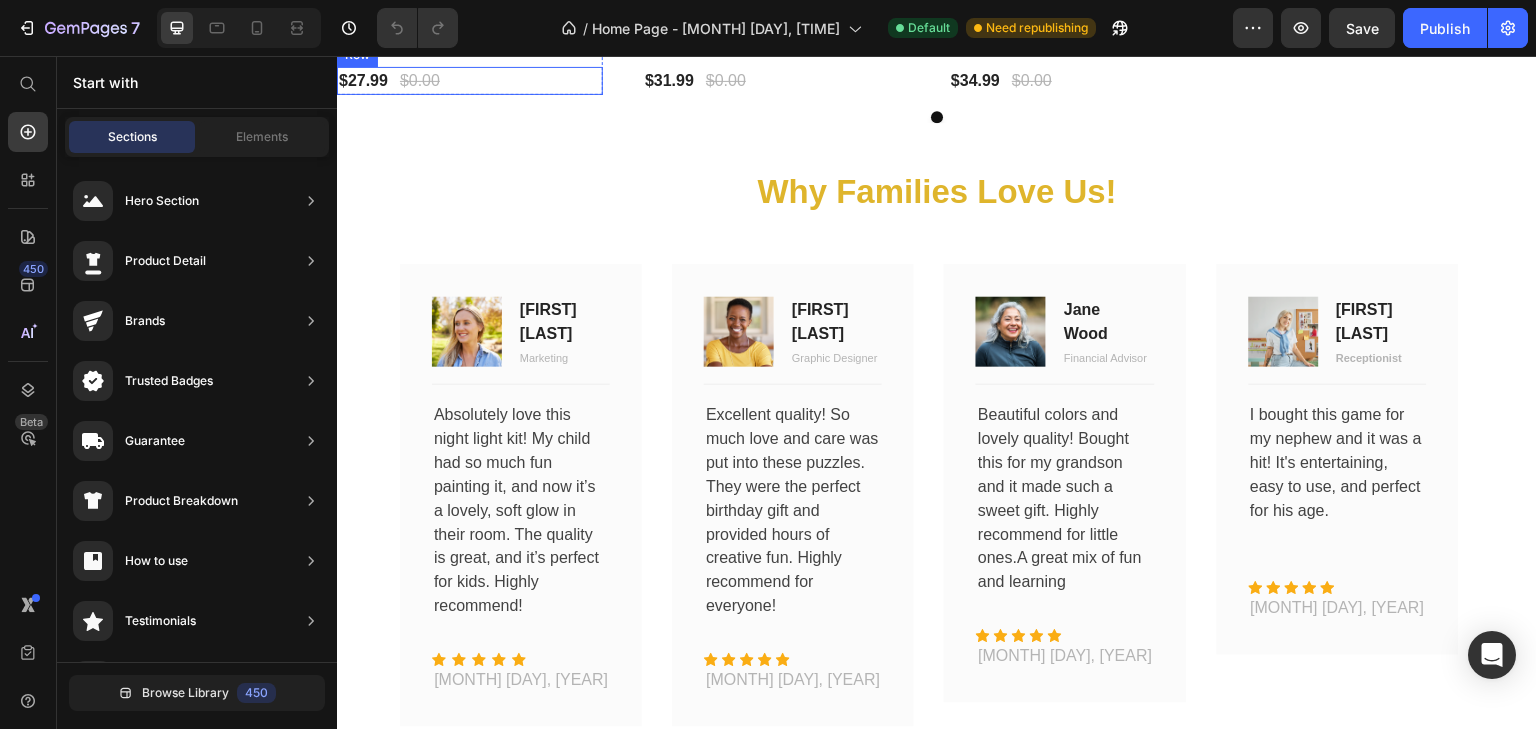 click on "$27.99 Product Price $0.00 Product Price Row" at bounding box center [470, 81] 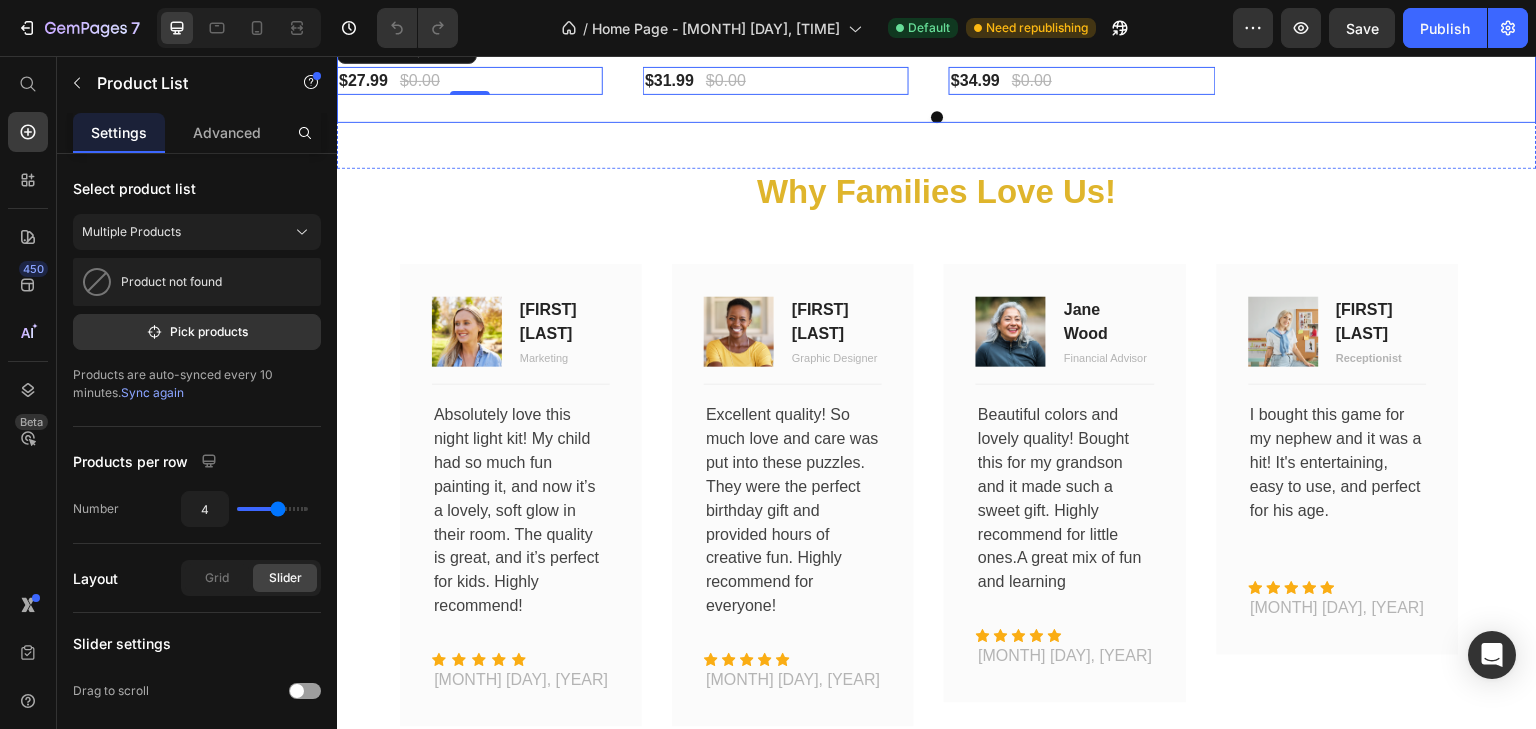 click on "0% off Product Tag New Text block Row Row Product Images Row Cartoon Dinosaur Backpack for Kids – Lightweight Preschool School Bag Product Title $27.99 Product Price $0.00 Product Price Row   0 Row 0% off Product Tag New Text block Row Row Product Images Row Unicorn Backpack for Girls – School Bag for Ages 6–10, Elementary Kids Product Title $31.99 Product Price $0.00 Product Price Row   0 Row 0% off Product Tag New Text block Row Row Product Images Row Boys And Girls Space Bag Backpack Lightweight Children's School Bag Product Title $34.99 Product Price $0.00 Product Price Row   0 Row" at bounding box center (937, -88) 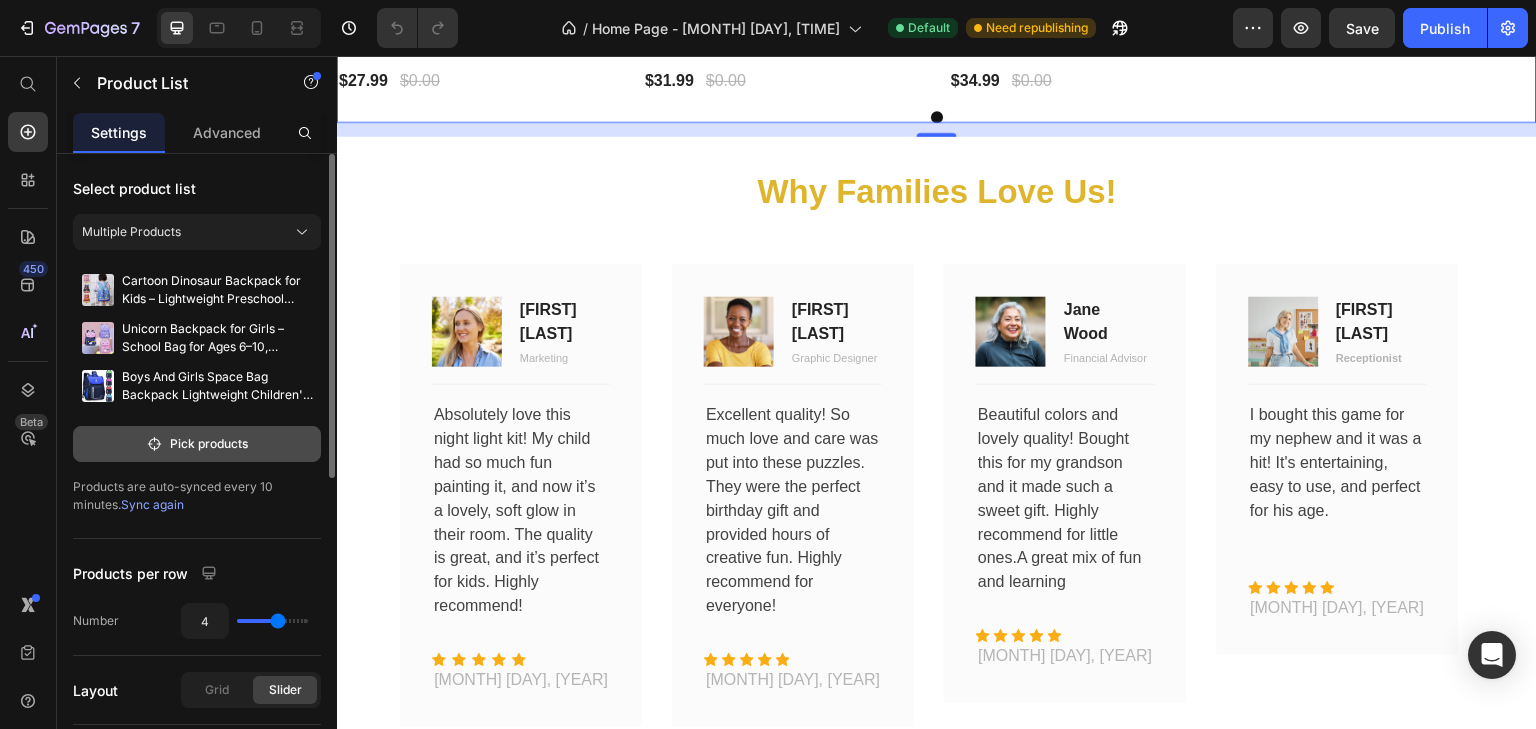 click on "Pick products" at bounding box center (197, 444) 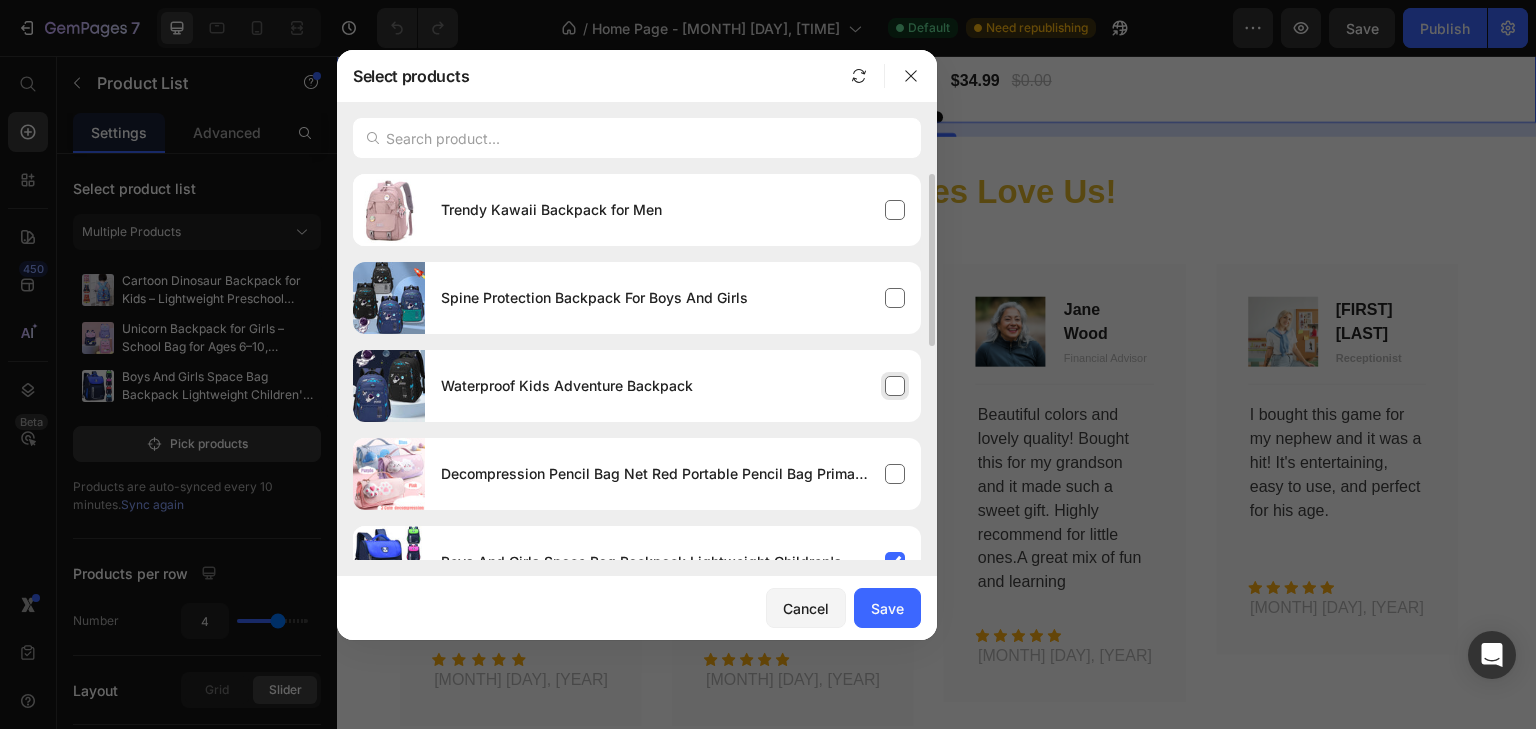click on "Waterproof Kids Adventure Backpack" at bounding box center (673, 386) 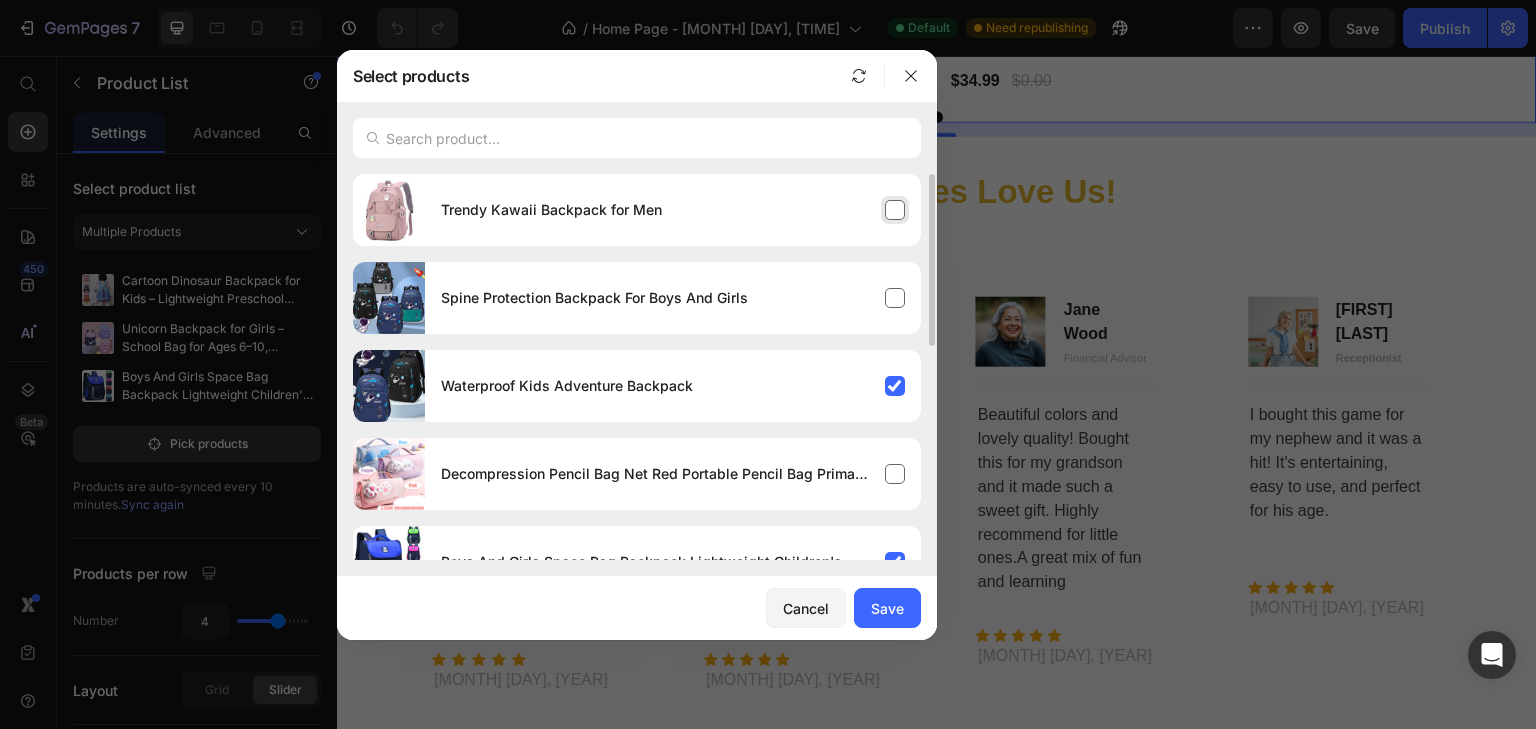 click on "Trendy Kawaii Backpack for Men" at bounding box center [673, 210] 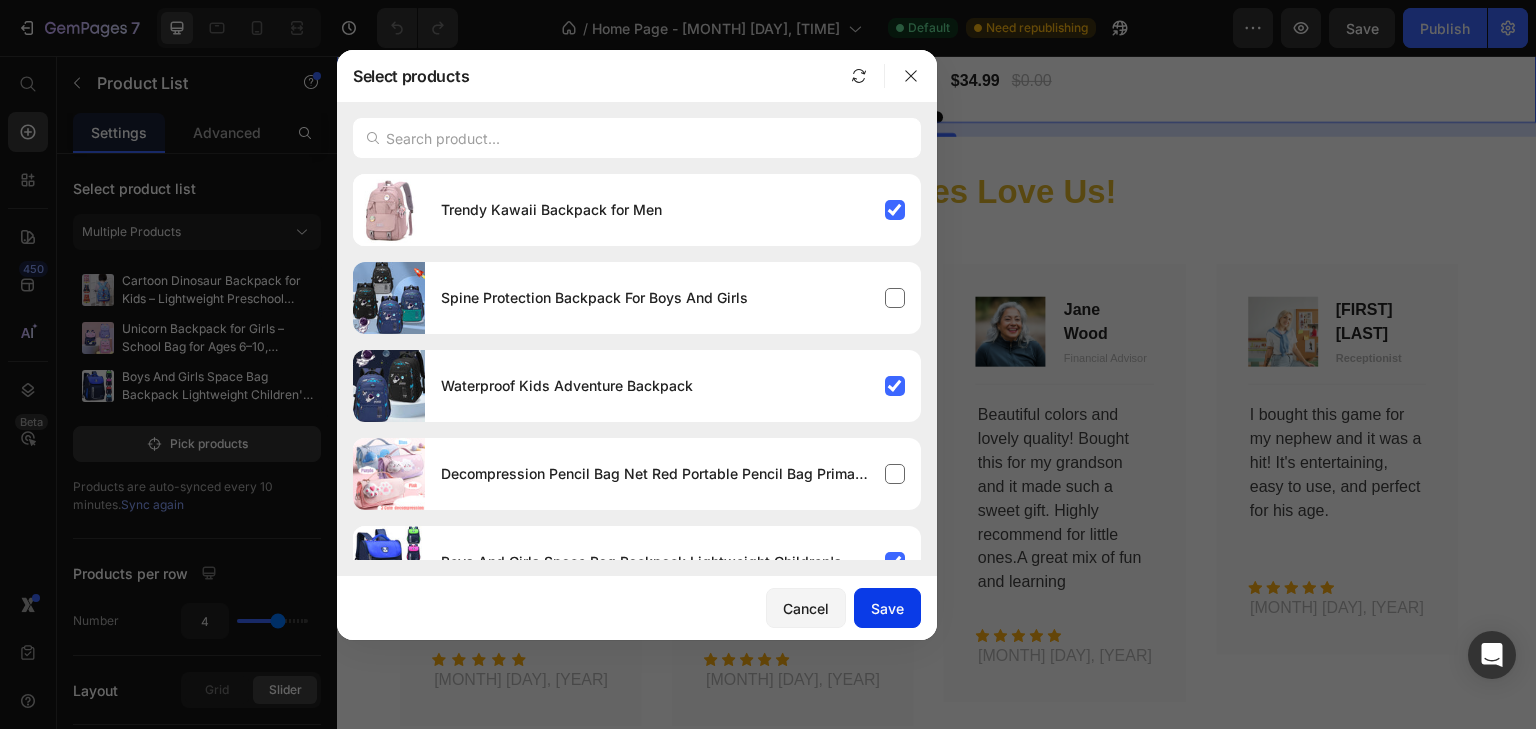 click on "Save" at bounding box center (887, 608) 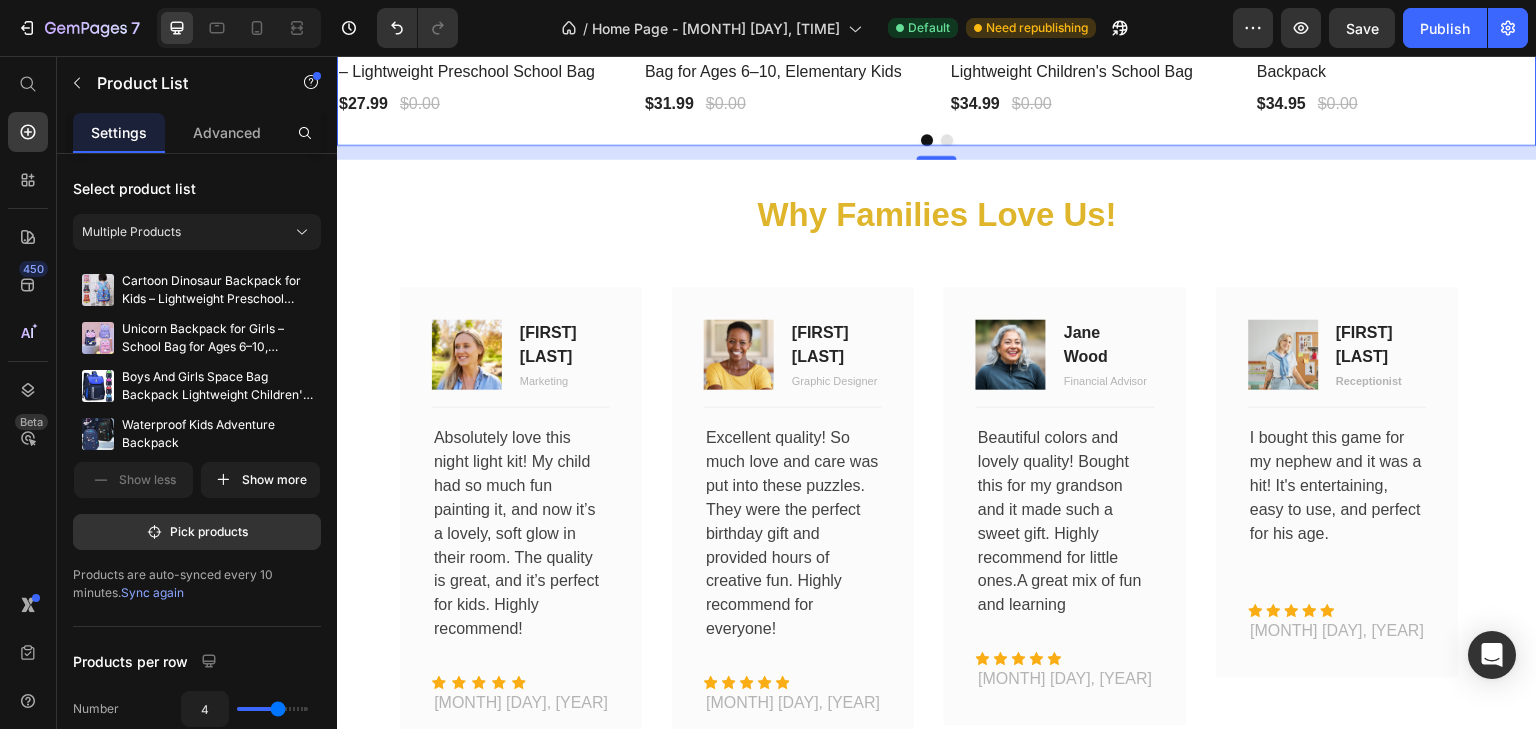 scroll, scrollTop: 3700, scrollLeft: 0, axis: vertical 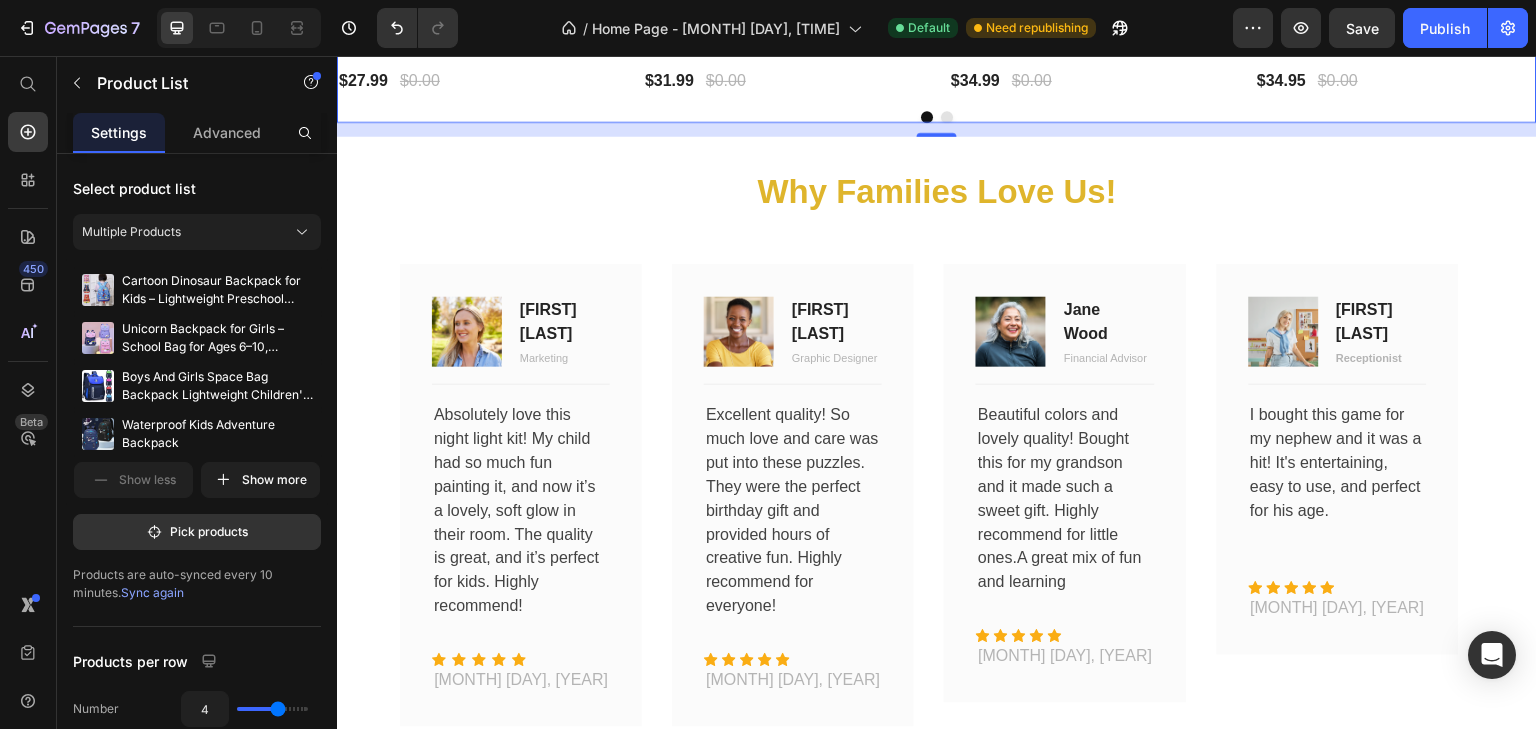 click at bounding box center (947, 117) 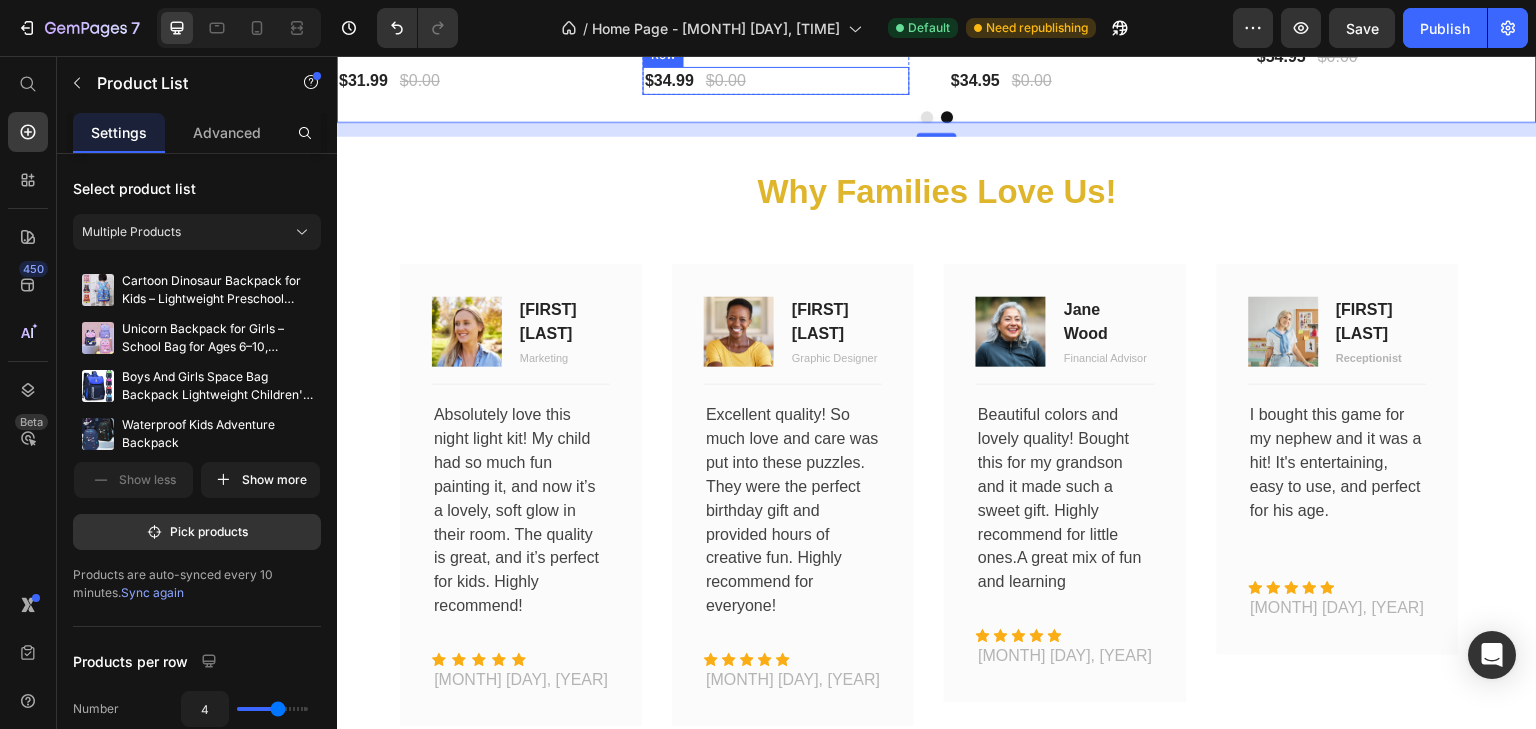 click on "$34.99 Product Price $0.00 Product Price Row" at bounding box center [776, 81] 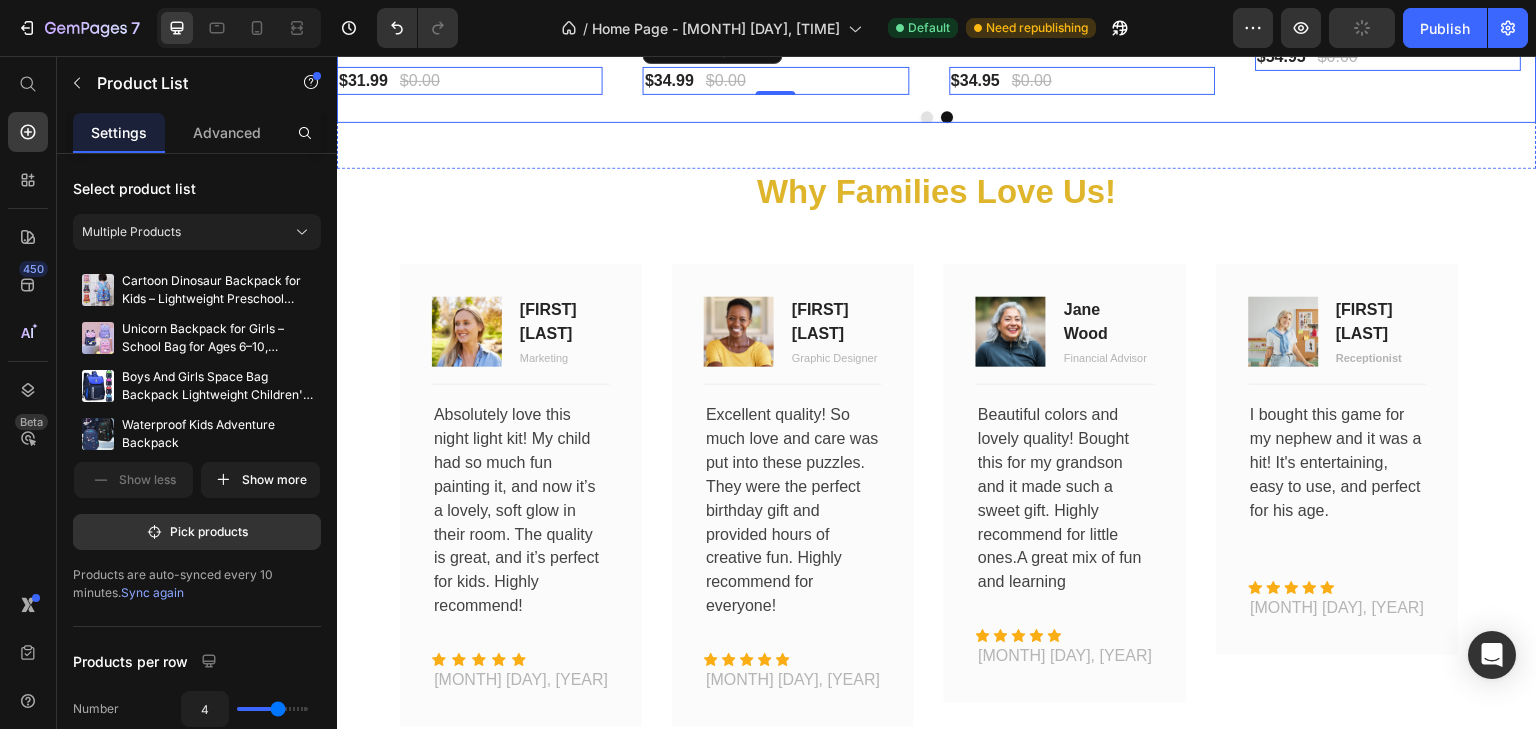 click on "0% off Product Tag New Text block Row Row Product Images Row Cartoon Dinosaur Backpack for Kids – Lightweight Preschool School Bag Product Title $27.99 Product Price $0.00 Product Price Row   0 Row 0% off Product Tag New Text block Row Row Product Images Row Unicorn Backpack for Girls – School Bag for Ages 6–10, Elementary Kids Product Title $31.99 Product Price $0.00 Product Price Row   0 Row 0% off Product Tag New Text block Row Row Product Images Row Boys And Girls Space Bag Backpack Lightweight Children's School Bag Product Title $34.99 Product Price $0.00 Product Price Row   0 Row 0% off Product Tag New Text block Row Row Product Images Row Waterproof Kids Adventure Backpack Product Title $34.95 Product Price $0.00 Product Price Row   0 Row 0% off Product Tag New Text block Row Row Product Images Row Trendy Kawaii Backpack for Men Product Title $54.95 Product Price $0.00 Product Price Row   0 Row" at bounding box center [937, -88] 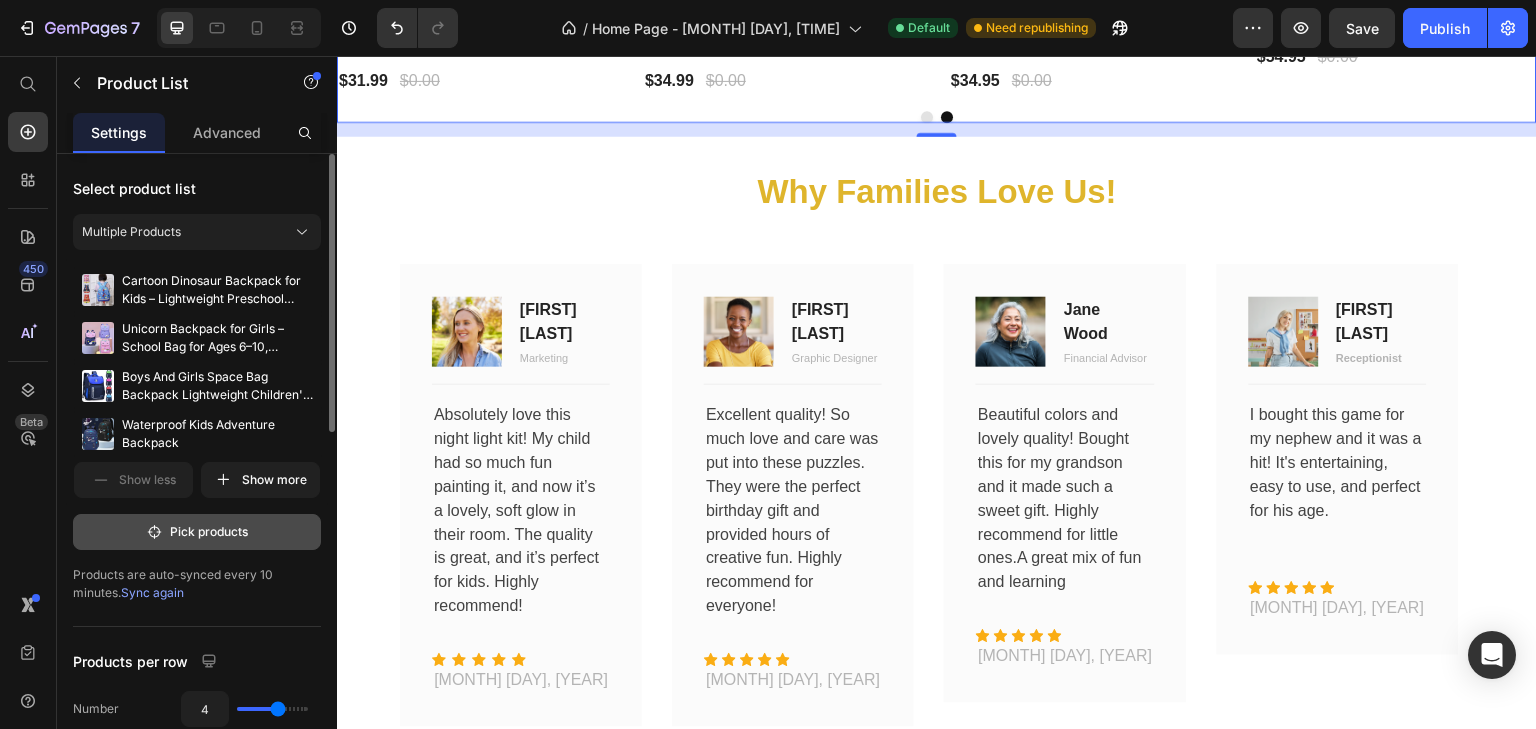 click on "Pick products" at bounding box center [197, 532] 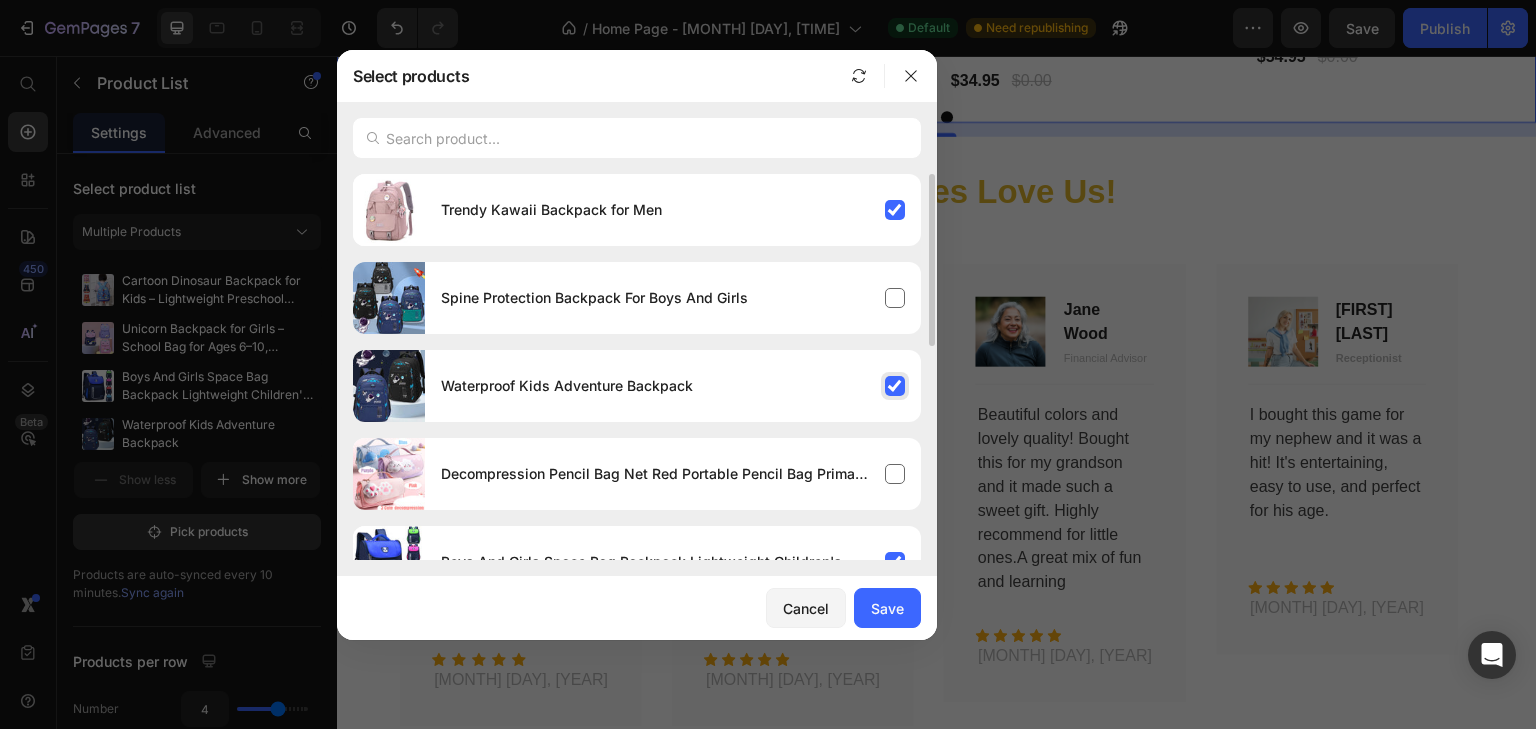 click on "Waterproof Kids Adventure Backpack" at bounding box center [673, 386] 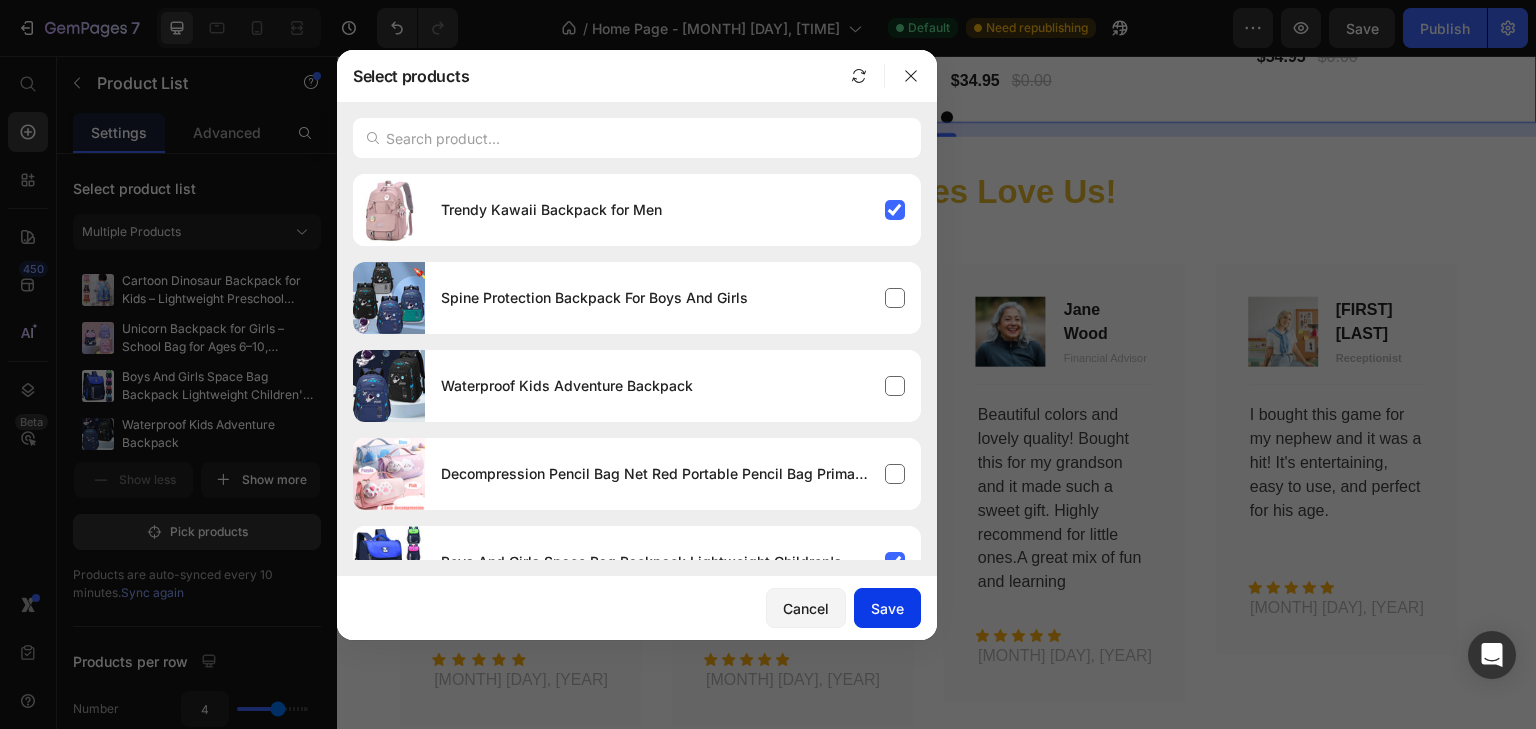 click on "Save" at bounding box center (887, 608) 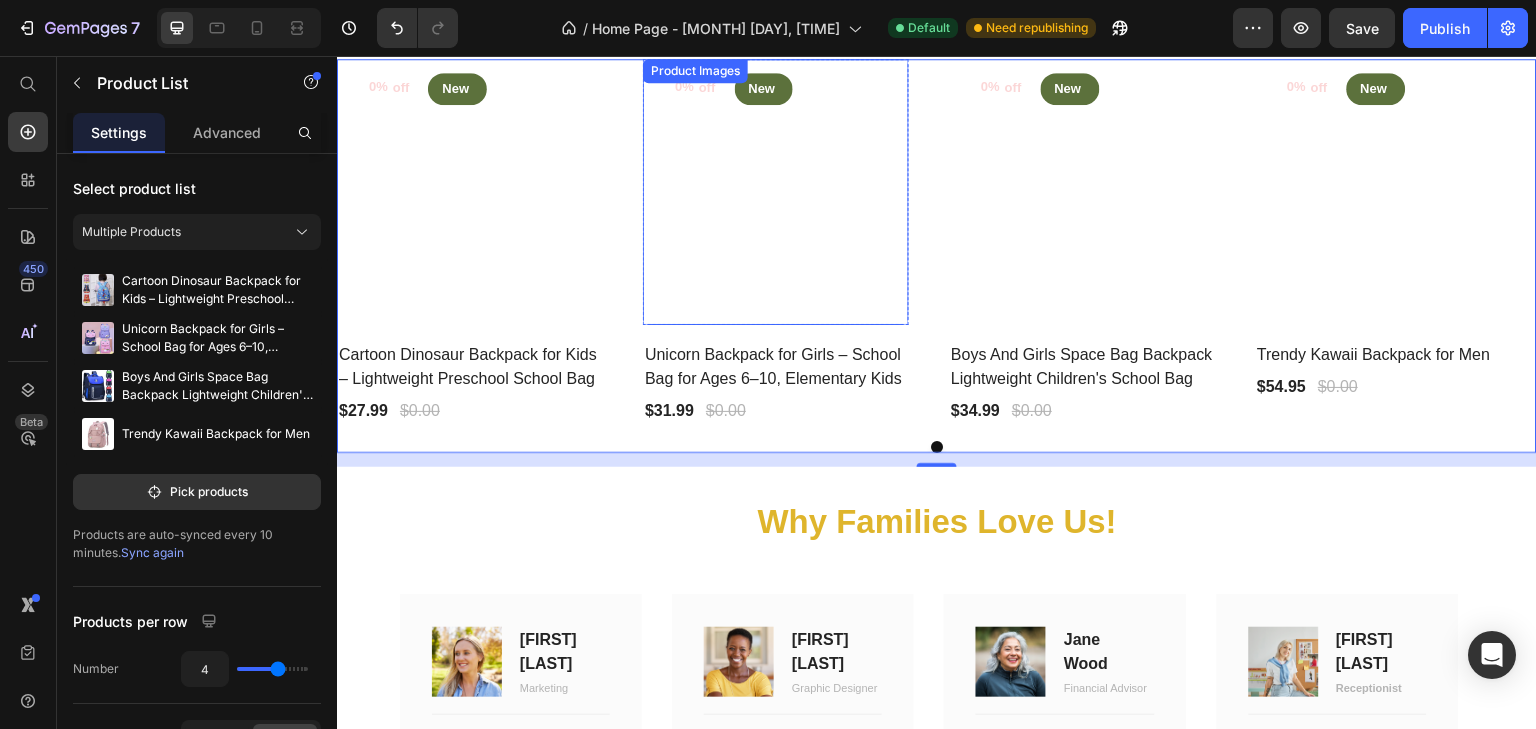 scroll, scrollTop: 3500, scrollLeft: 0, axis: vertical 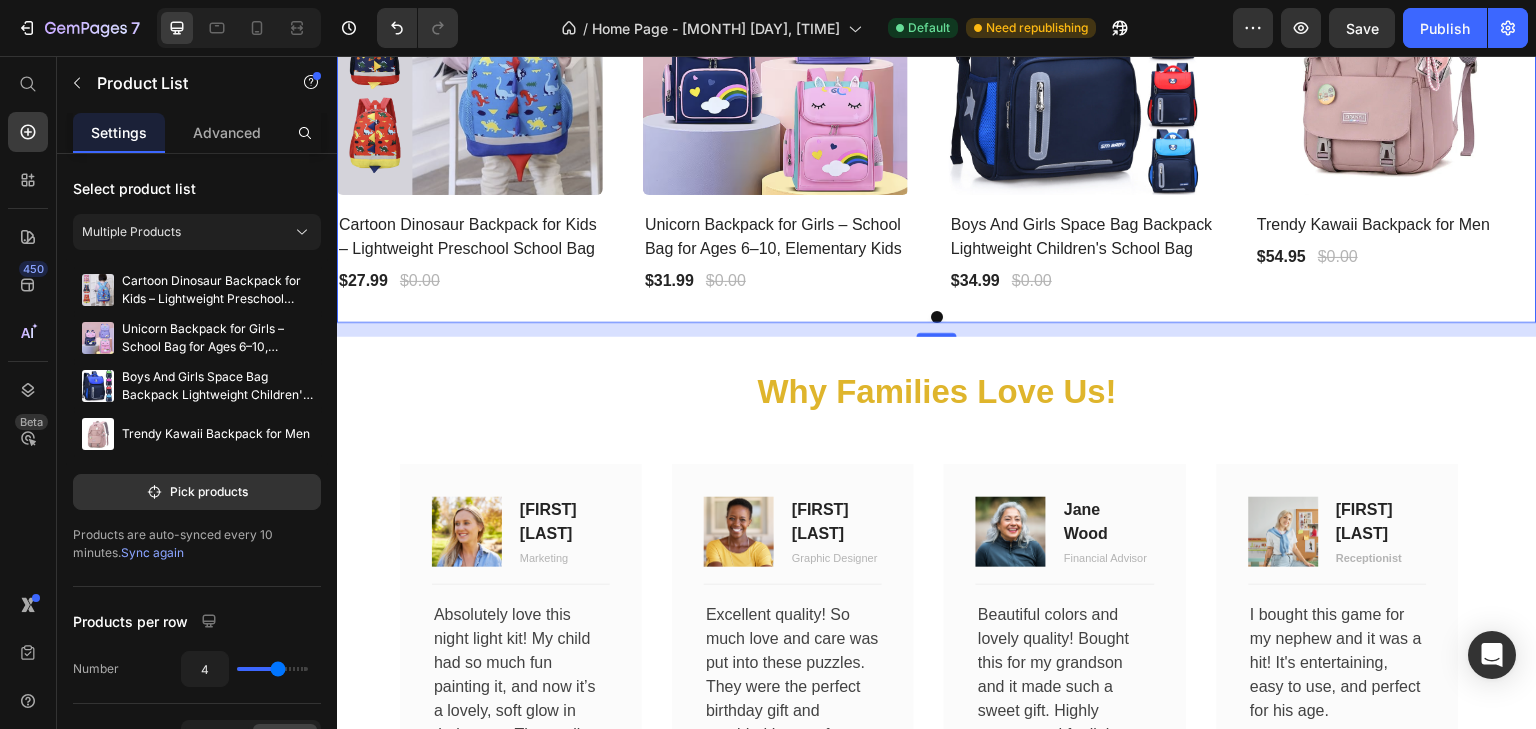 click on "0% off Product Tag New Text block Row Row Product Images Row Cartoon Dinosaur Backpack for Kids – Lightweight Preschool School Bag Product Title $27.99 Product Price $0.00 Product Price Row Row 0% off Product Tag New Text block Row Row Product Images Row Unicorn Backpack for Girls – School Bag for Ages 6–10, Elementary Kids Product Title $31.99 Product Price $0.00 Product Price Row Row 0% off Product Tag New Text block Row Row Product Images Row Boys And Girls Space Bag Backpack Lightweight Children's School Bag Product Title $34.99 Product Price $0.00 Product Price Row Row 0% off Product Tag New Text block Row Row Product Images Row Trendy Kawaii Backpack for Men Product Title $54.95 Product Price $0.00 Product Price Row Row" at bounding box center (937, 112) 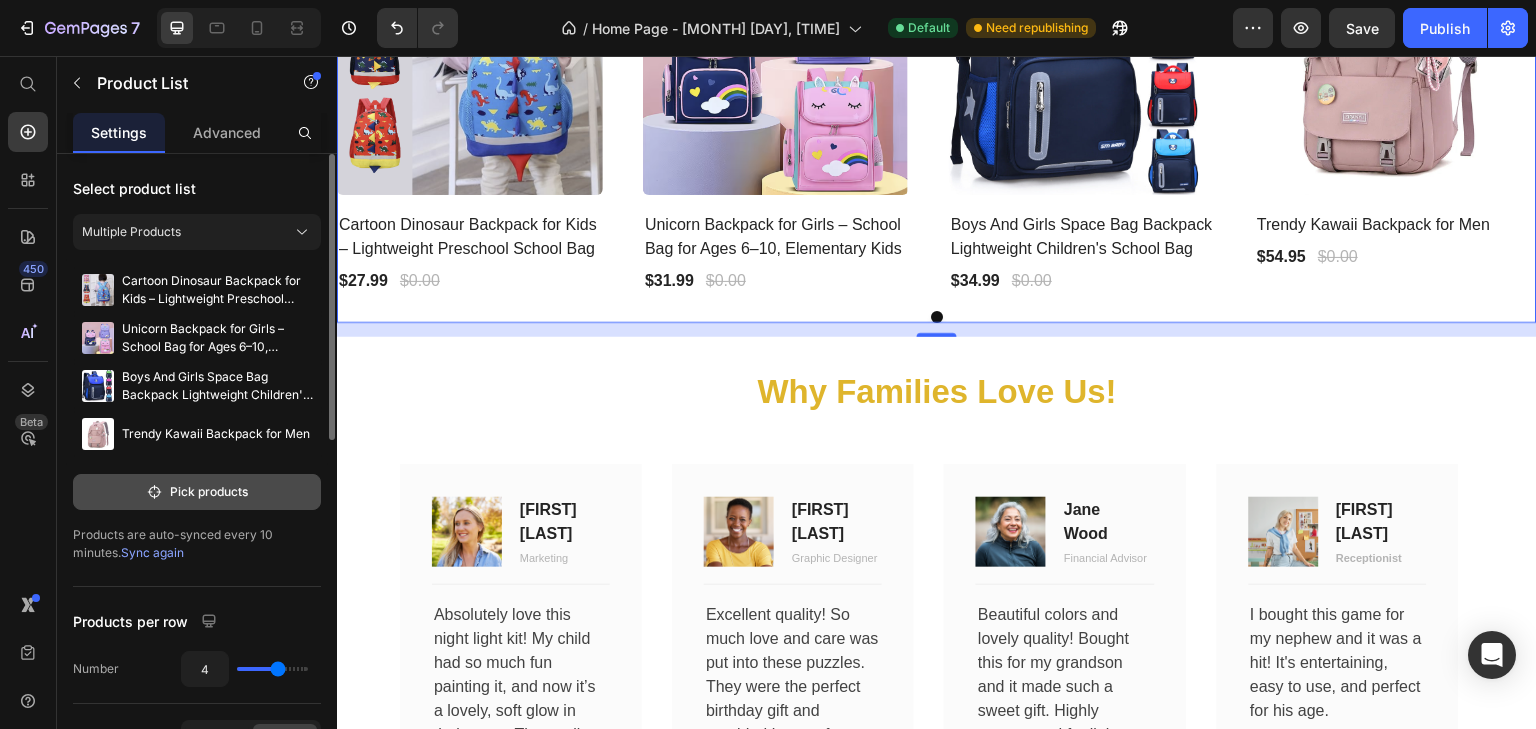 click on "Pick products" at bounding box center (197, 492) 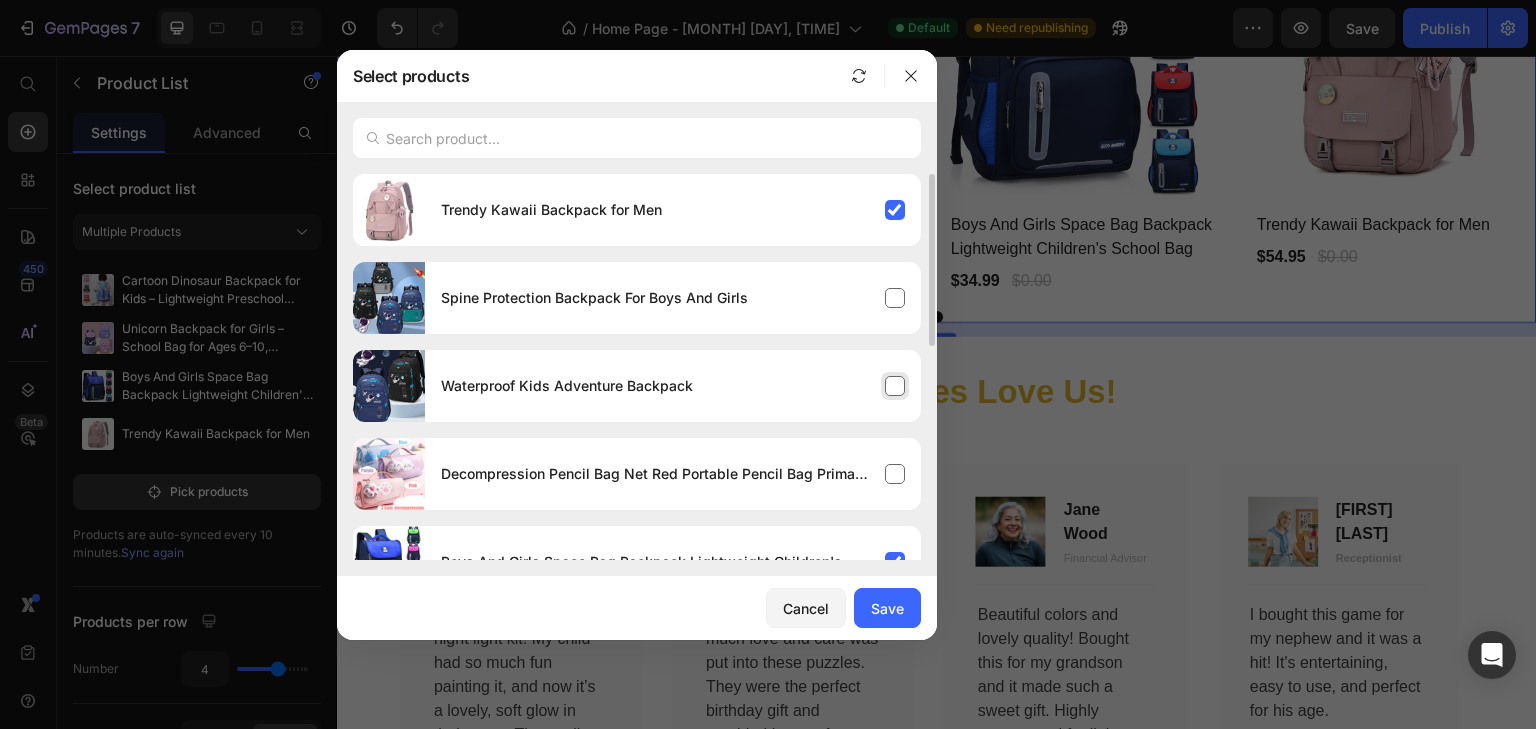 click on "Waterproof Kids Adventure Backpack" at bounding box center [673, 386] 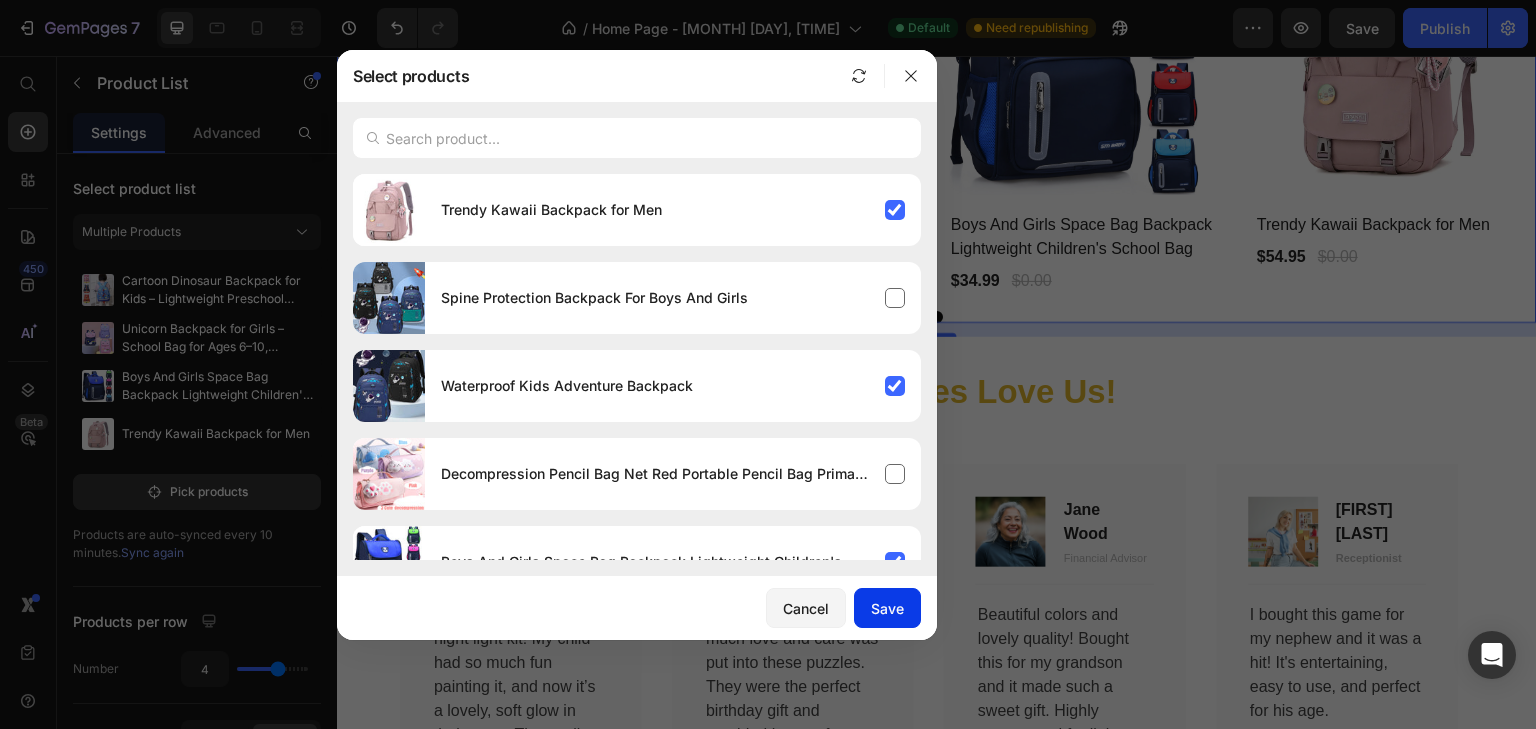 click on "Save" at bounding box center (887, 608) 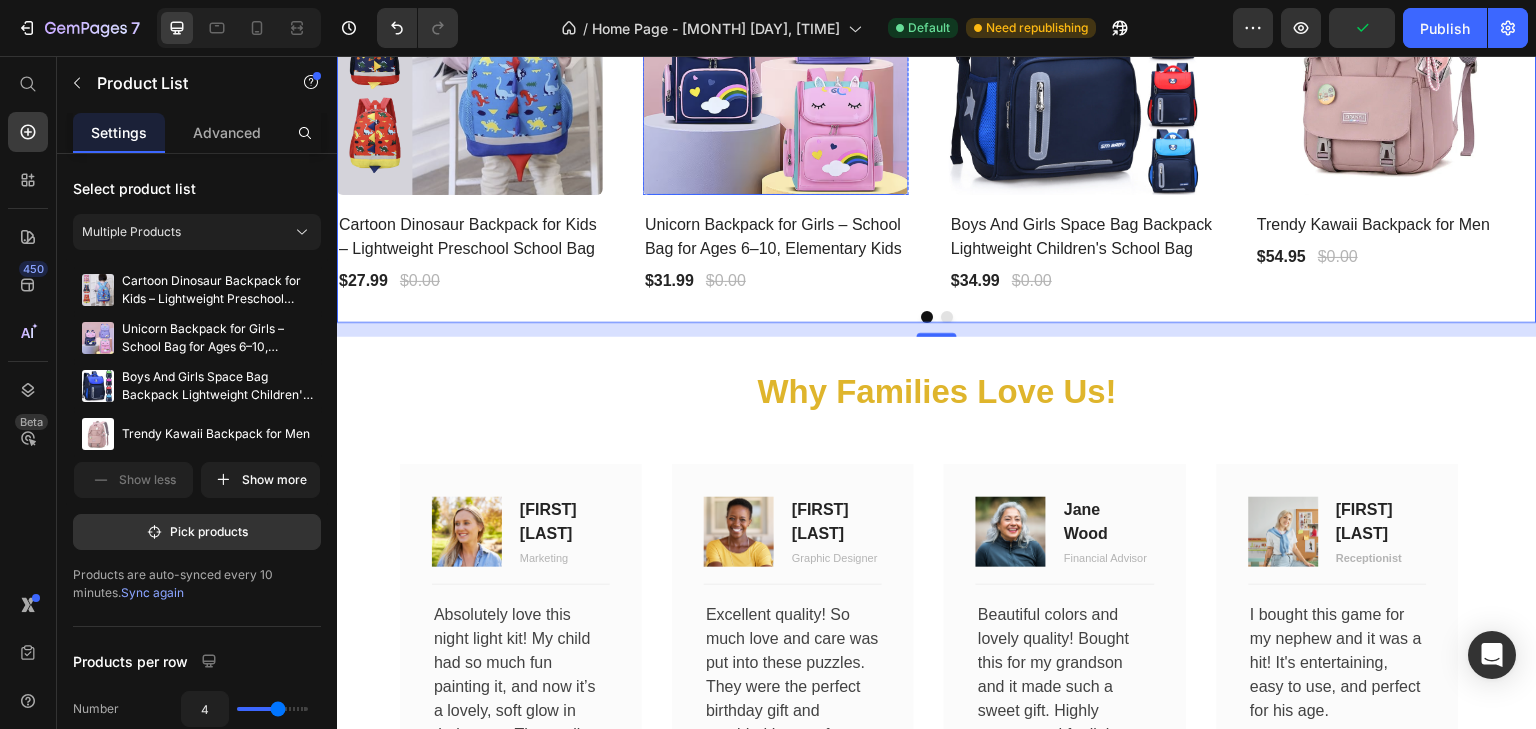 scroll, scrollTop: 3700, scrollLeft: 0, axis: vertical 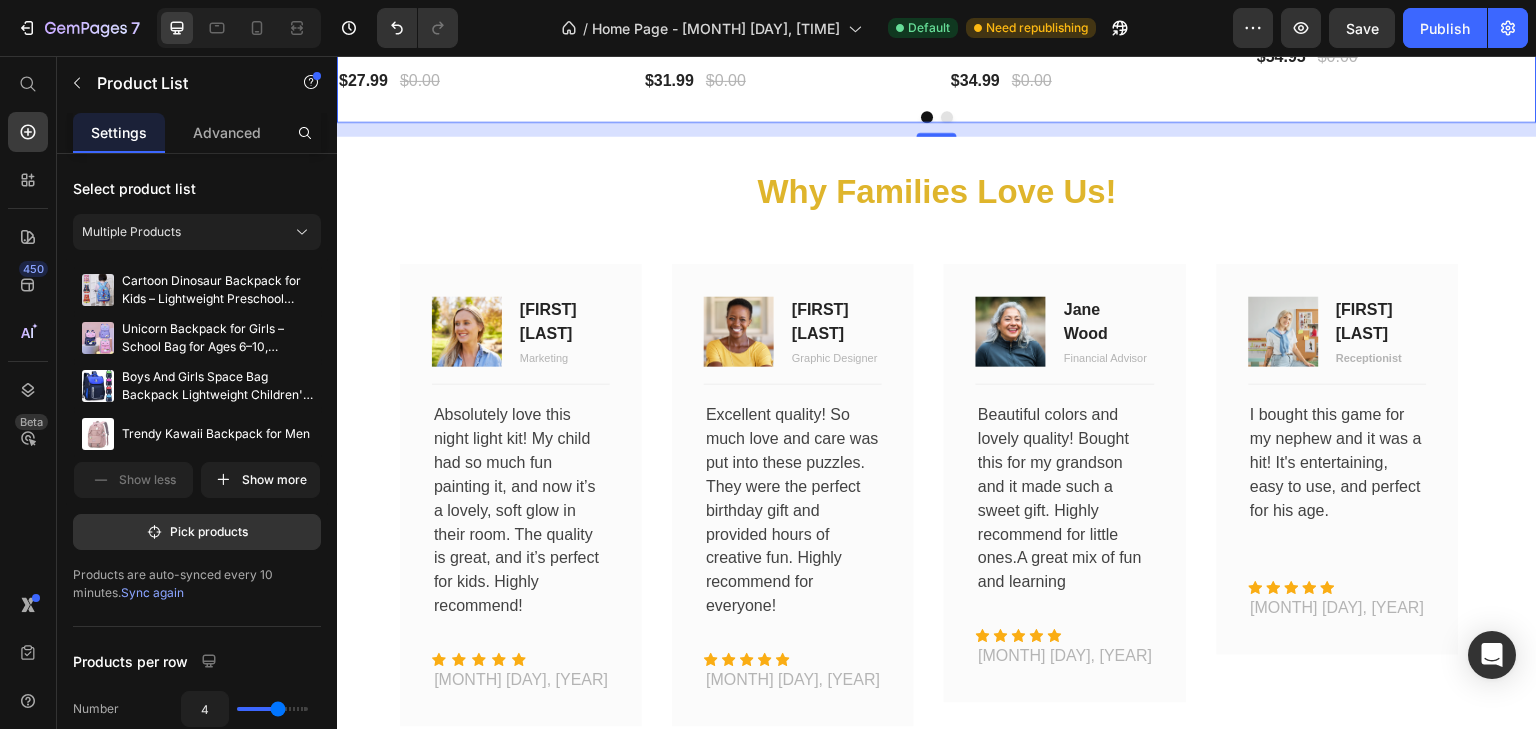 click at bounding box center (947, 117) 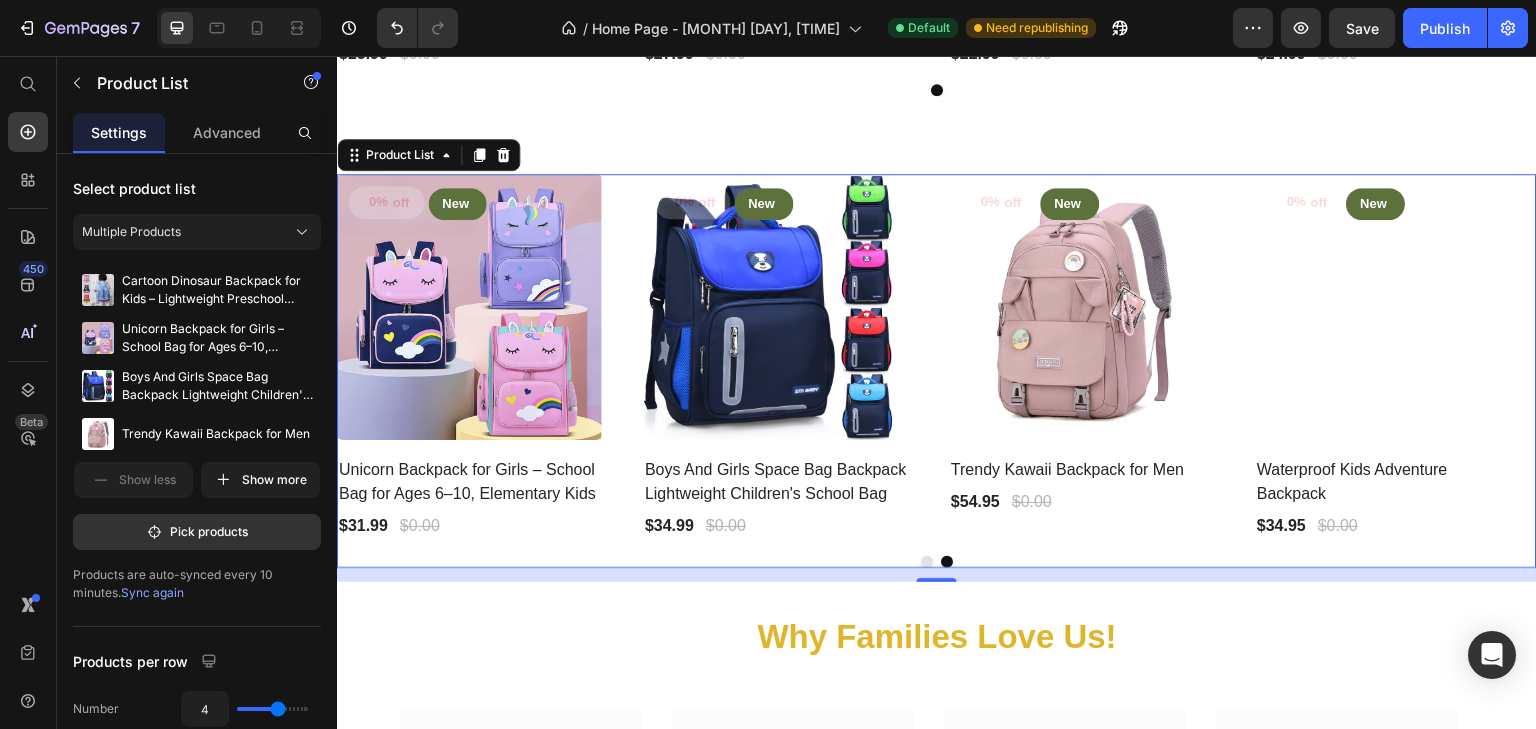 scroll, scrollTop: 3200, scrollLeft: 0, axis: vertical 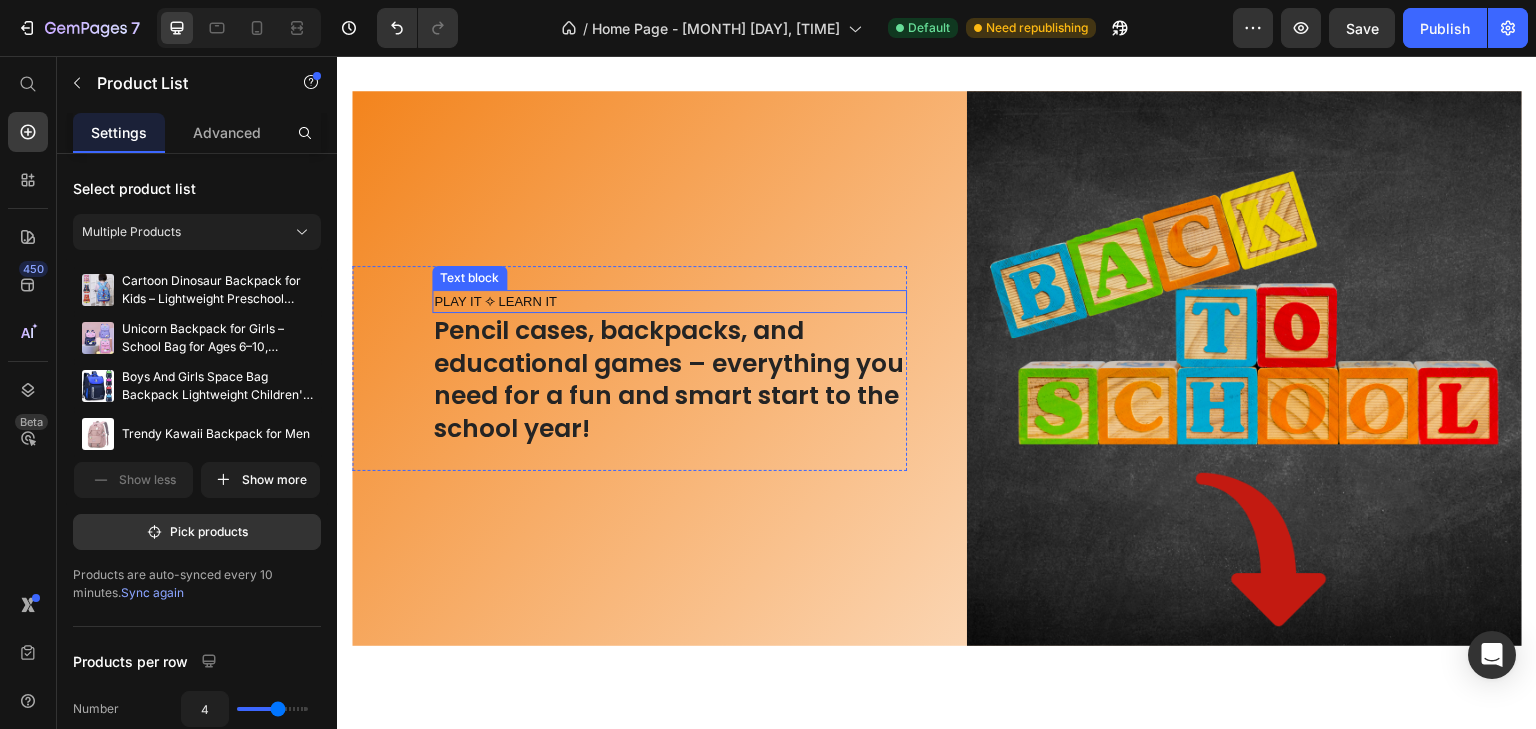 click on "PLAY IT ✧ LEARN IT" at bounding box center [669, 302] 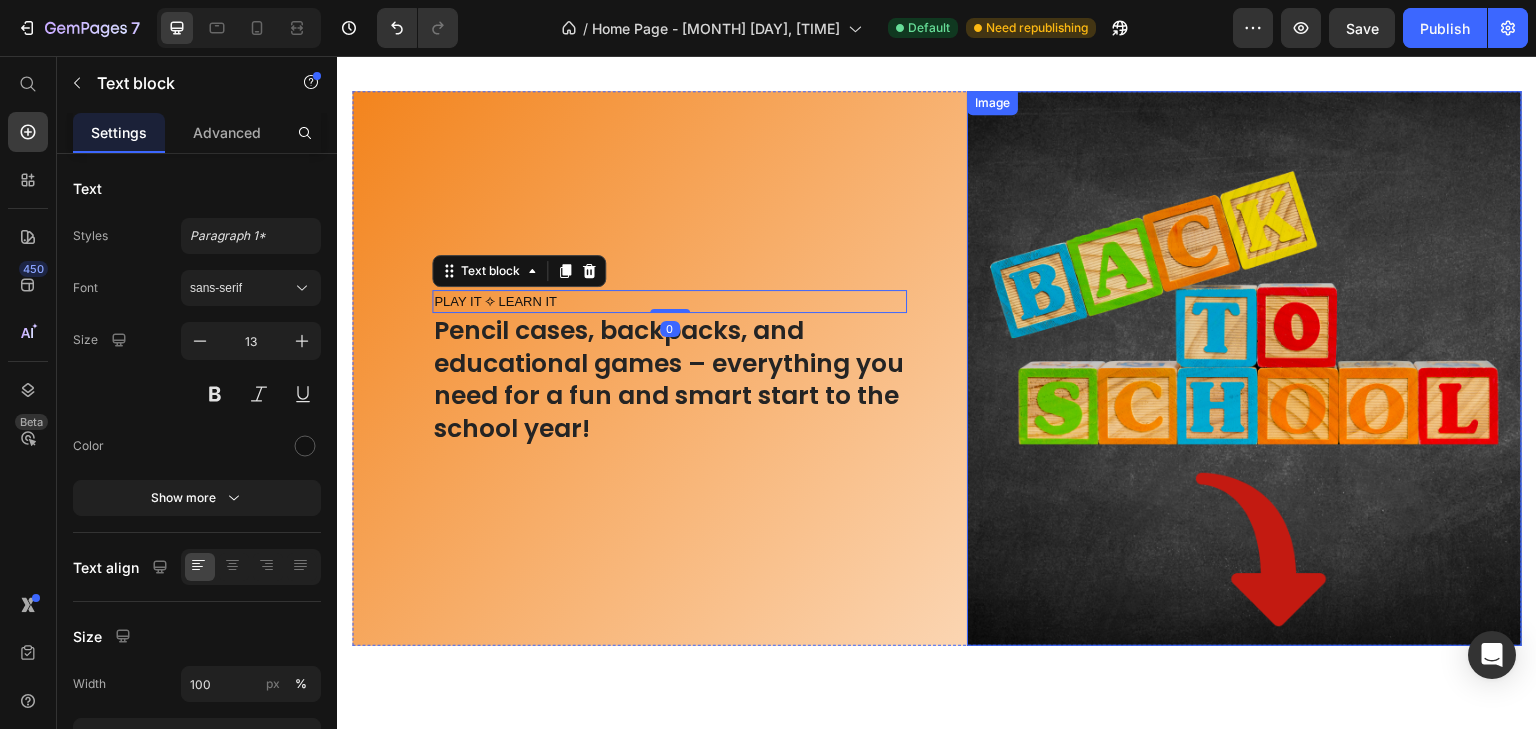 click on "Pencil cases, backpacks, and educational games – everything you need for a fun and smart start to the school year! Heading Row" at bounding box center [629, 368] 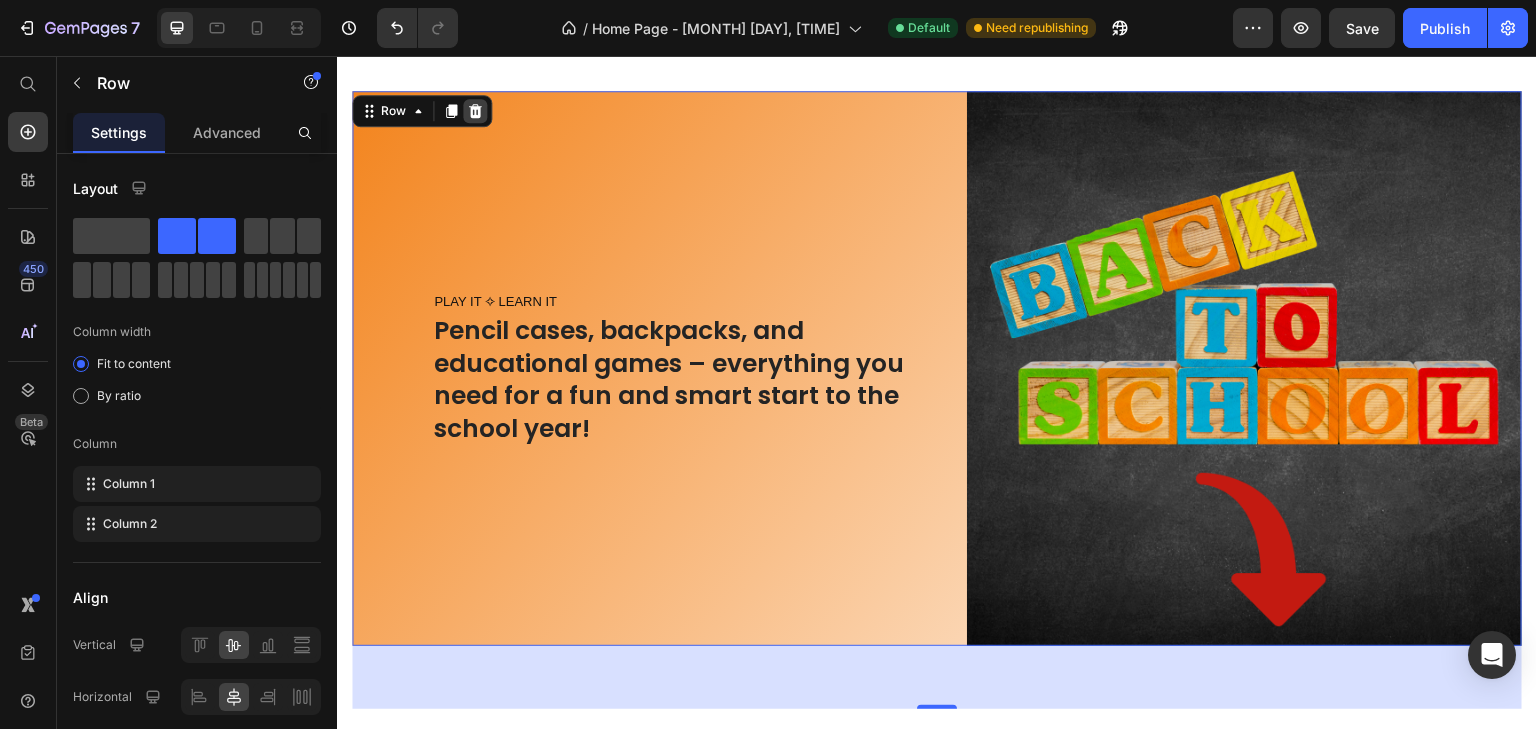 click 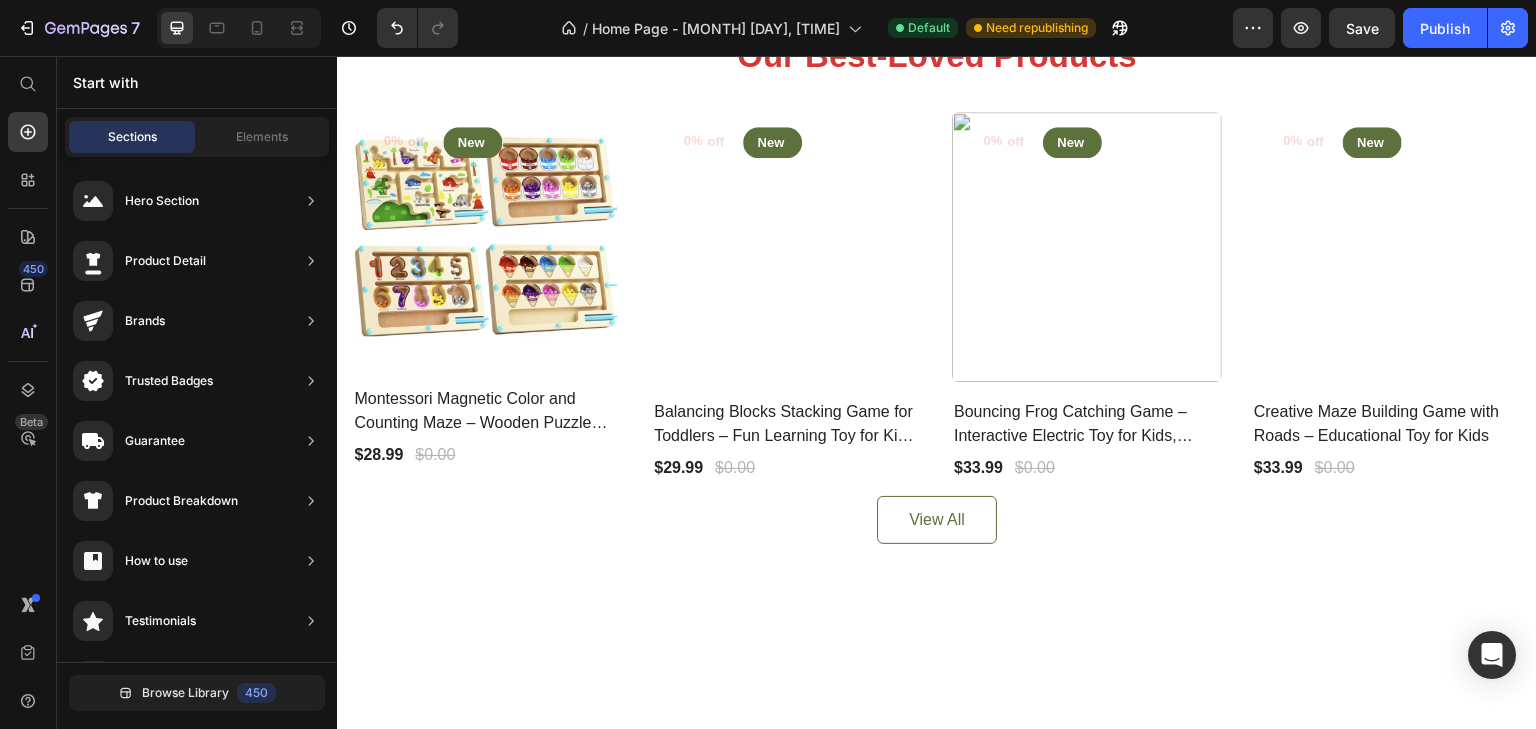 scroll, scrollTop: 1650, scrollLeft: 0, axis: vertical 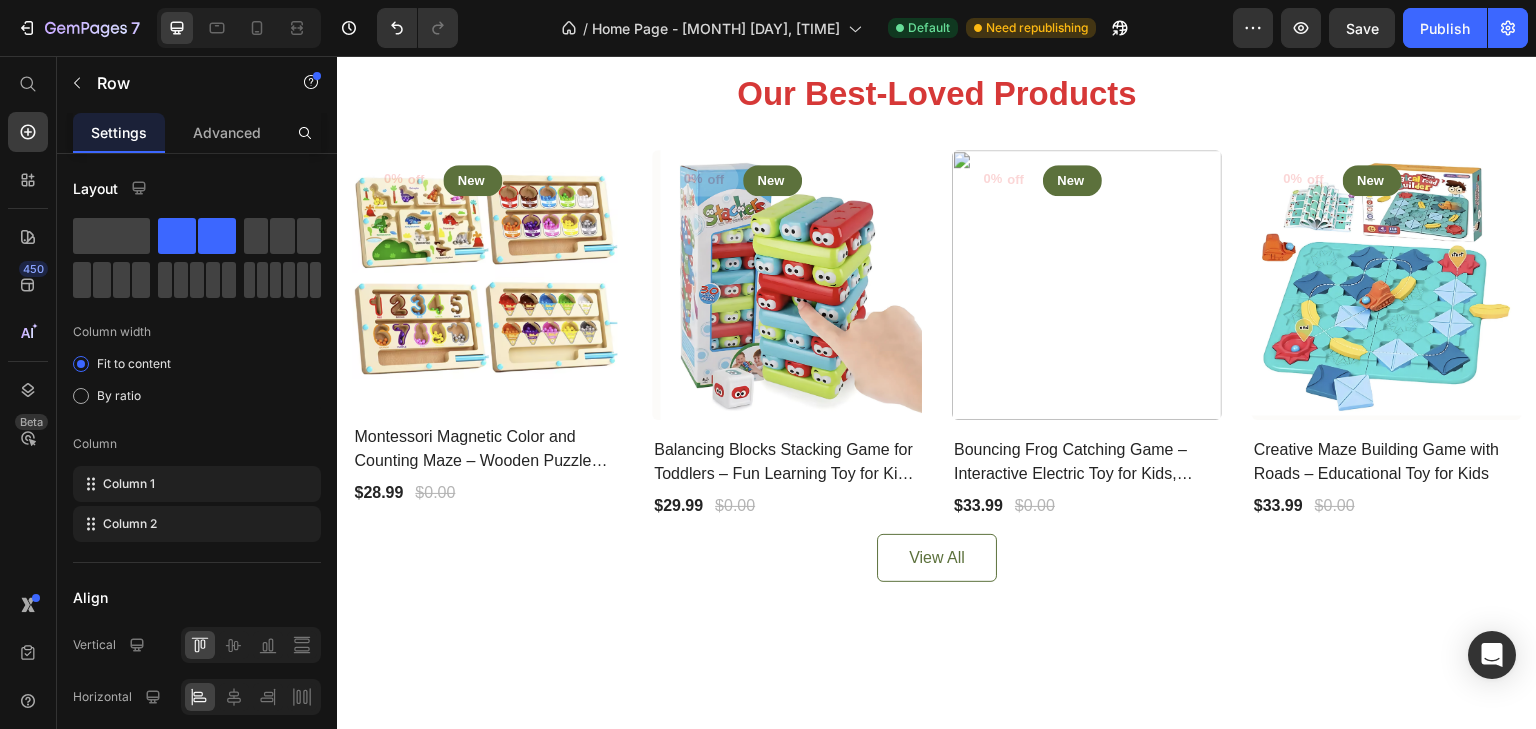 click on "Perfect for toddlers & little ones Heading
Shop now Button Row Hero Banner" at bounding box center (1244, -224) 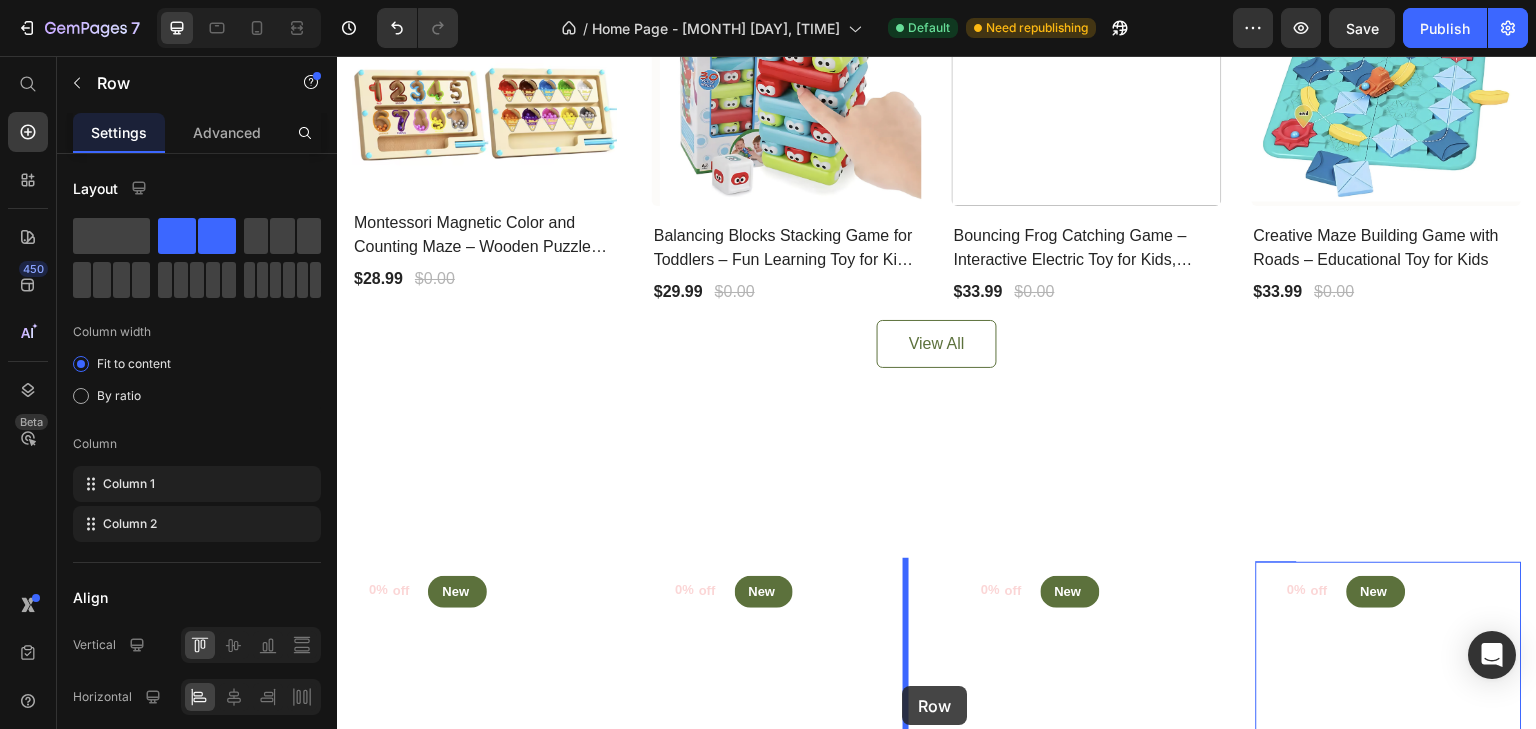 scroll, scrollTop: 2264, scrollLeft: 0, axis: vertical 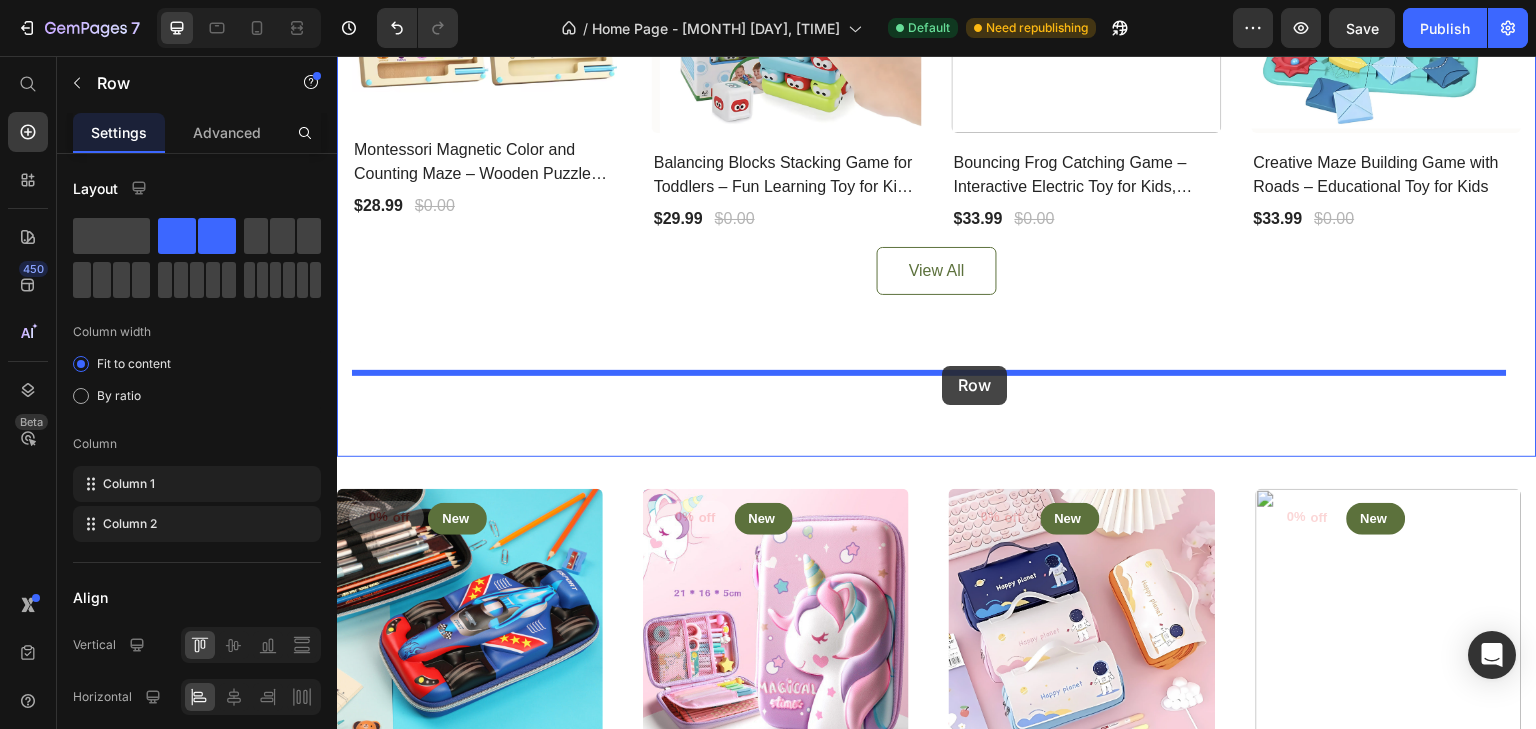 drag, startPoint x: 929, startPoint y: 277, endPoint x: 943, endPoint y: 366, distance: 90.0944 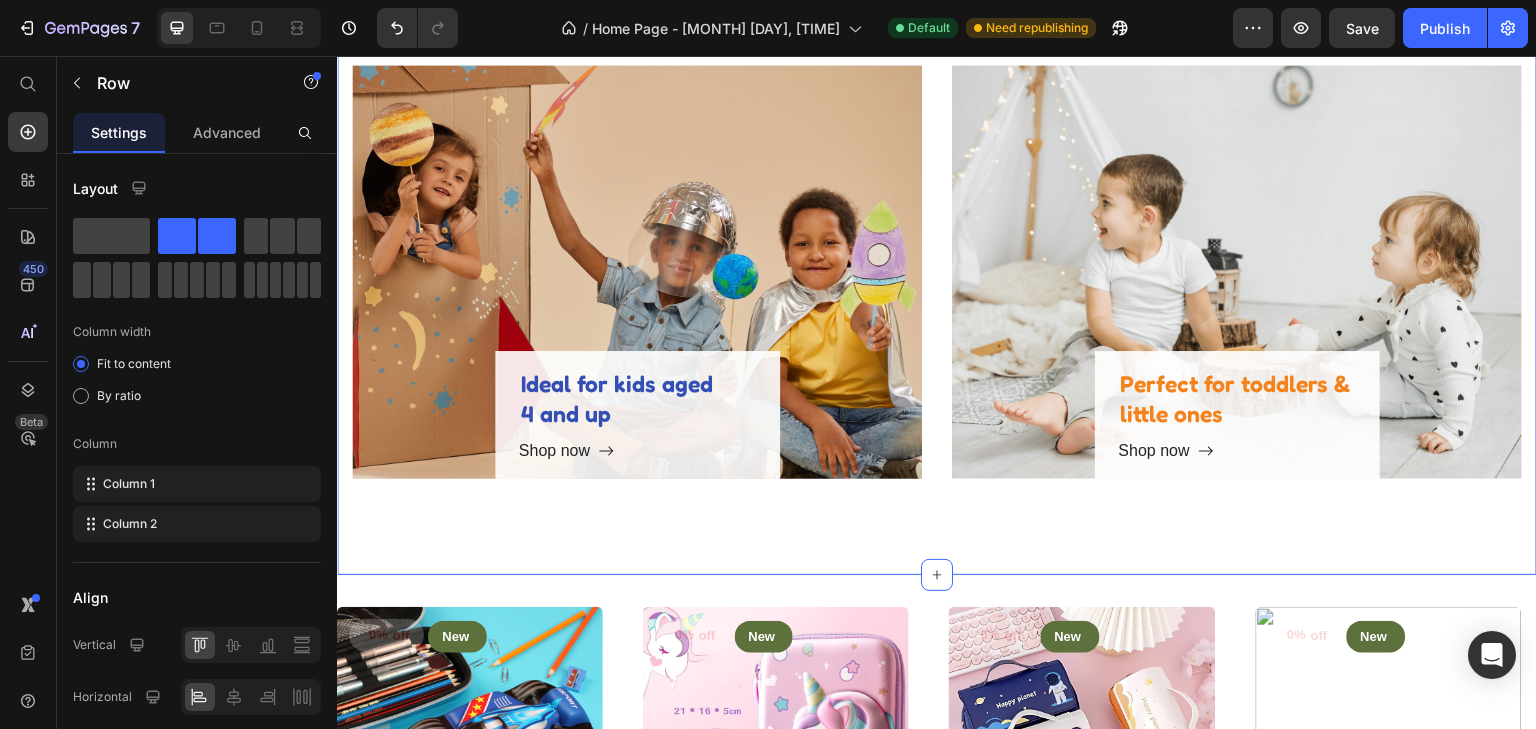 scroll, scrollTop: 2194, scrollLeft: 0, axis: vertical 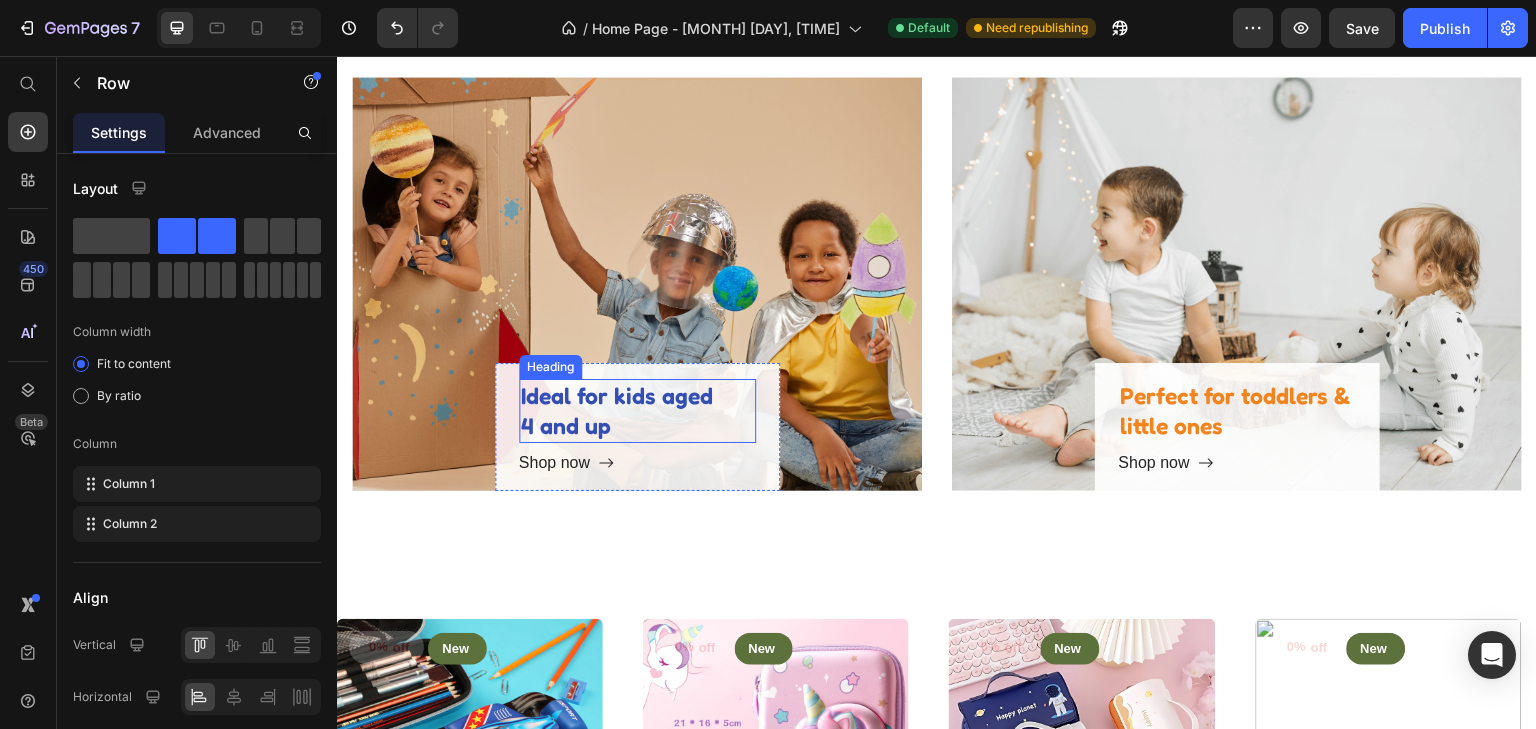 click on "Ideal for kids aged  [AGE] and up" at bounding box center (637, 411) 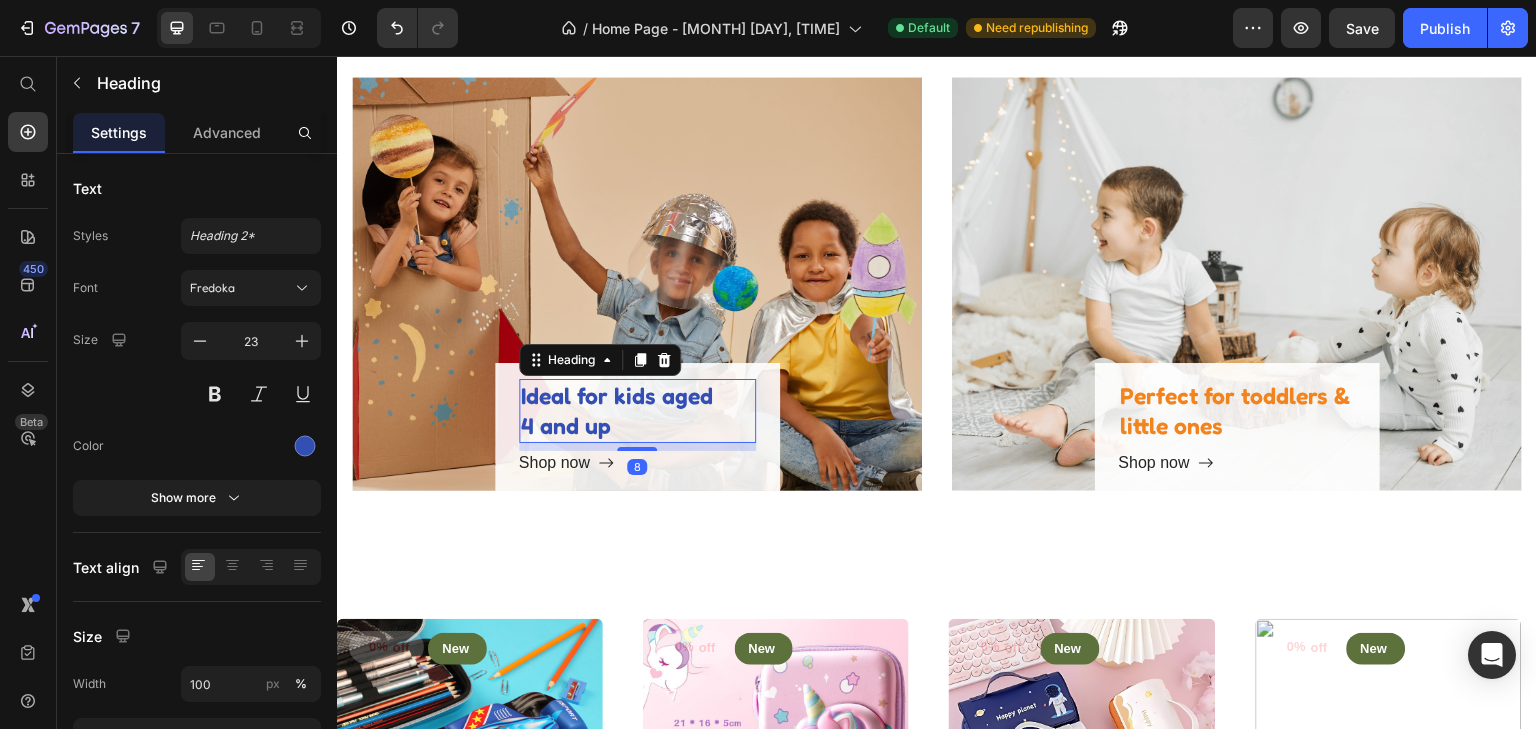 click on "Ideal for kids aged  [AGE] and up" at bounding box center (637, 411) 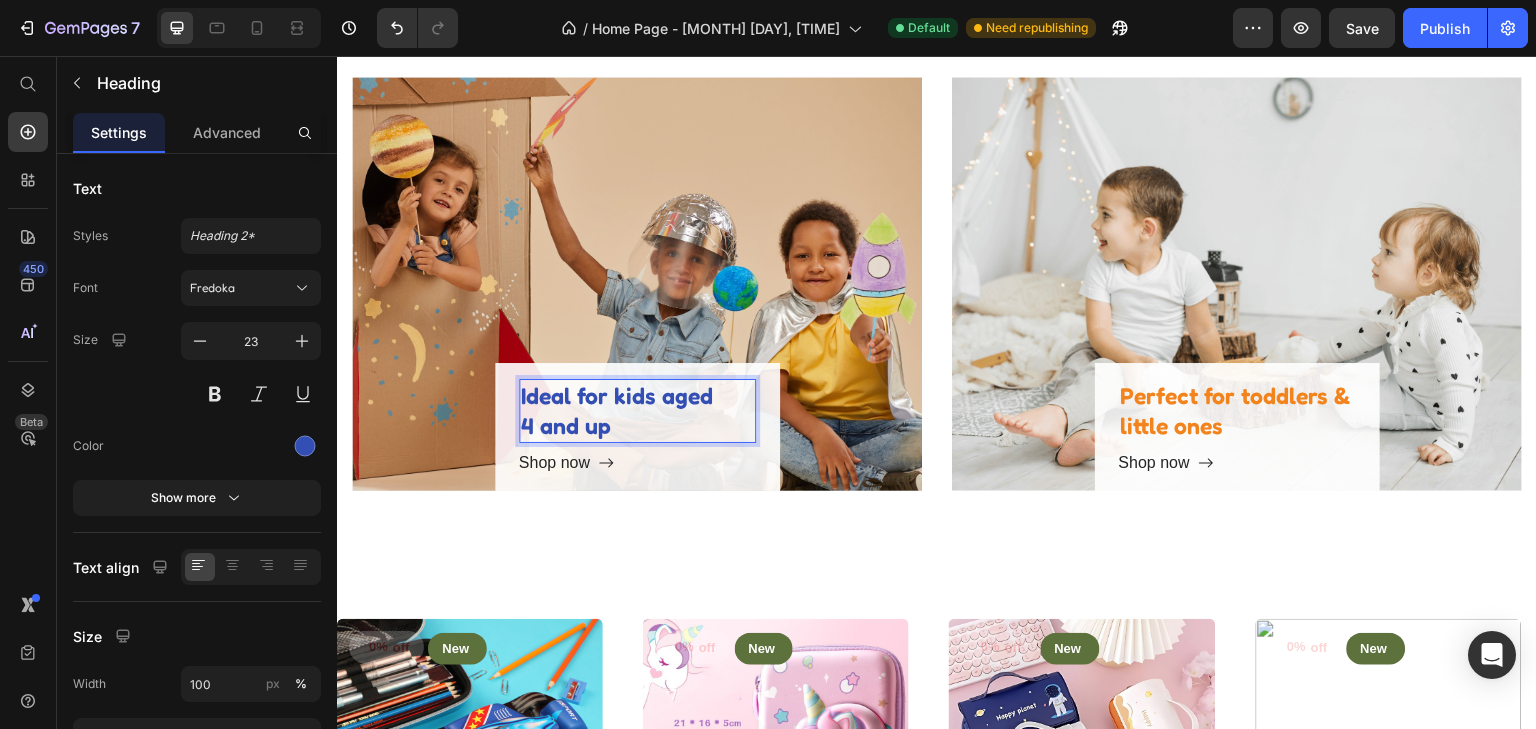 click on "Ideal for kids aged  [AGE] and up" at bounding box center [637, 411] 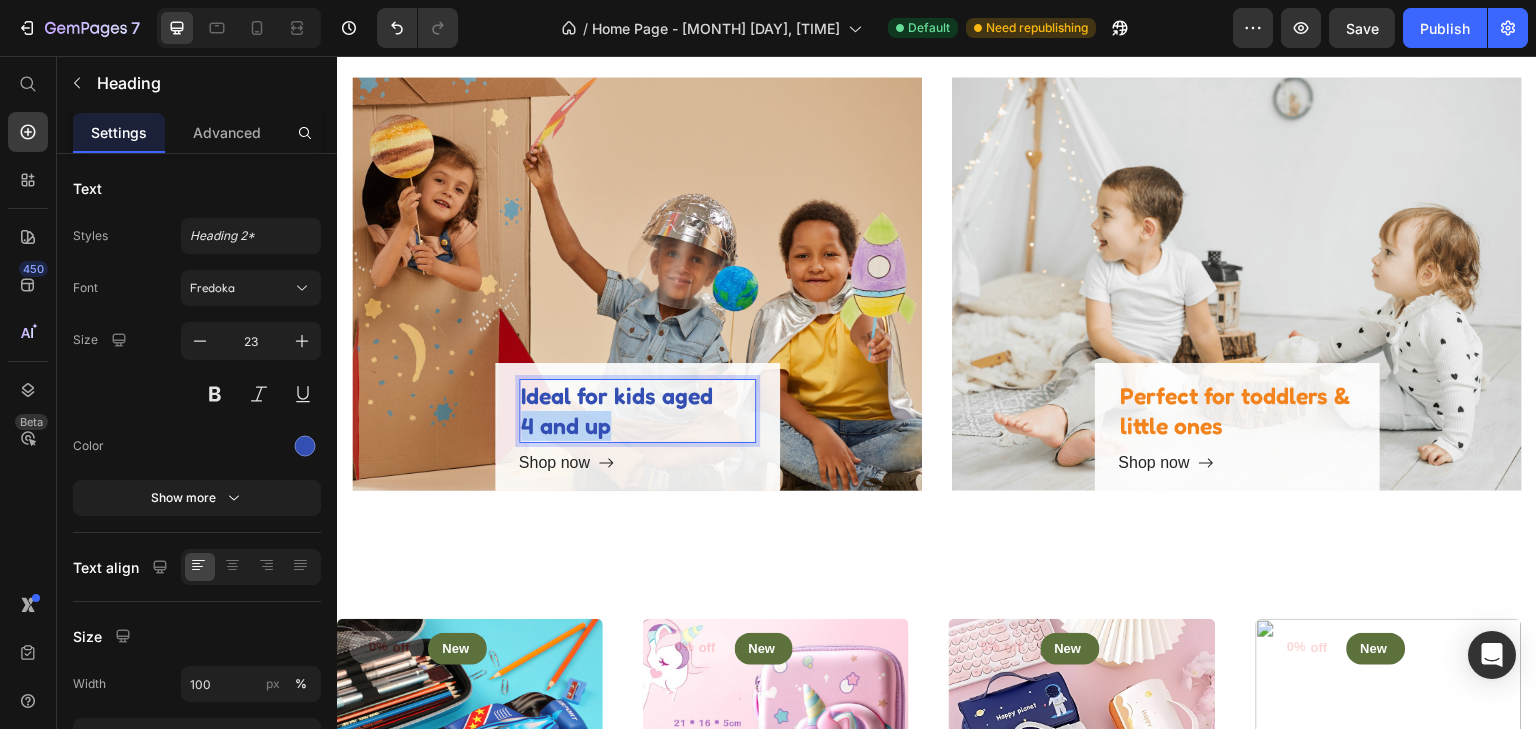 click on "Ideal for kids aged  [AGE] and up" at bounding box center [637, 411] 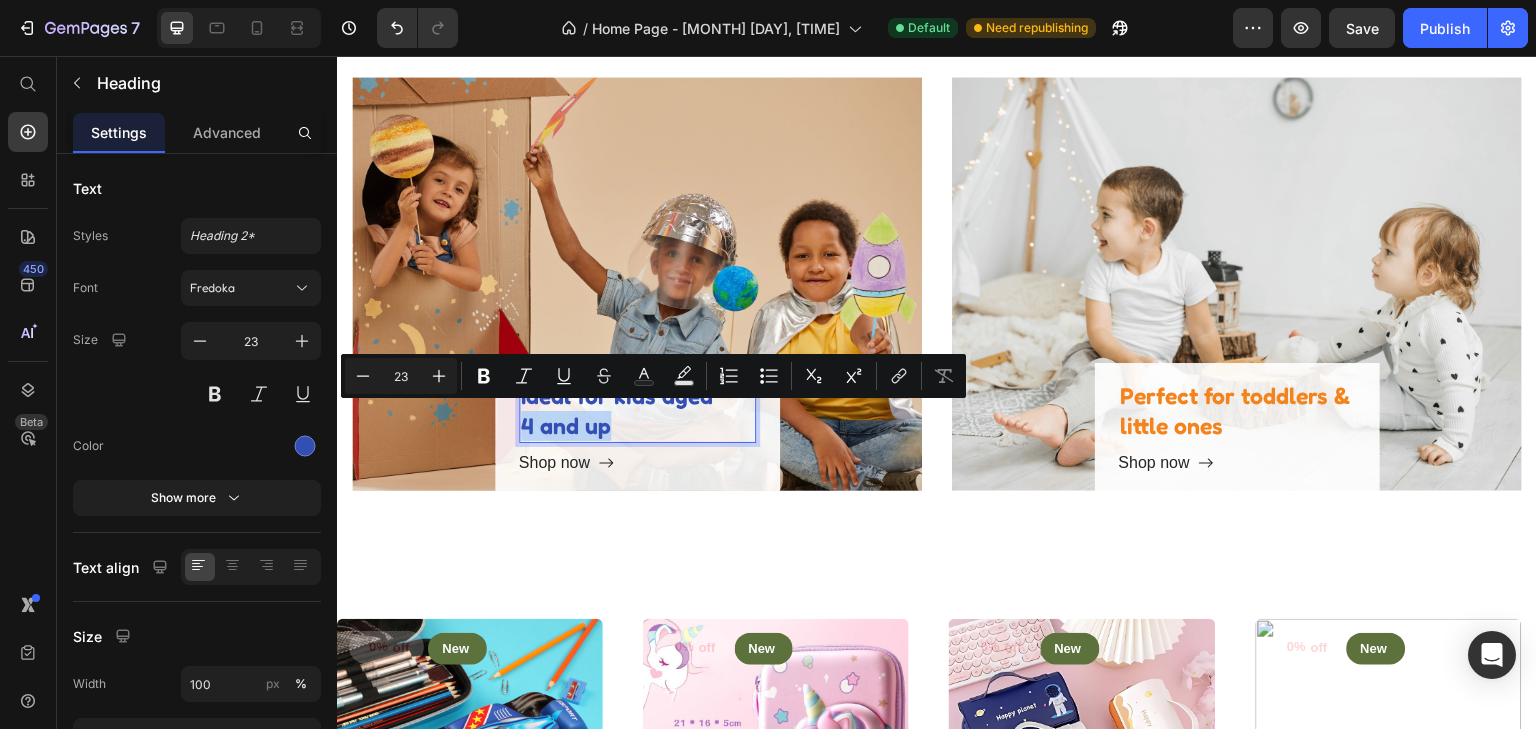 click on "Ideal for kids aged  [AGE] and up" at bounding box center (637, 411) 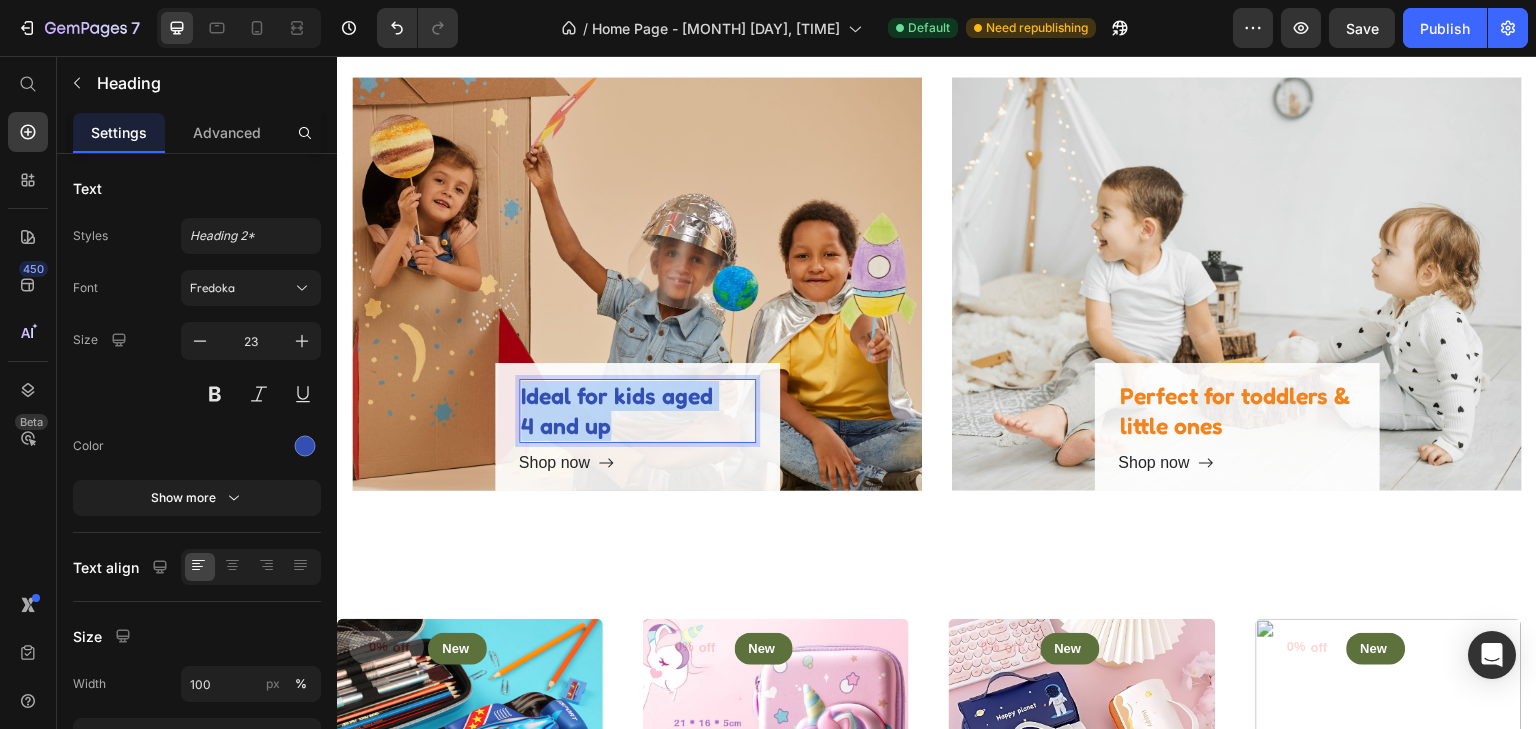 drag, startPoint x: 619, startPoint y: 423, endPoint x: 518, endPoint y: 378, distance: 110.57124 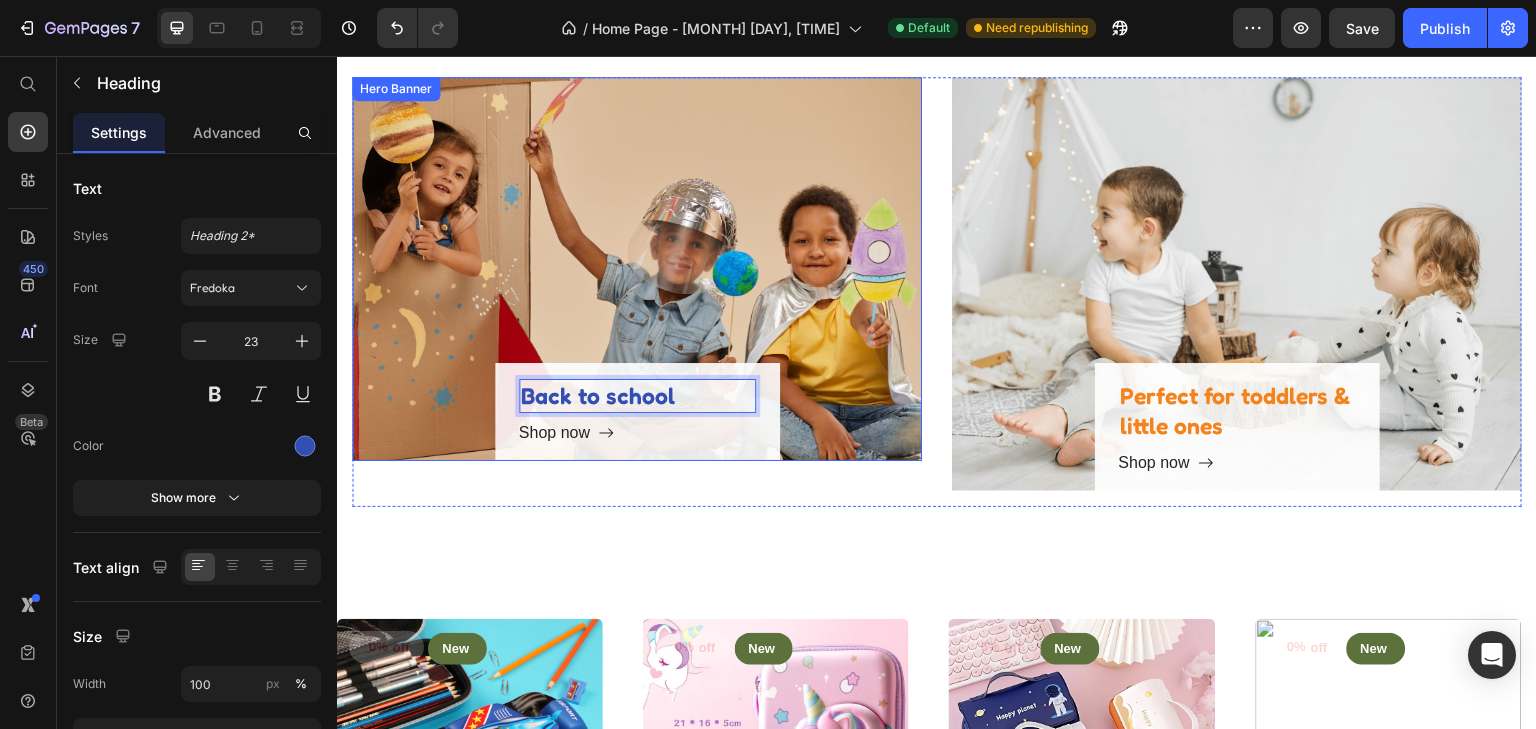 click on "Back to school Heading   8
Shop now Button Row" at bounding box center (637, 269) 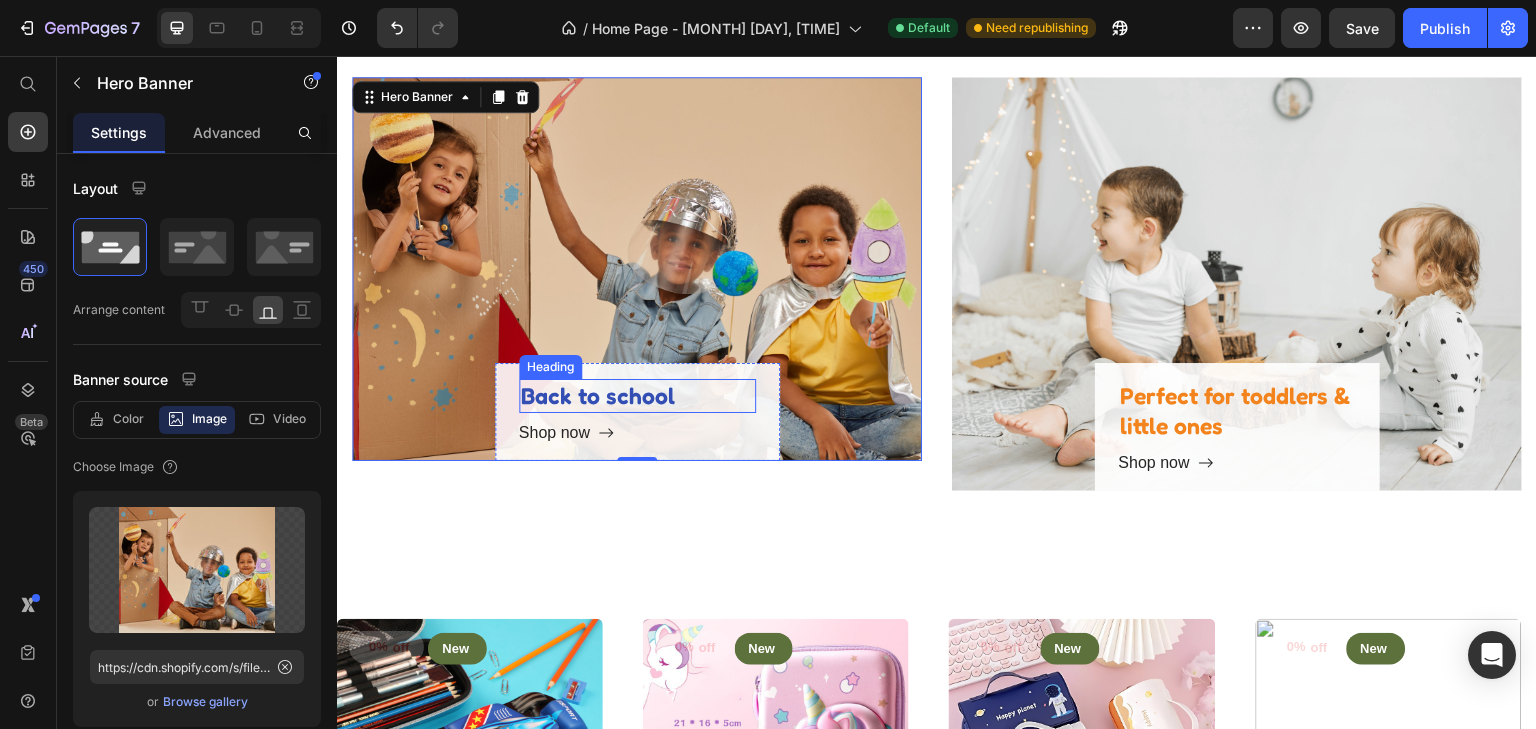 click on "Back to school" at bounding box center [637, 396] 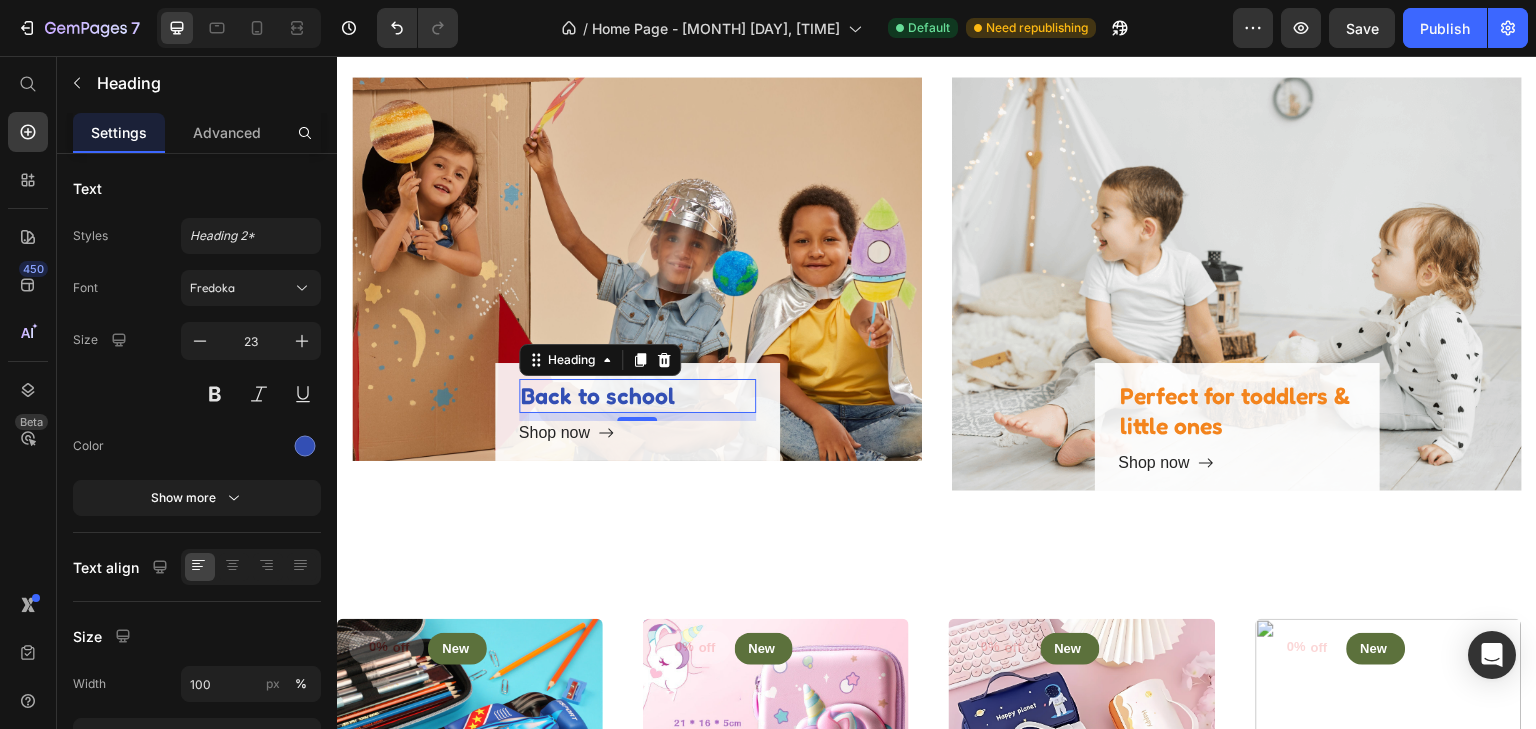 scroll, scrollTop: 1994, scrollLeft: 0, axis: vertical 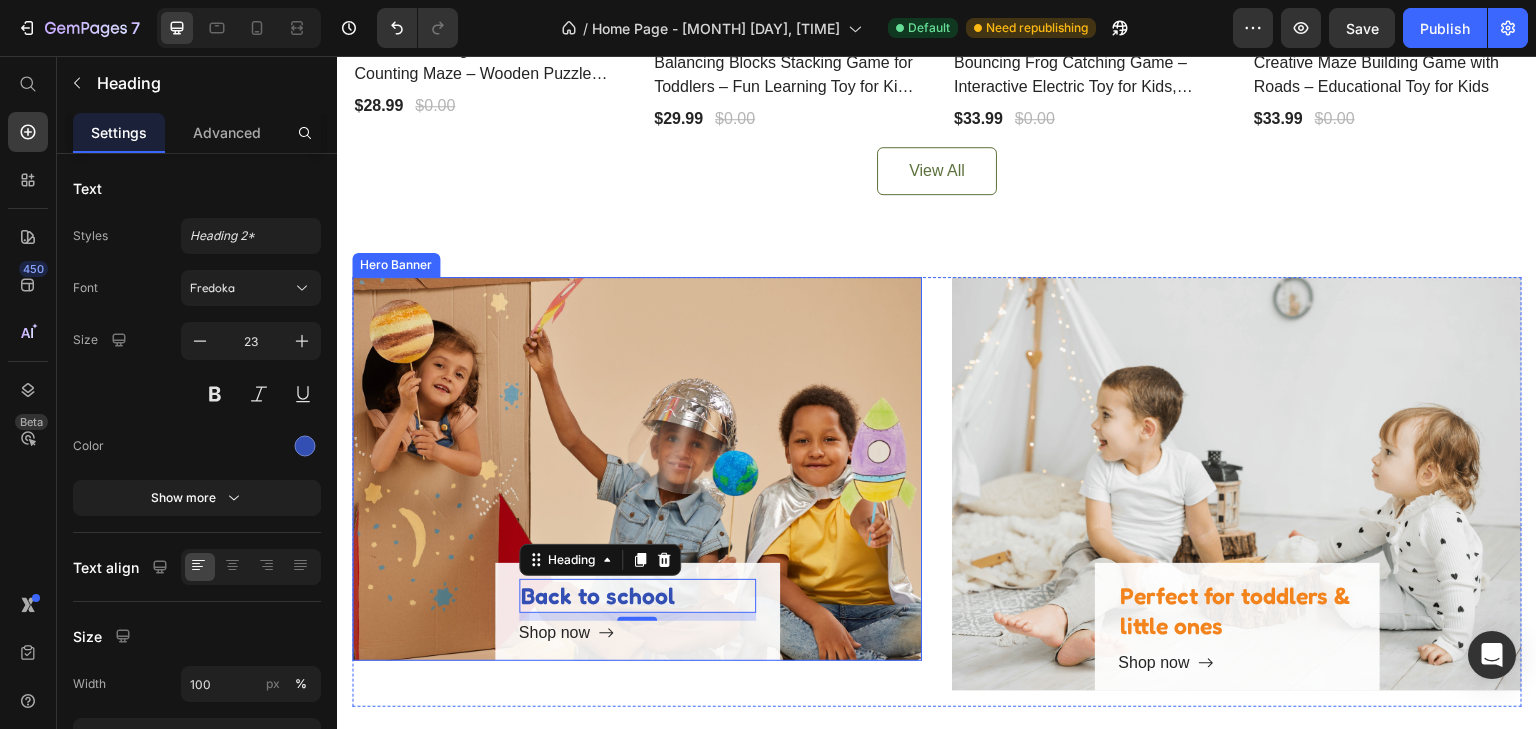 click on "Back to school Heading   8
Shop now Button Row" at bounding box center [637, 469] 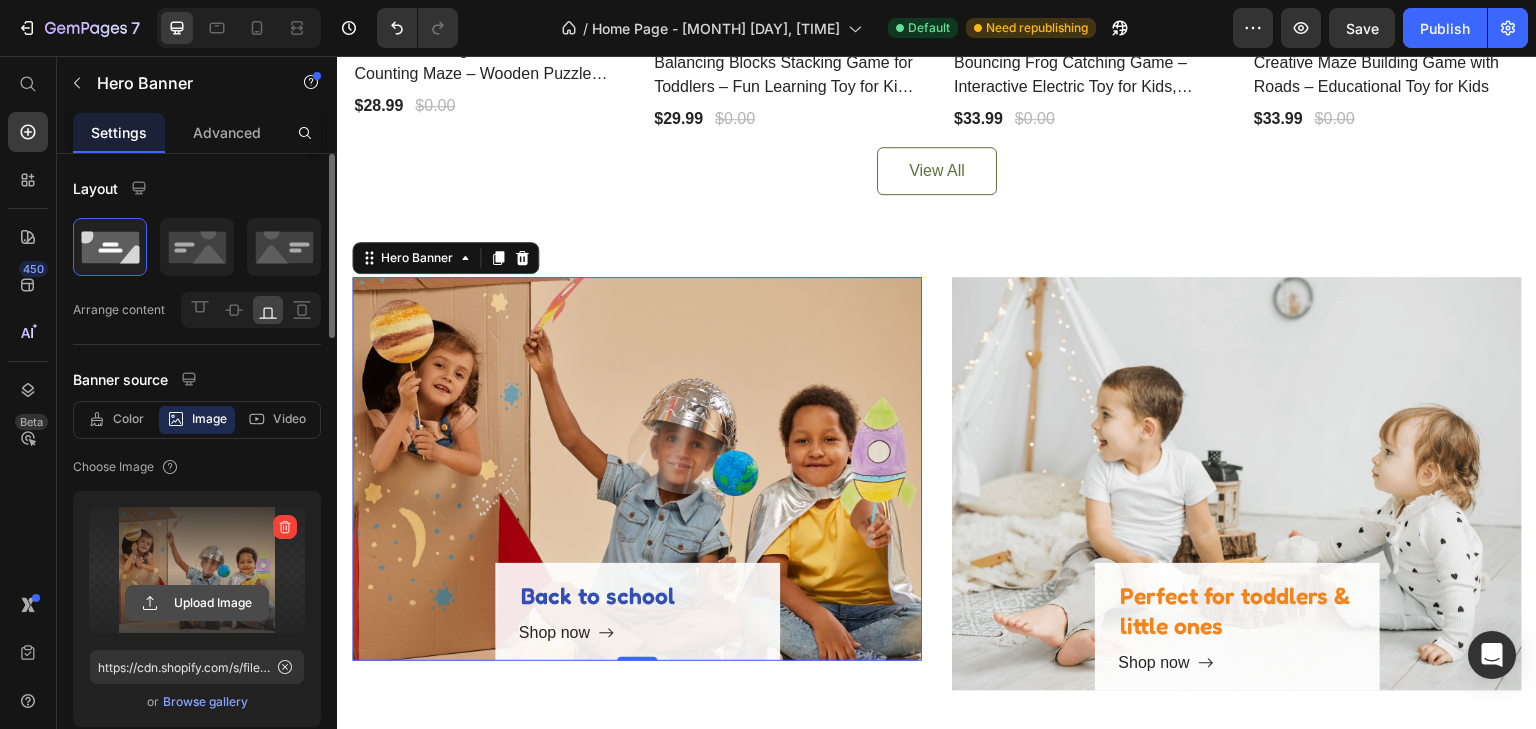 click 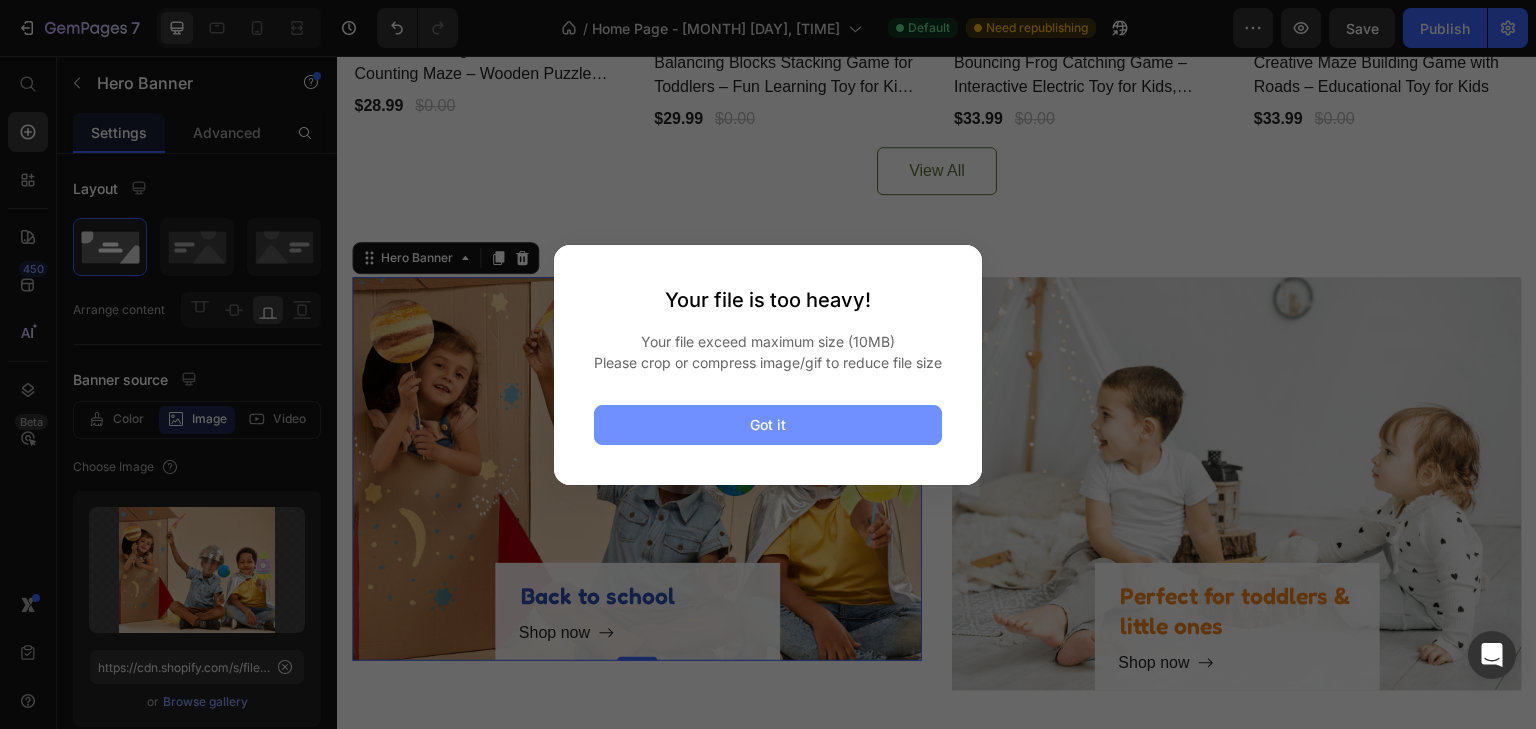 click on "Got it" at bounding box center (768, 424) 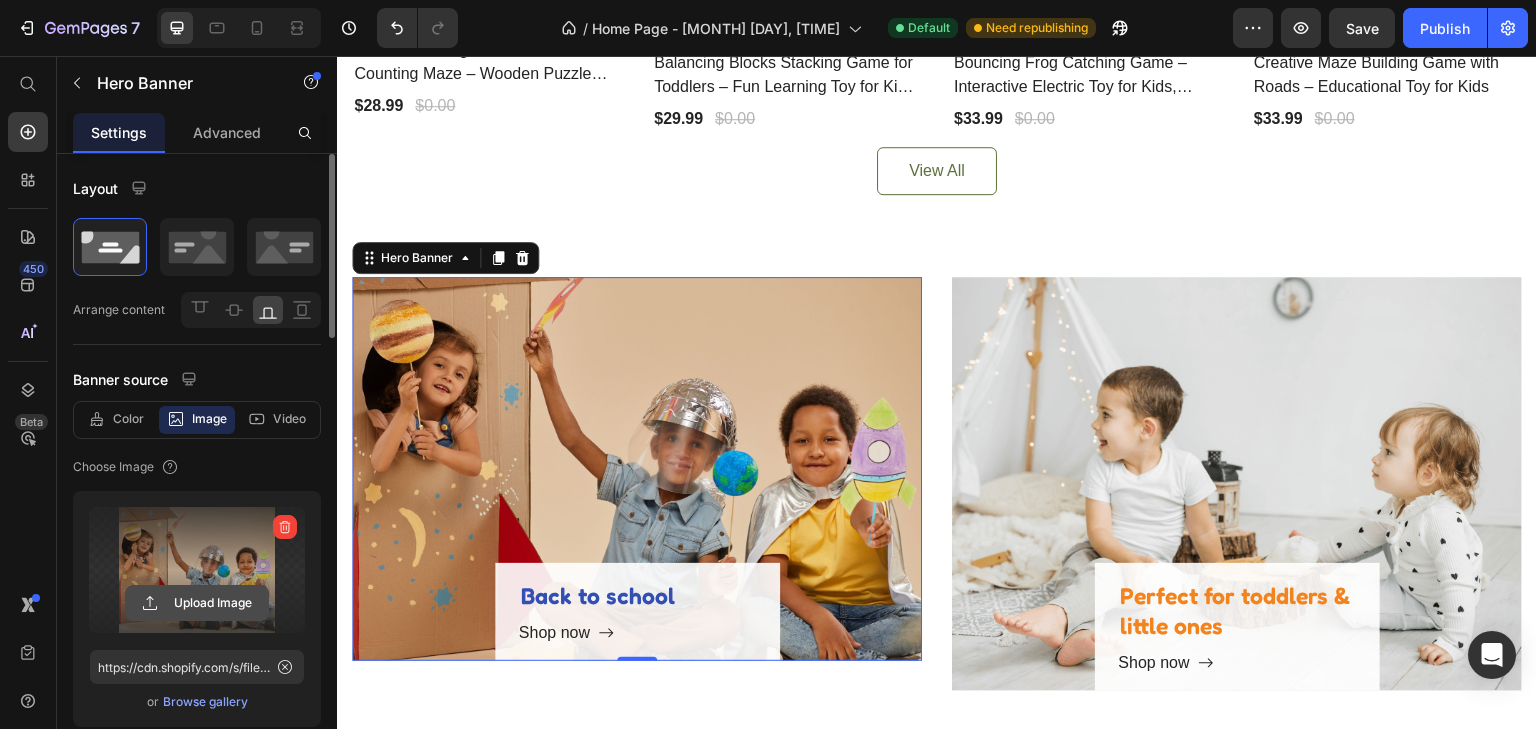 click 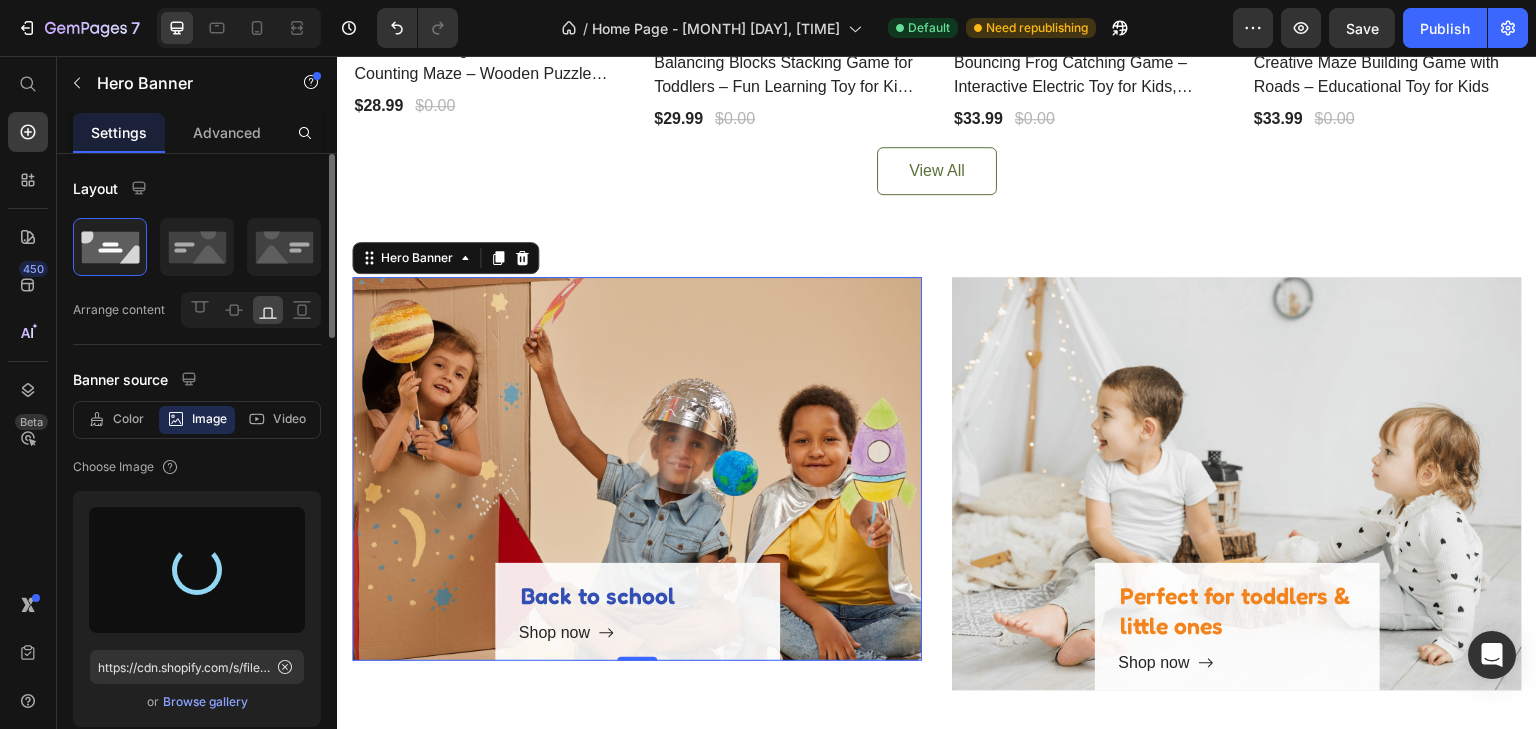 scroll, scrollTop: 2094, scrollLeft: 0, axis: vertical 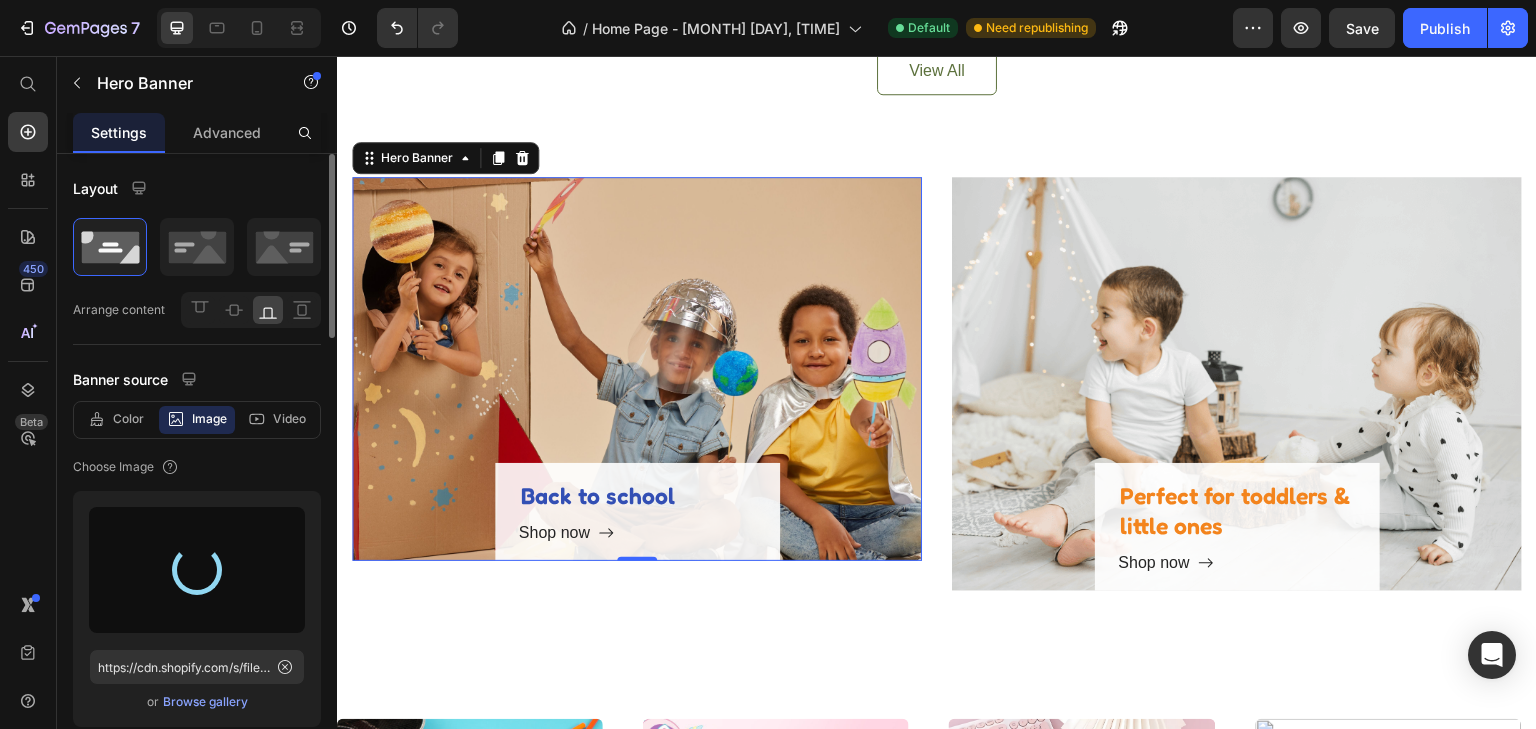 type on "https://cdn.shopify.com/s/files/1/0712/4333/3829/files/gempages_571583369305916568-ae96a8d5-2f31-4b2b-9a2e-fea61922bed5.png" 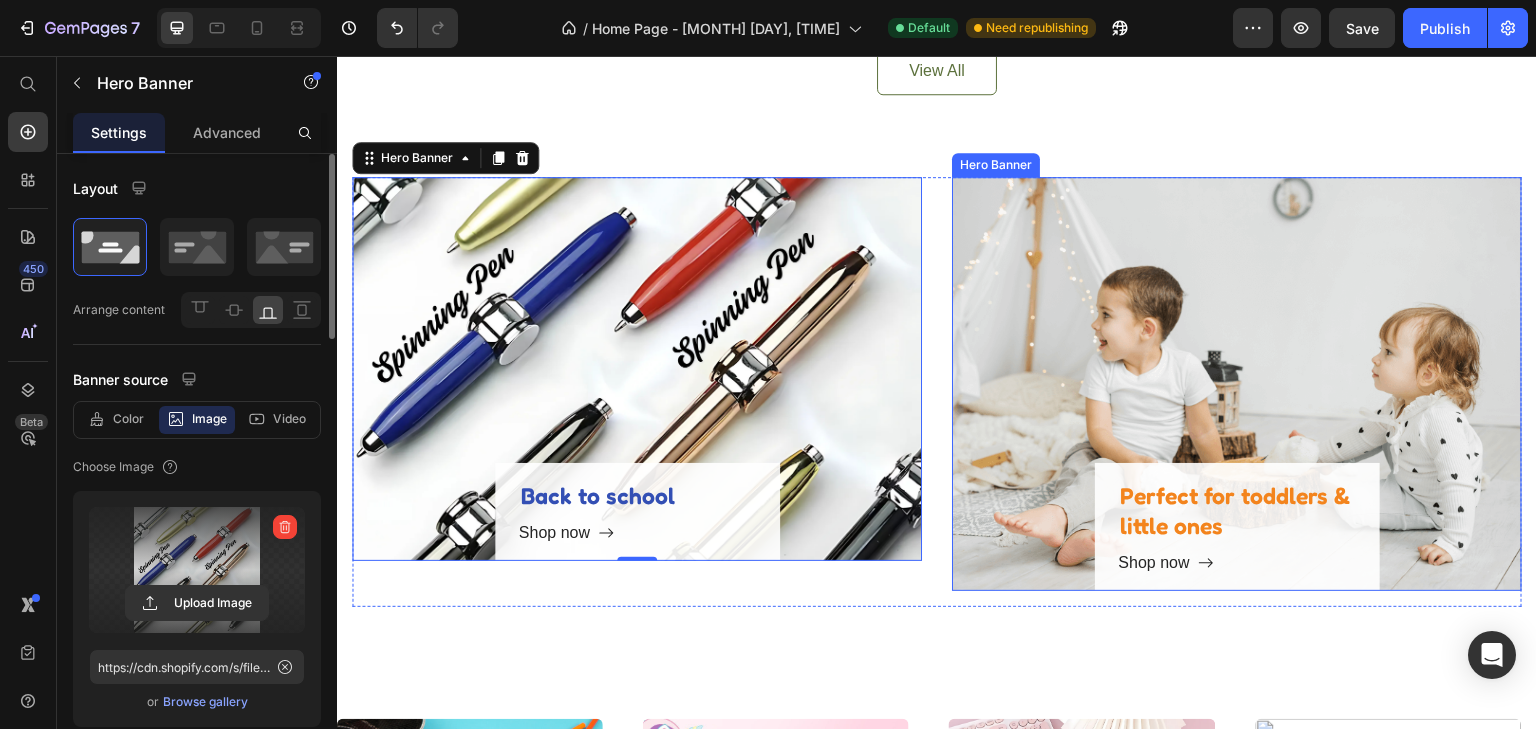 click on "Perfect for toddlers & little ones Heading
Shop now Button Row" at bounding box center (1237, 384) 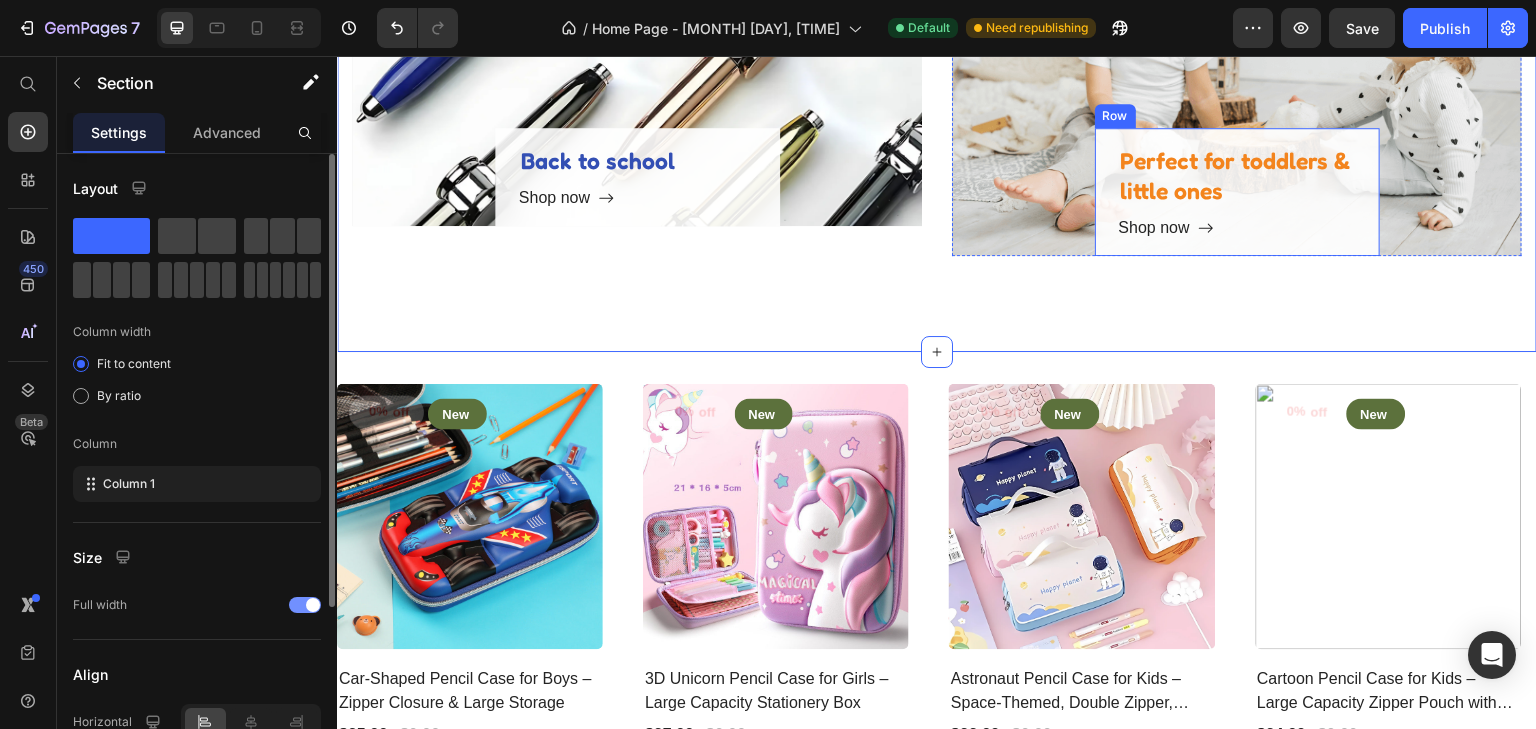 scroll, scrollTop: 2094, scrollLeft: 0, axis: vertical 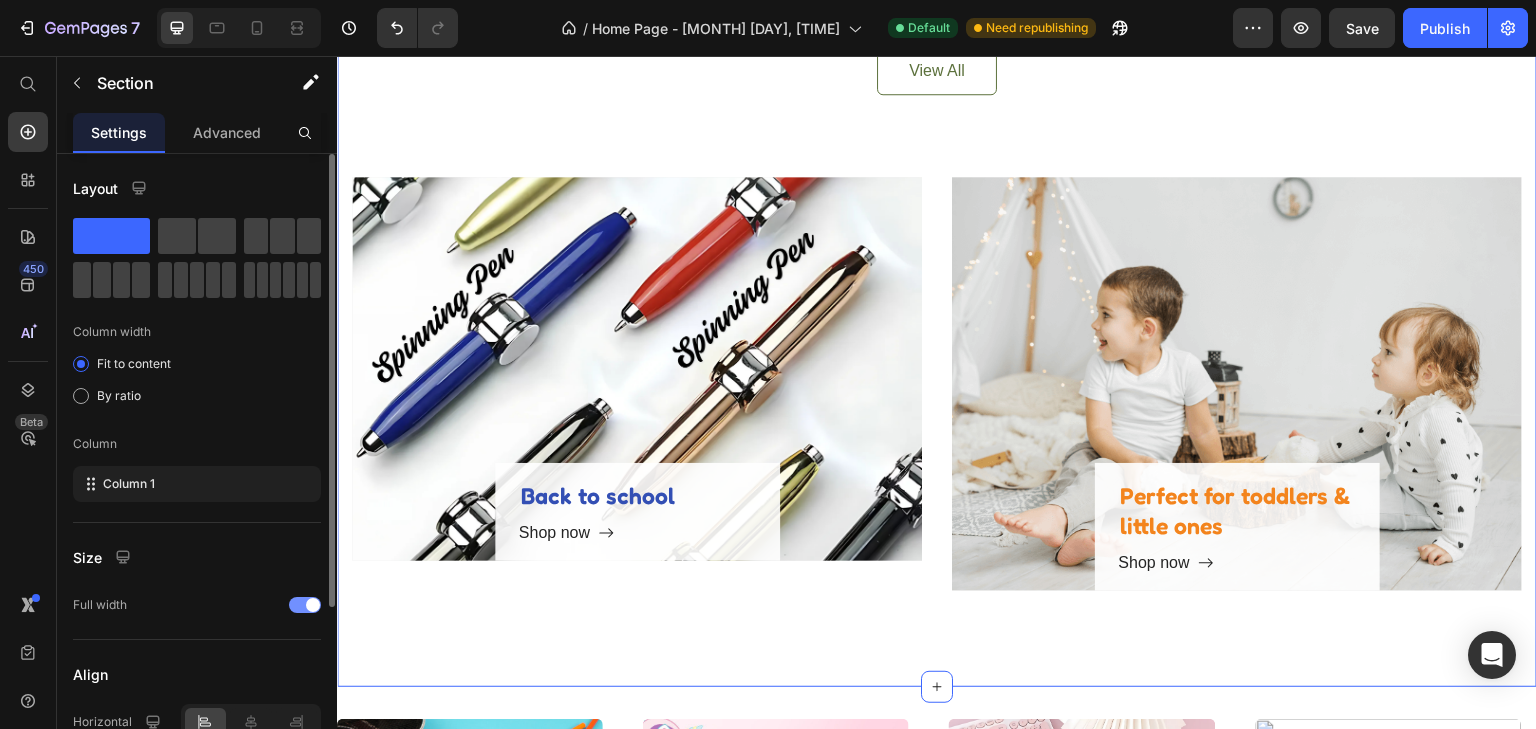 click on "Our Best-Loved Products Heading 0% off Product Tag New Text block Row Row Product Images Row Montessori Magnetic Color and Counting Maze – Wooden Puzzle Board for Kids Product Title $28.99 Product Price $0.00 Product Price Row Row 0% off Product Tag New Text block Row Row Product Images Row Balancing Blocks Stacking Game for Toddlers – Fun Learning Toy for Kids, Montessori-Inspired Fine Motor Skill Builder Product Title $29.99 Product Price $0.00 Product Price Row Row 0% off Product Tag New Text block Row Row Product Images Row Bouncing Frog Catching Game – Interactive Electric Toy for Kids, Hand-Eye Coordination & Focus Training Product Title $33.99 Product Price $0.00 Product Price Row Row 0% off Product Tag New Text block Row Row Product Images Row Creative Maze Building Game with Roads – Educational Toy for Kids Product Title $33.99 Product Price $0.00 Product Price Row Row Product List Row View All Button Back to school Heading
Shop now Button Row Hero Banner Heading Shop now Row" at bounding box center (937, 95) 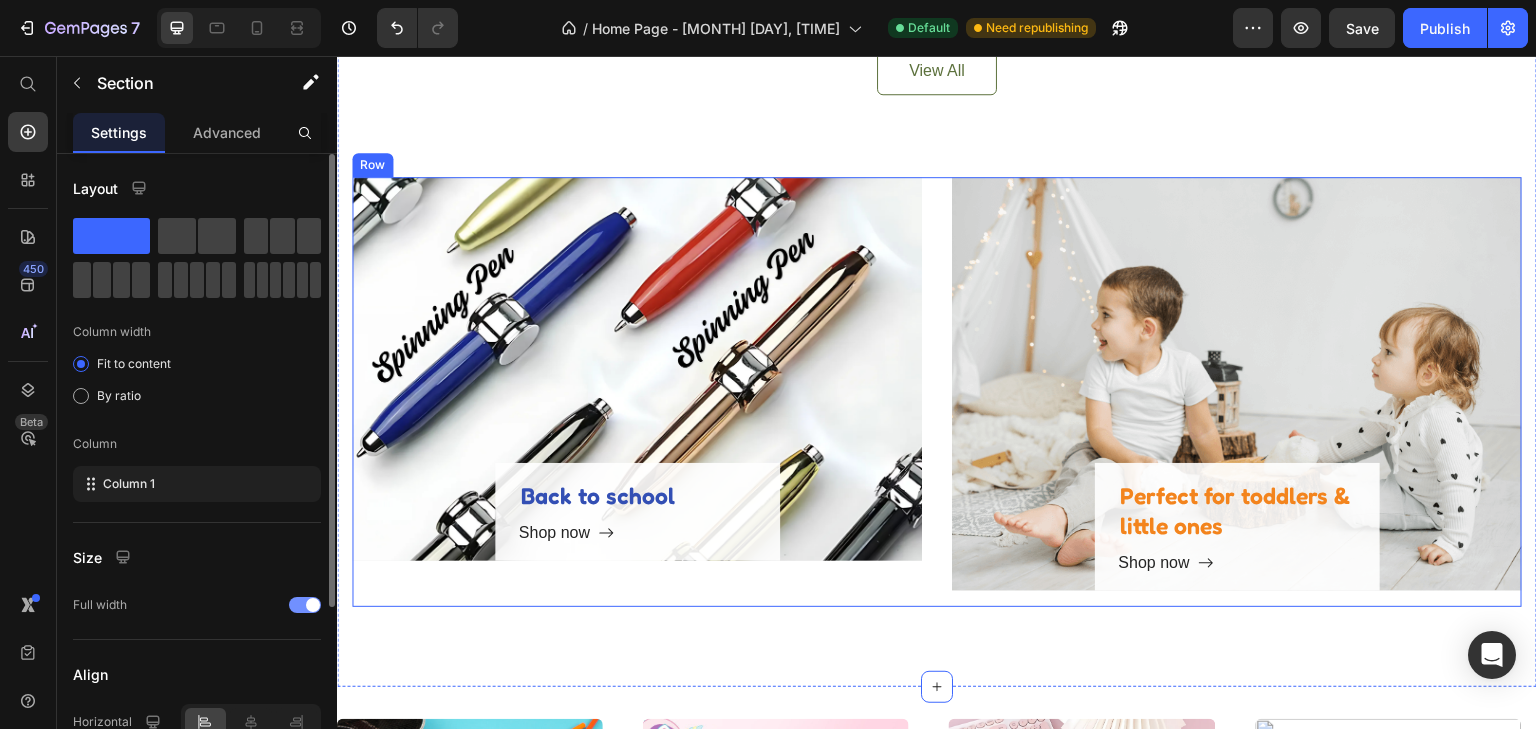 click on "Perfect for toddlers & little ones Heading
Shop now Button Row" at bounding box center (1237, 384) 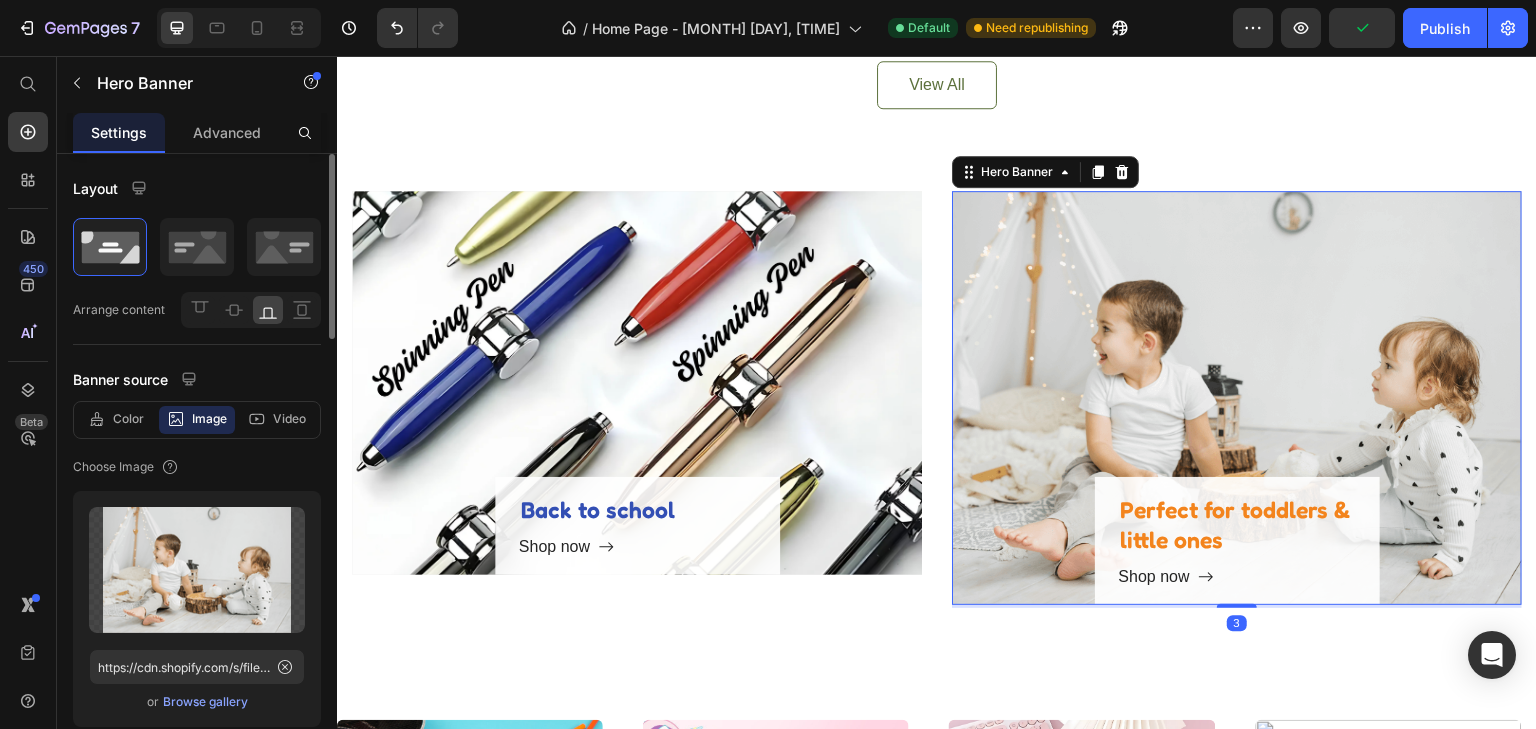 scroll, scrollTop: 2080, scrollLeft: 0, axis: vertical 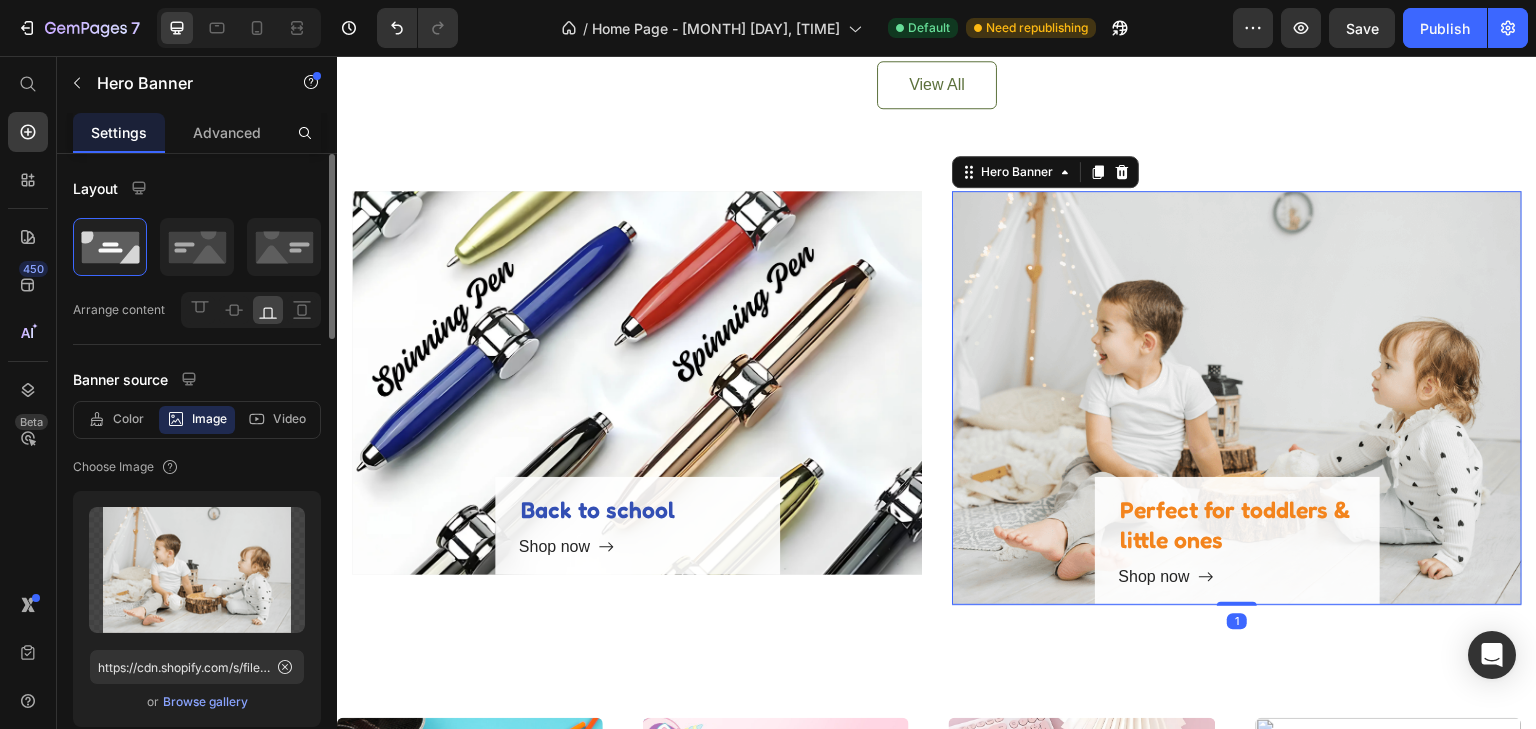 drag, startPoint x: 1210, startPoint y: 600, endPoint x: 1207, endPoint y: 584, distance: 16.27882 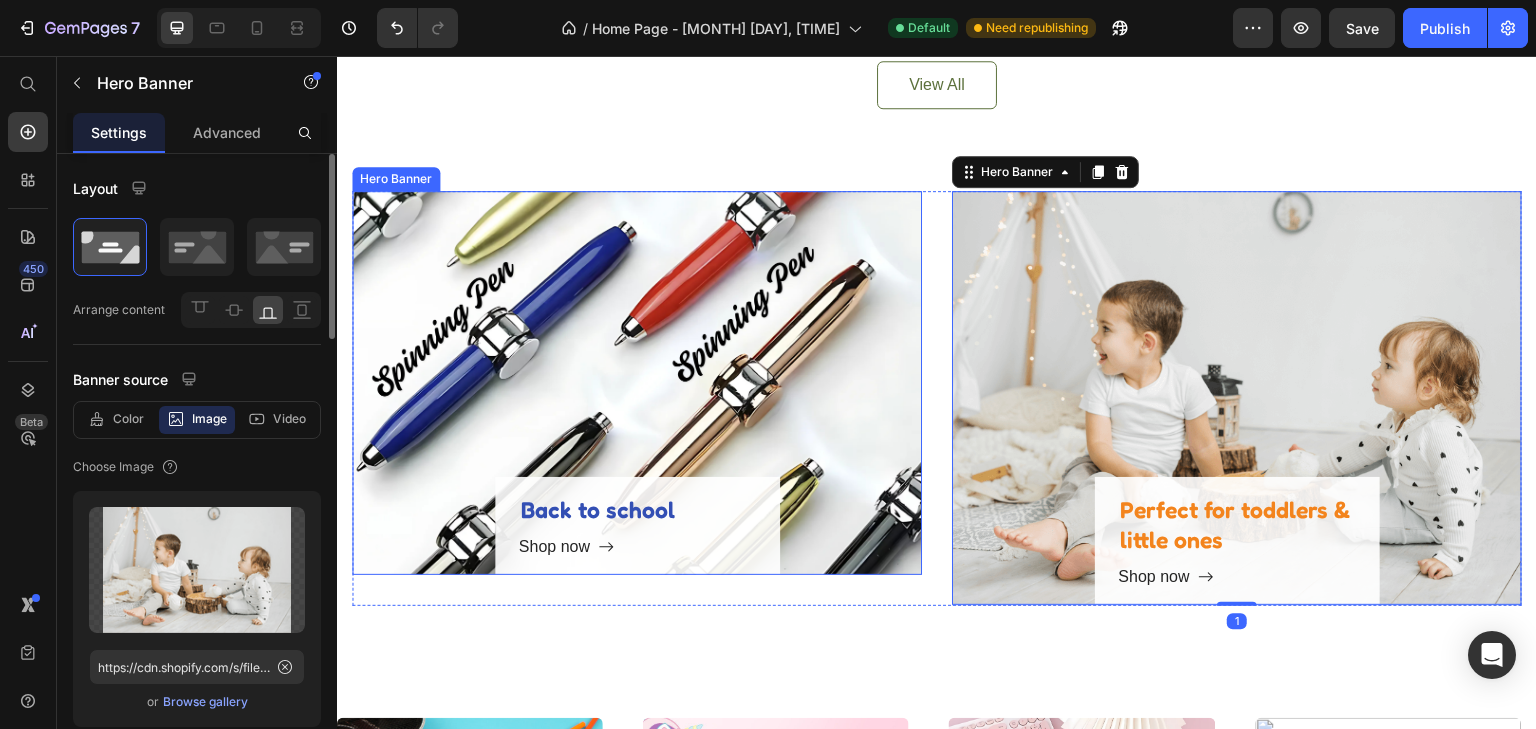 click on "Back to school Heading
Shop now Button Row" at bounding box center (637, 383) 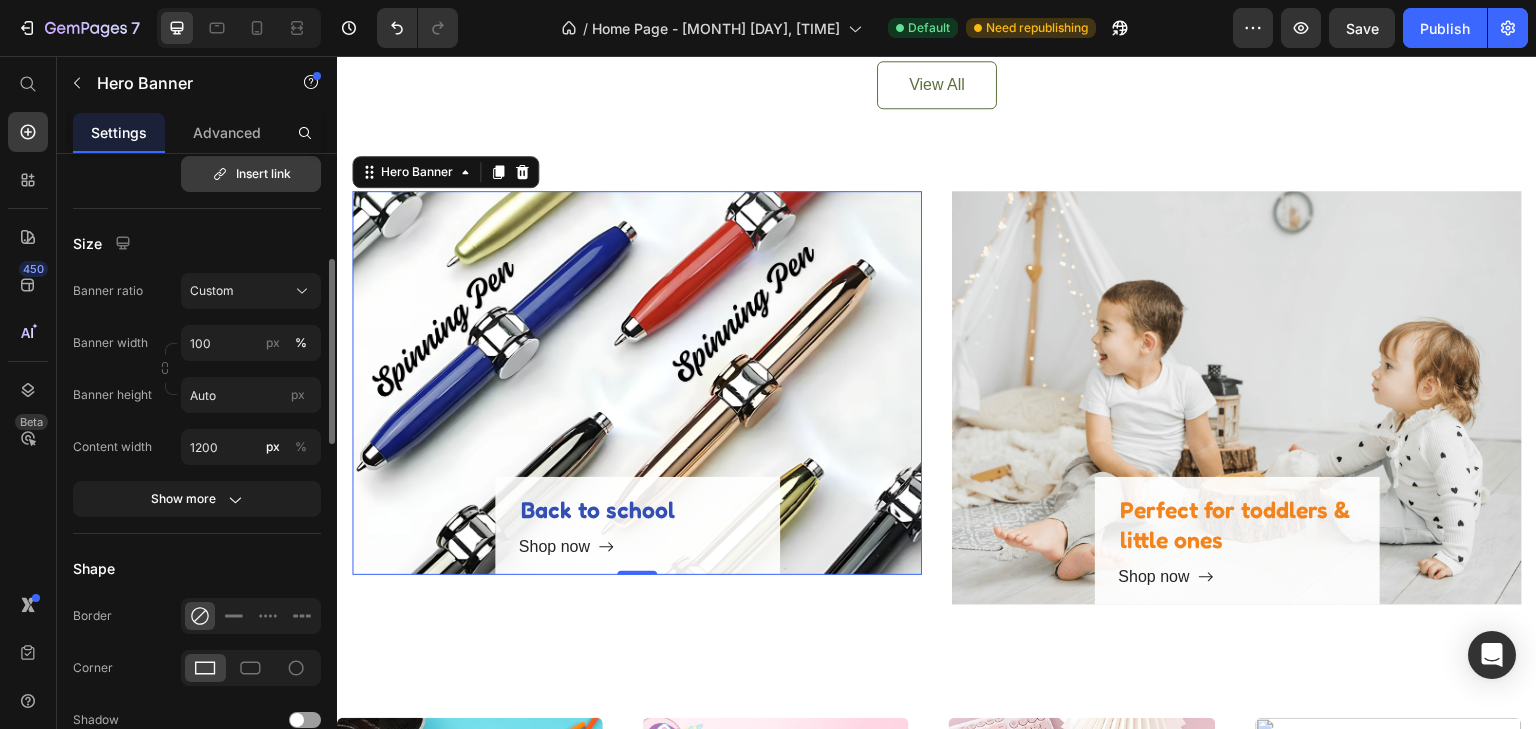 scroll, scrollTop: 900, scrollLeft: 0, axis: vertical 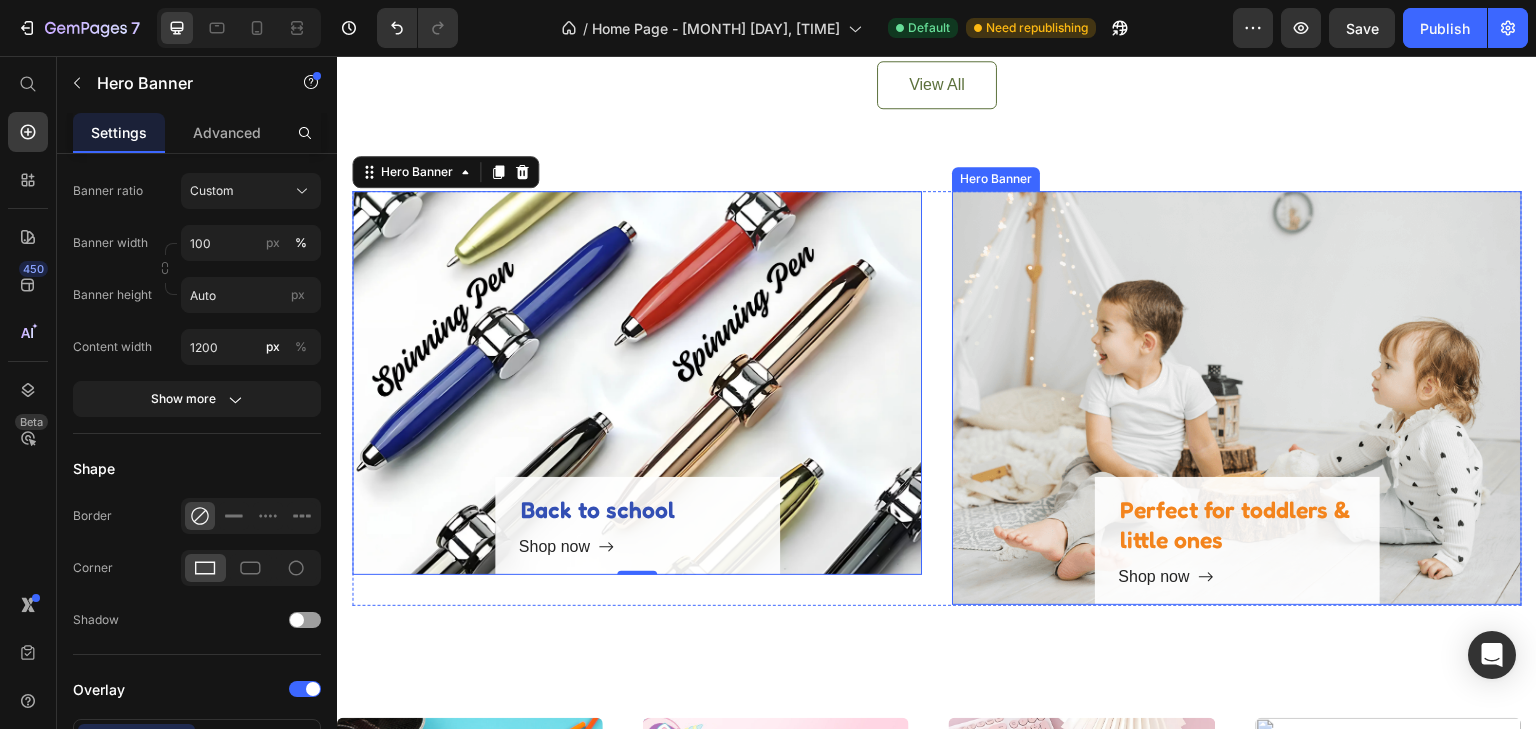 click on "Perfect for toddlers & little ones Heading
Shop now Button Row" at bounding box center [1237, 398] 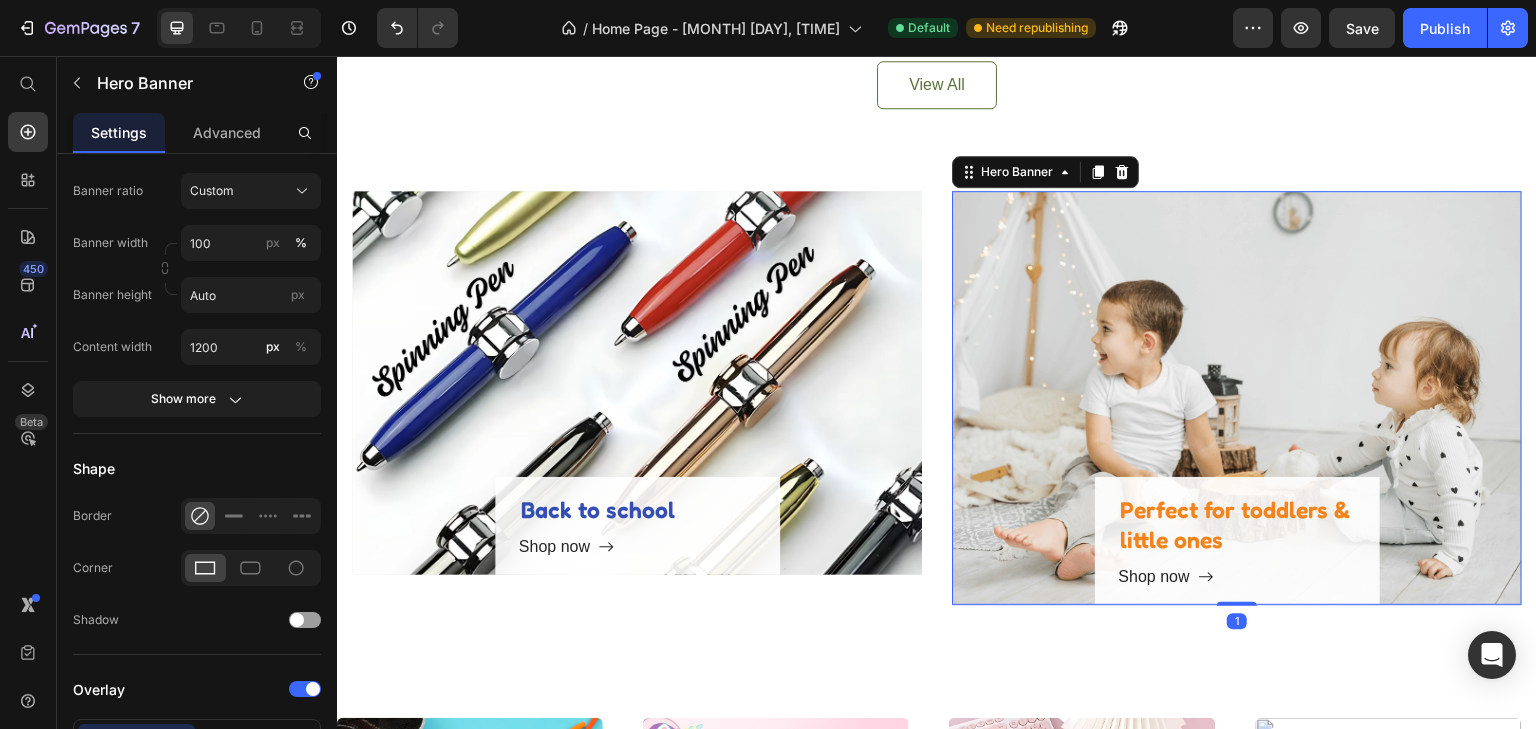 click on "Perfect for toddlers & little ones Heading
Shop now Button Row" at bounding box center (1237, 398) 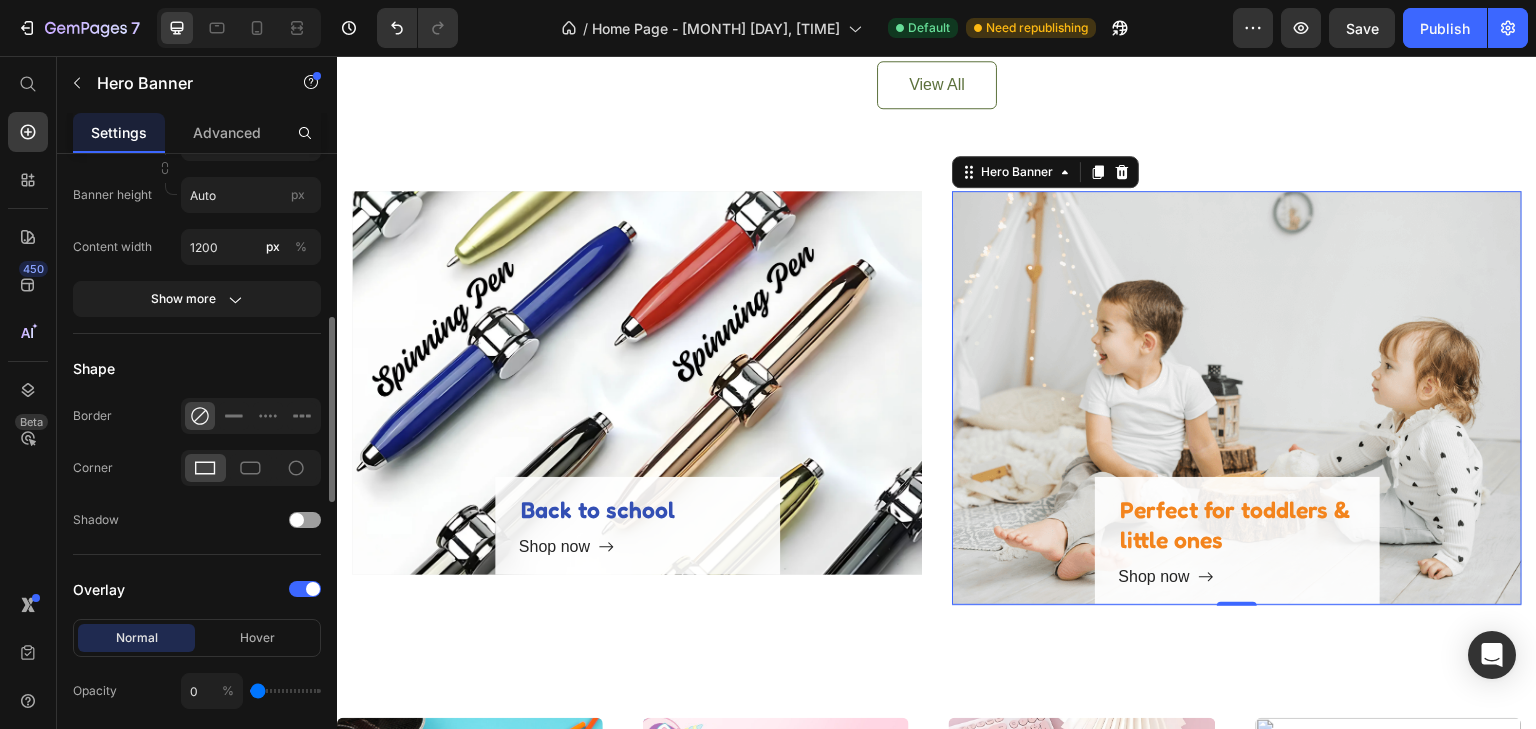 scroll, scrollTop: 900, scrollLeft: 0, axis: vertical 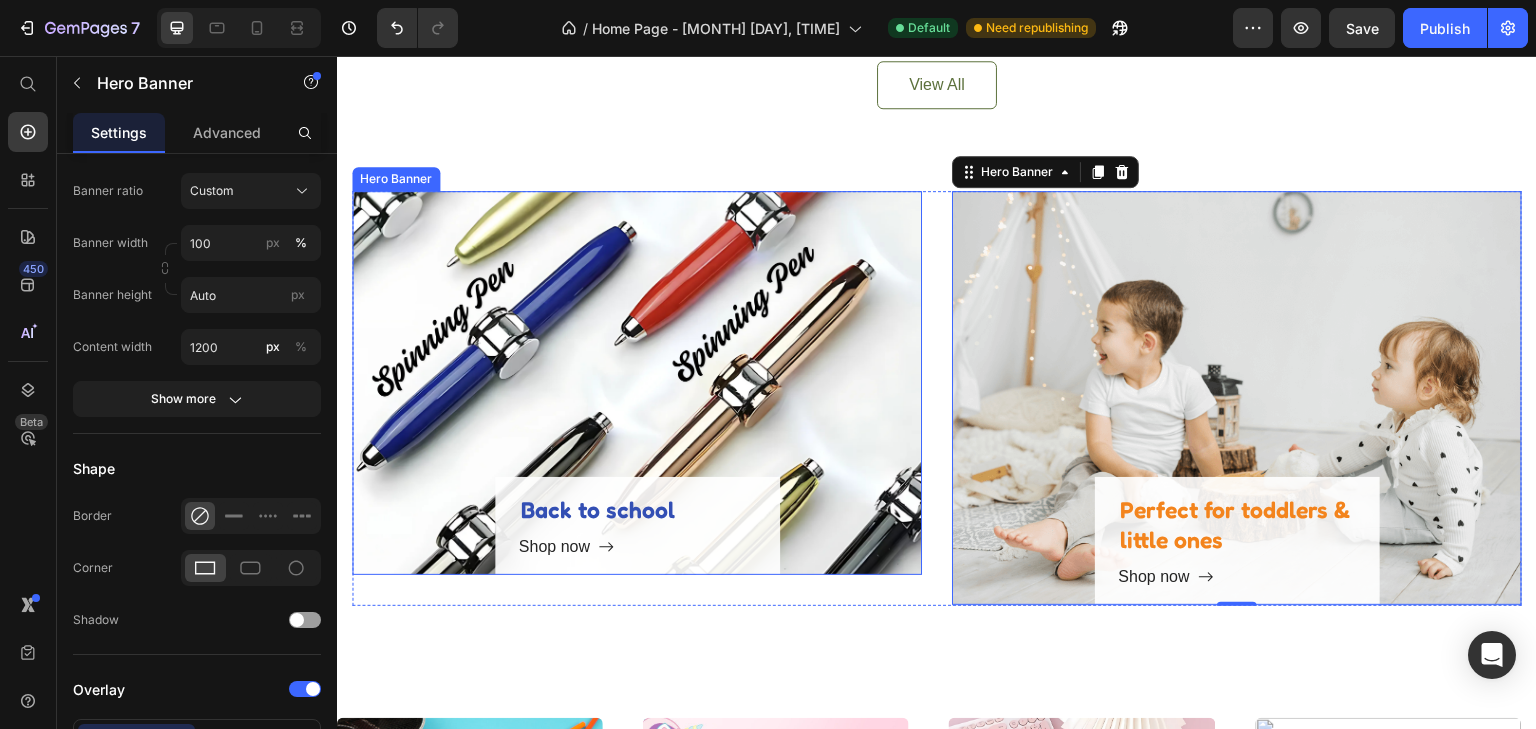 click on "Back to school Heading
Shop now Button Row" at bounding box center [637, 383] 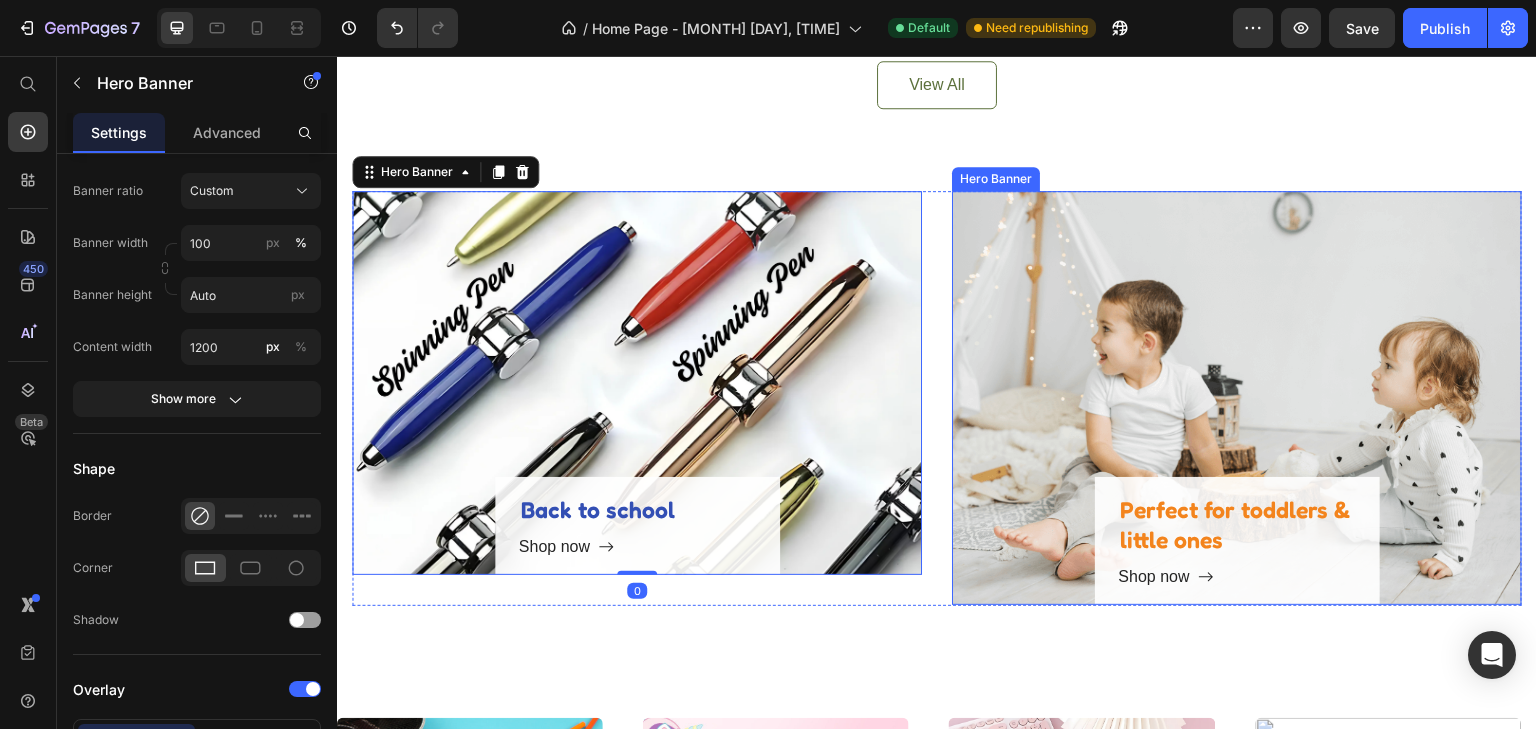 click on "Perfect for toddlers & little ones Heading
Shop now Button Row" at bounding box center [1237, 398] 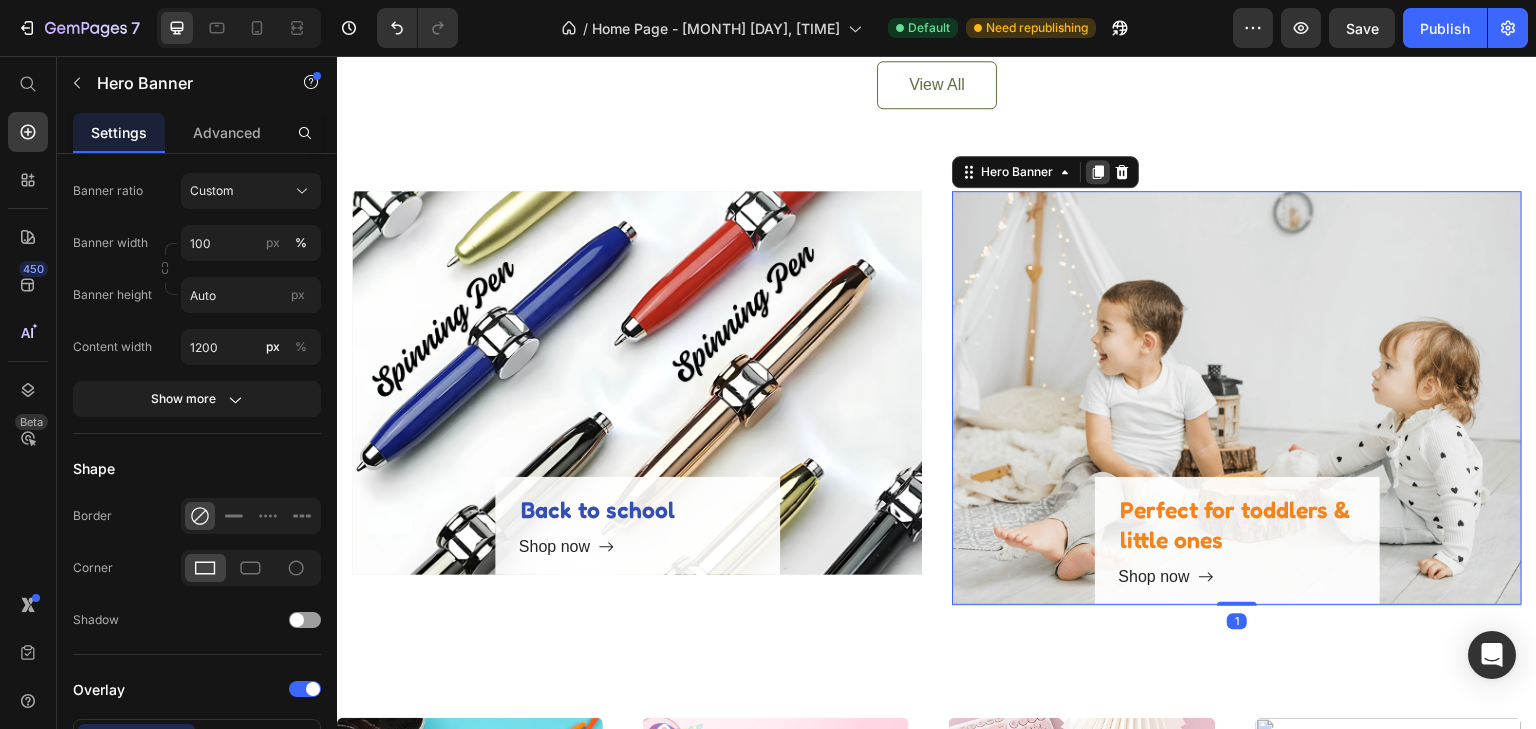 click 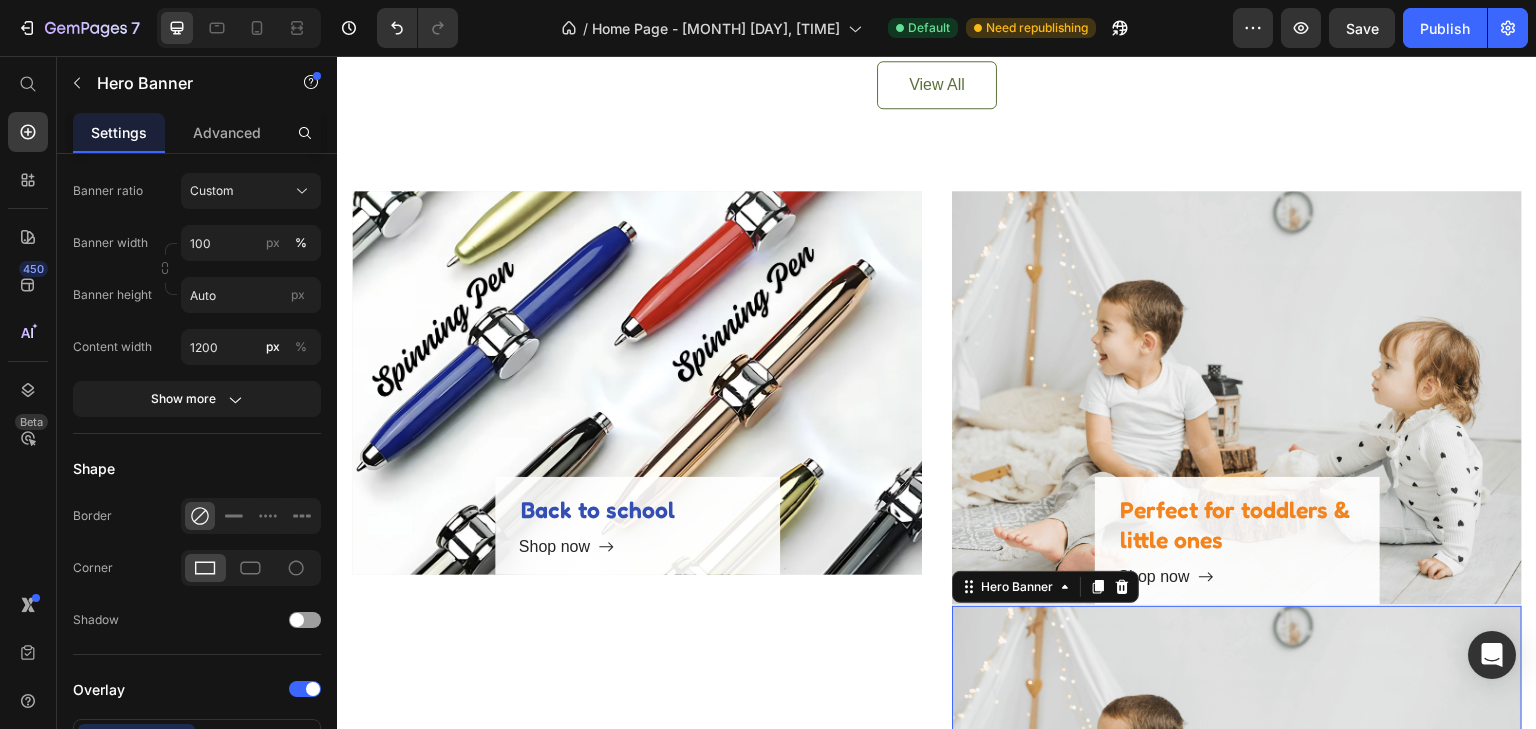 scroll, scrollTop: 2494, scrollLeft: 0, axis: vertical 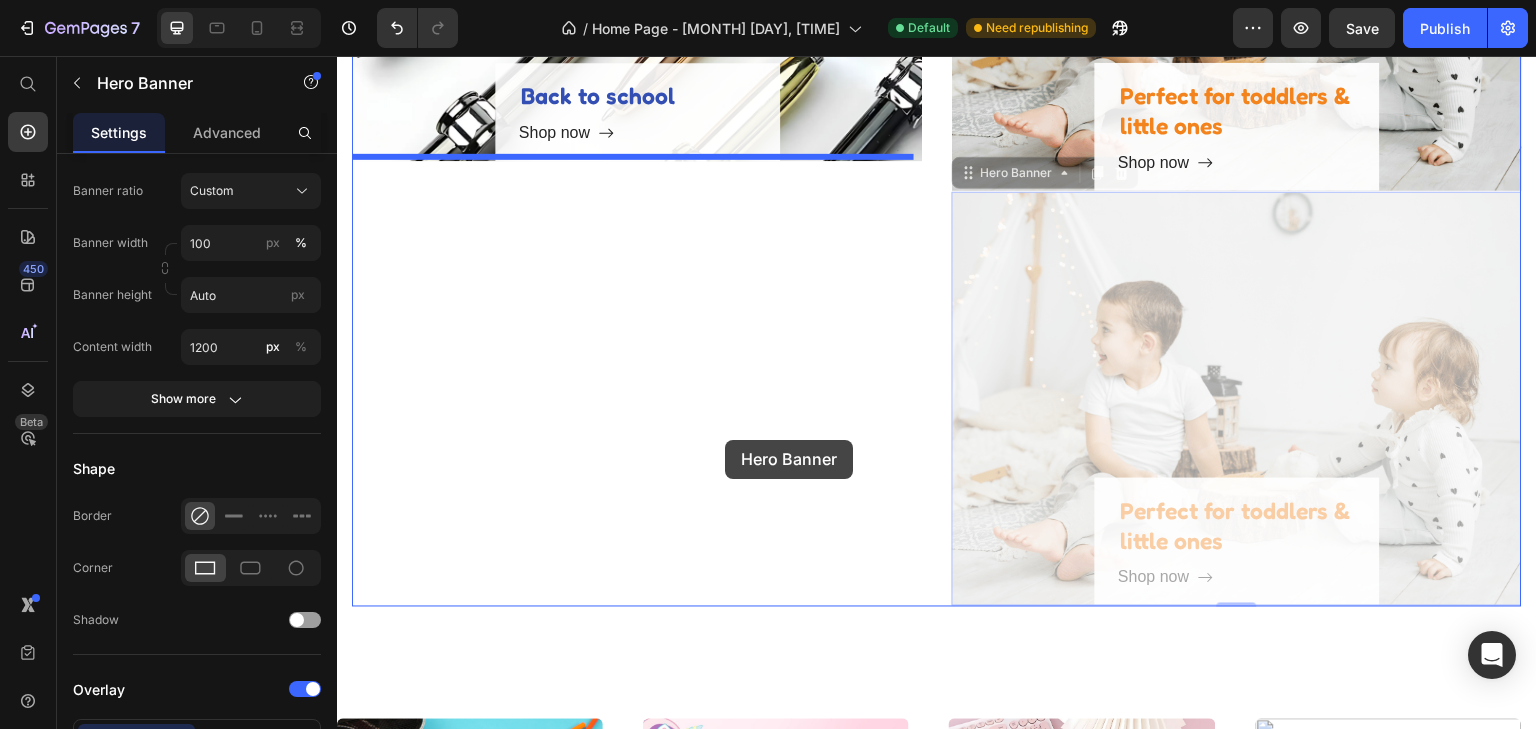 drag, startPoint x: 1201, startPoint y: 400, endPoint x: 726, endPoint y: 440, distance: 476.68124 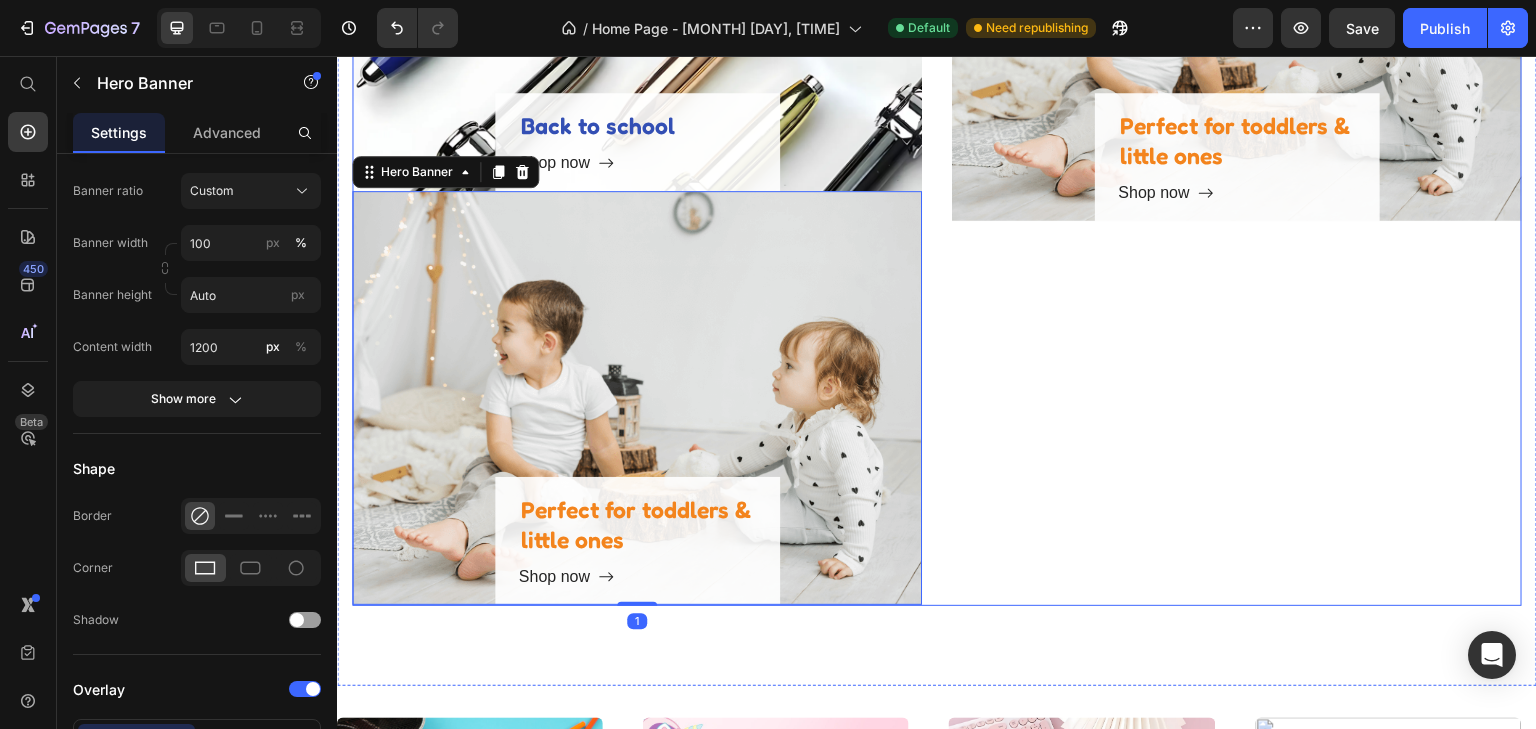 scroll, scrollTop: 2264, scrollLeft: 0, axis: vertical 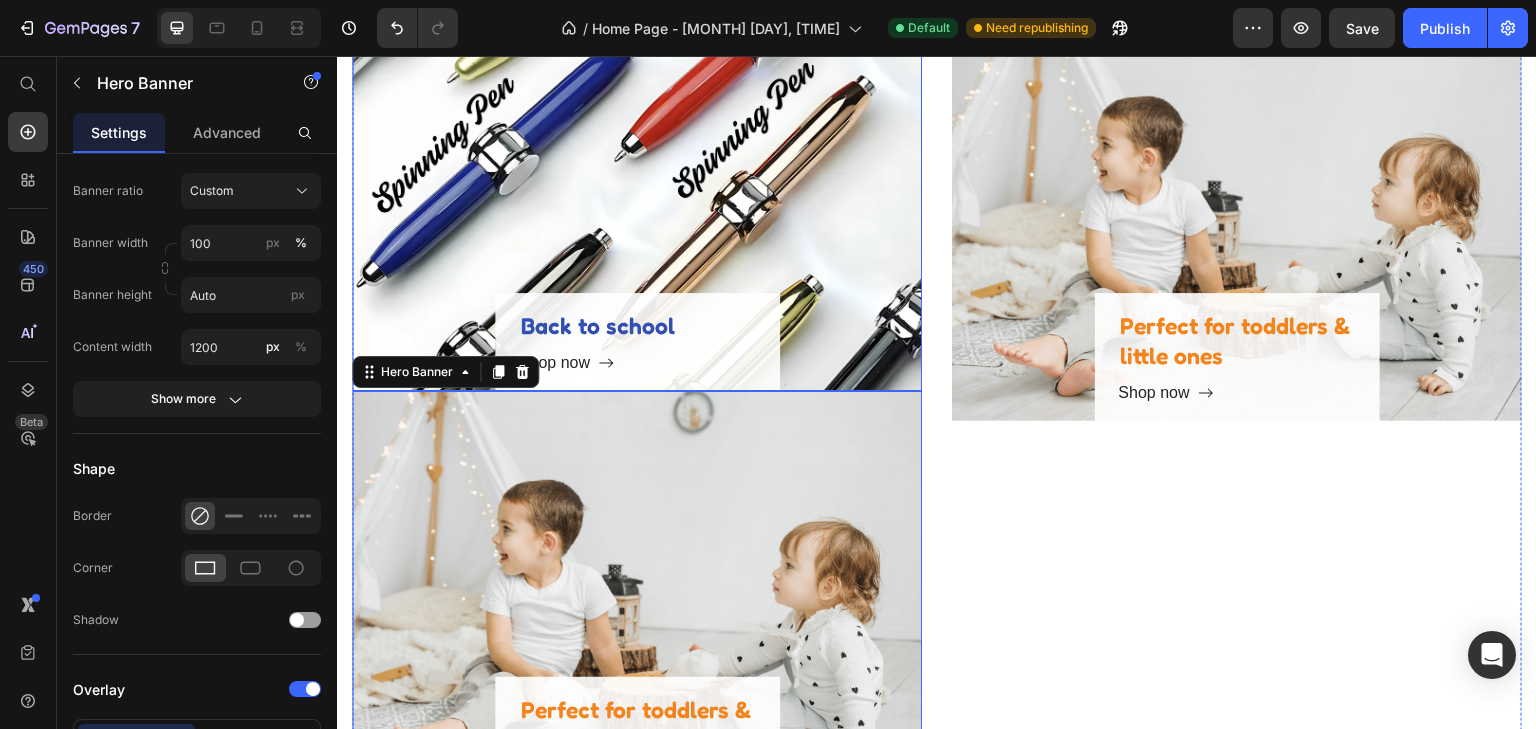 click on "Back to school Heading
Shop now Button Row" at bounding box center (637, 199) 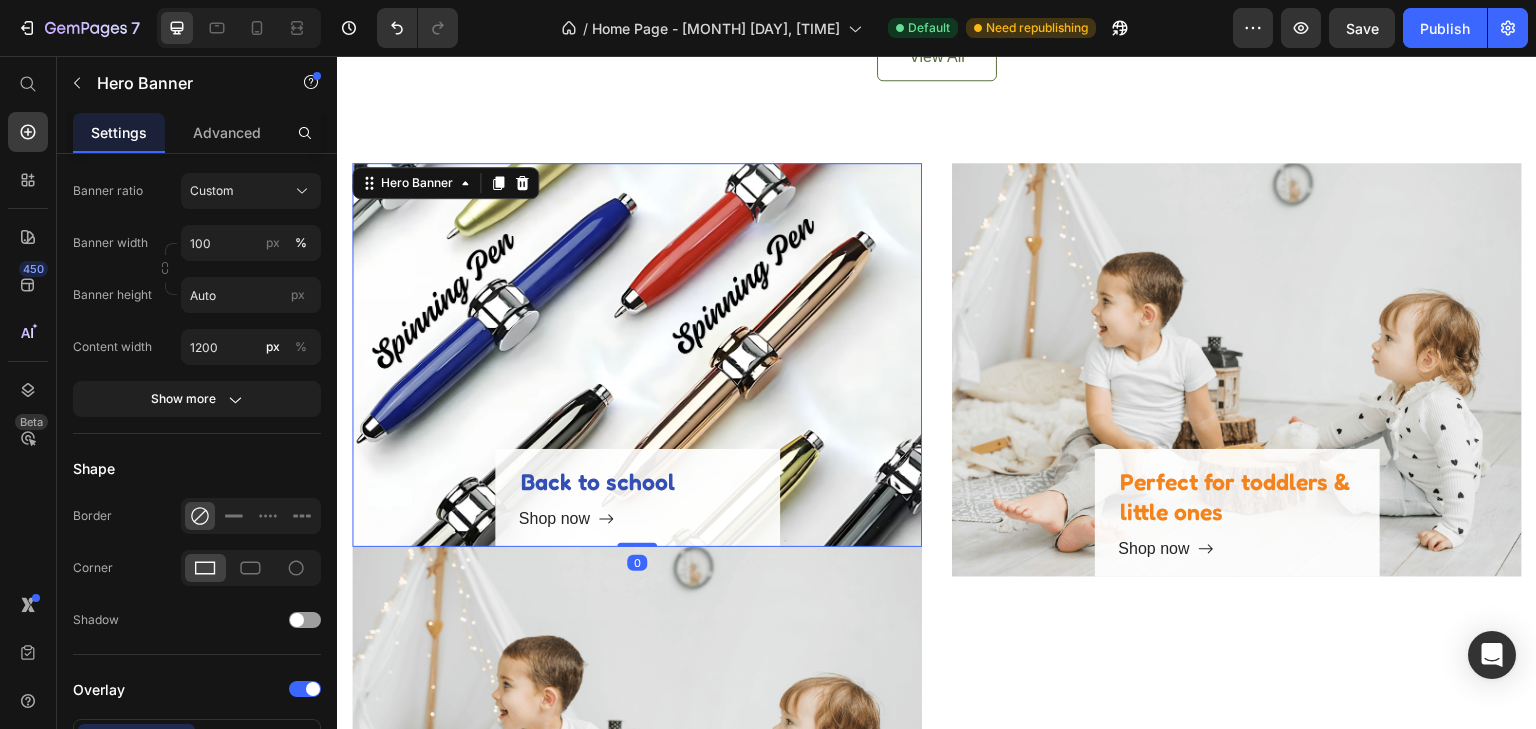 scroll, scrollTop: 2064, scrollLeft: 0, axis: vertical 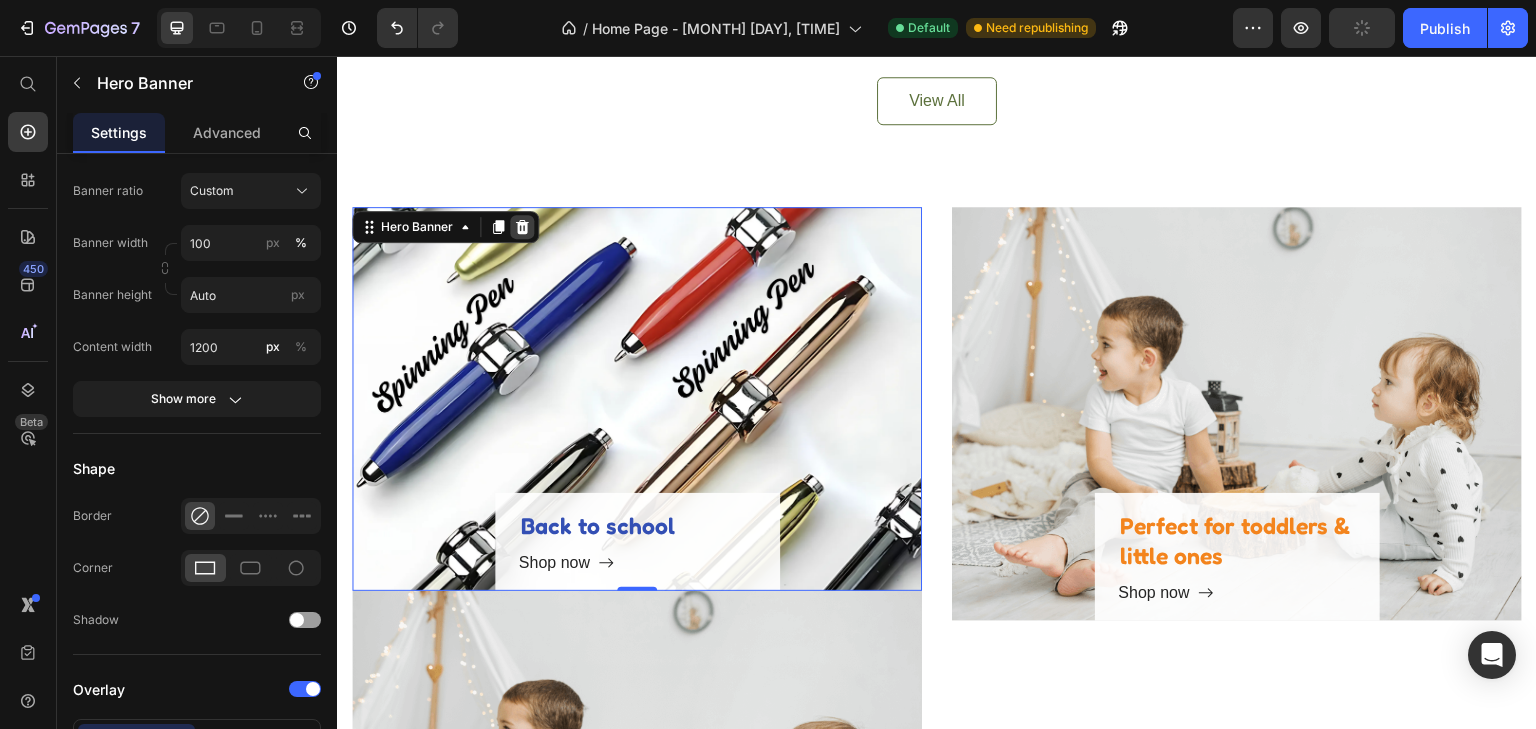 click 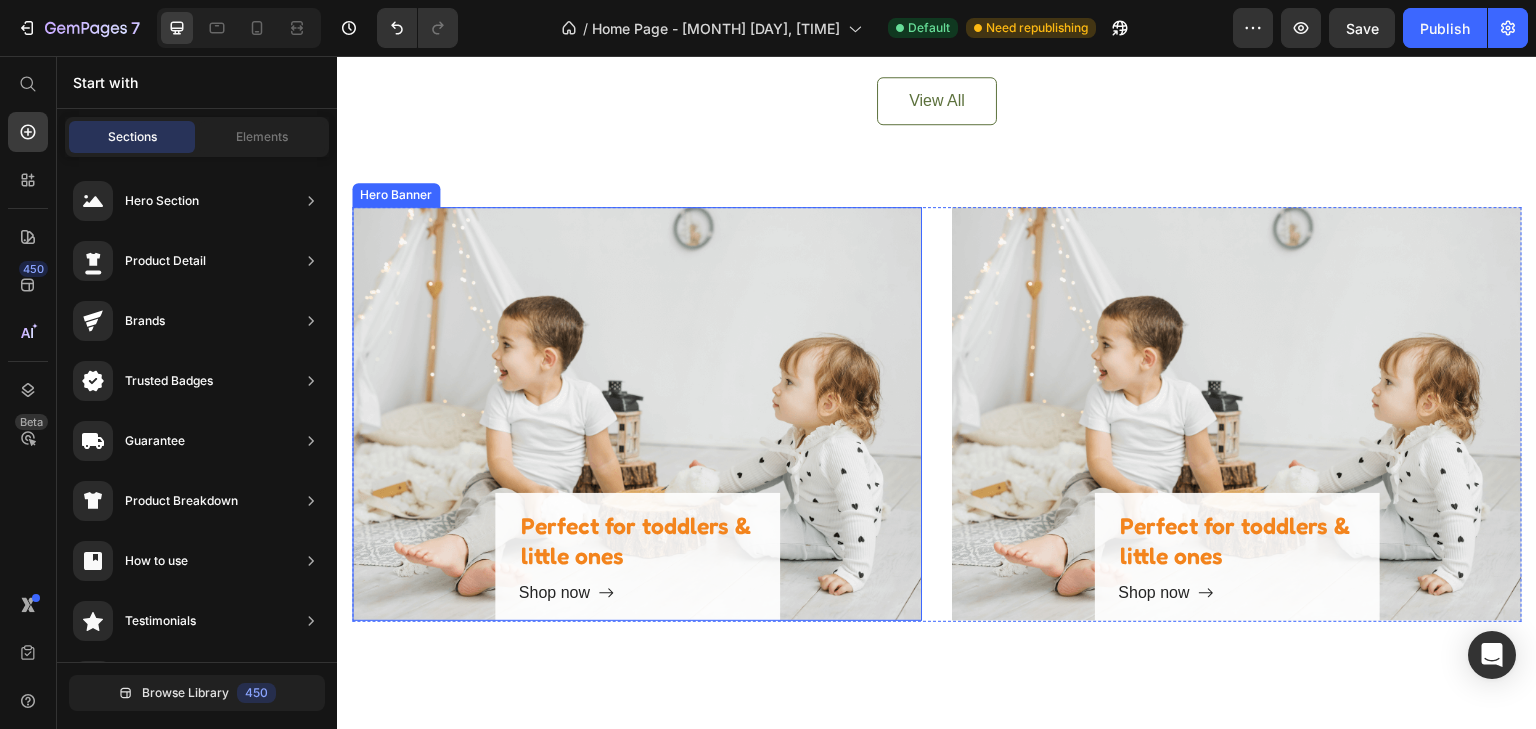 click on "Perfect for toddlers & little ones Heading
Shop now Button Row" at bounding box center [637, 414] 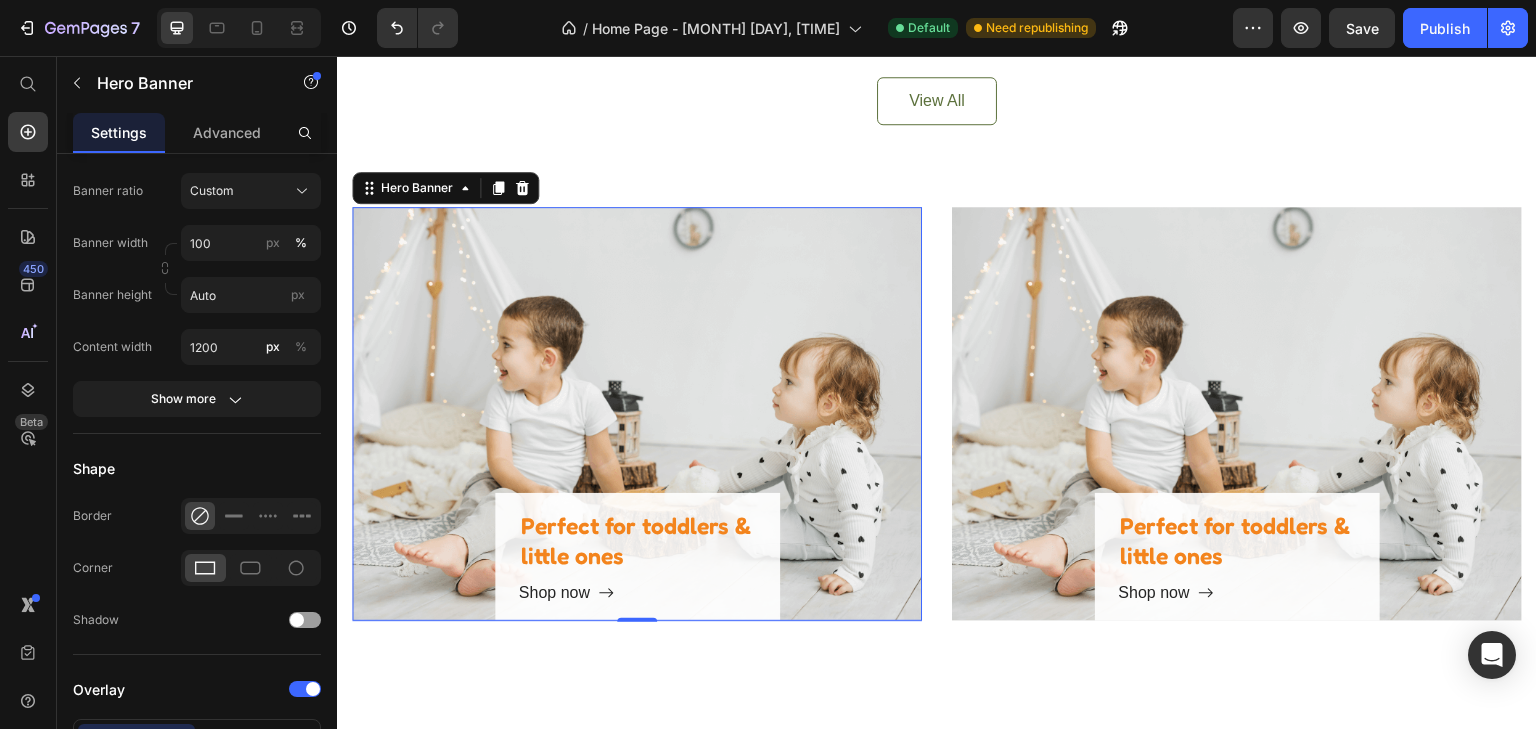 click on "Perfect for toddlers & little ones Heading
Shop now Button Row" at bounding box center [637, 414] 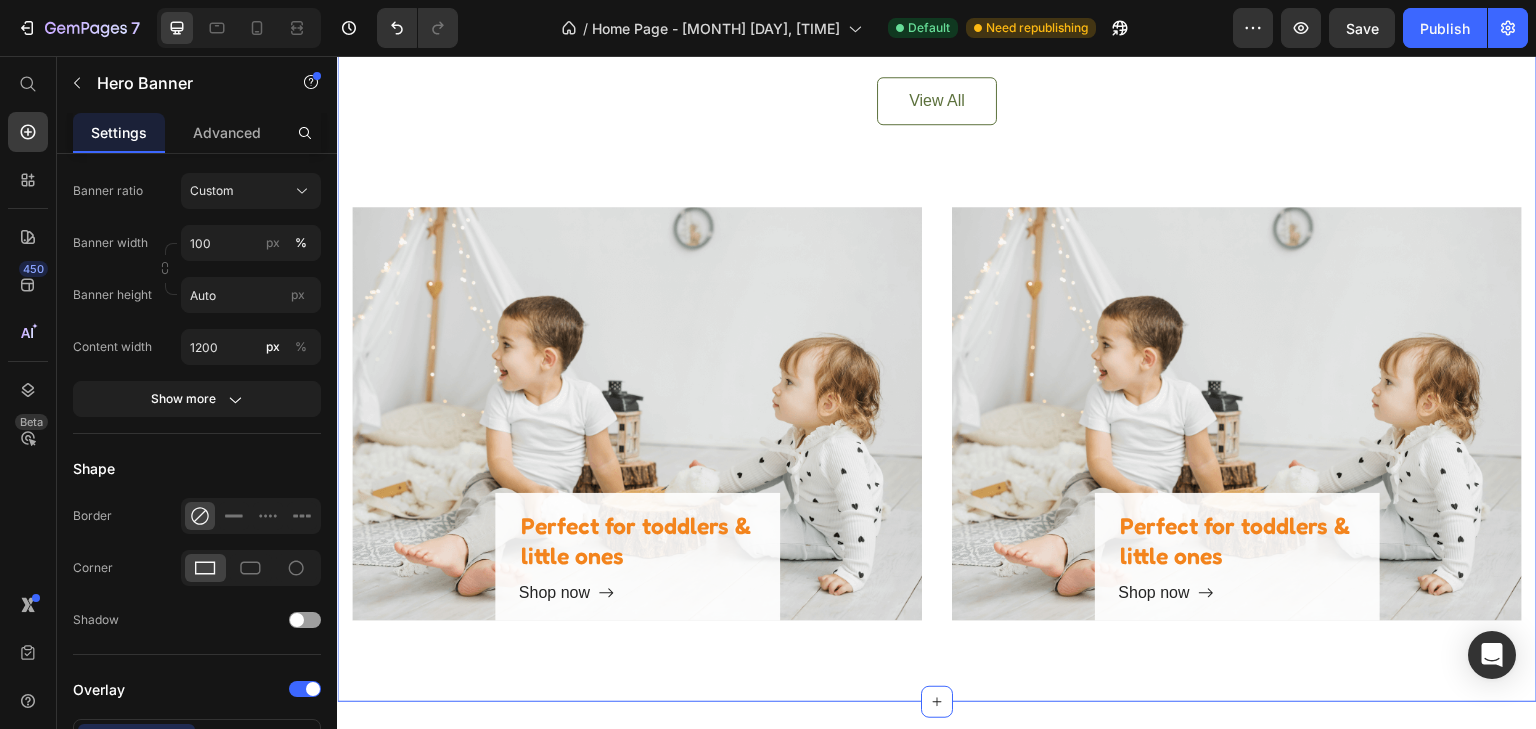 click on "Our Best-Loved Products Heading 0% off Product Tag New Text block Row Row Product Images Row Montessori Magnetic Color and Counting Maze – Wooden Puzzle Board for Kids Product Title $28.99 Product Price $0.00 Product Price Row Row 0% off Product Tag New Text block Row Row Product Images Row Balancing Blocks Stacking Game for Toddlers – Fun Learning Toy for Kids, Montessori-Inspired Fine Motor Skill Builder Product Title $29.99 Product Price $0.00 Product Price Row Row 0% off Product Tag New Text block Row Row Product Images Row Bouncing Frog Catching Game – Interactive Electric Toy for Kids, Hand-Eye Coordination & Focus Training Product Title $33.99 Product Price $0.00 Product Price Row Row 0% off Product Tag New Text block Row Row Product Images Row Creative Maze Building Game with Roads – Educational Toy for Kids Product Title $33.99 Product Price $0.00 Product Price Row Row Product List Row View All Button Perfect for toddlers & little ones Heading
Shop now Button Row Hero Banner" at bounding box center [937, 118] 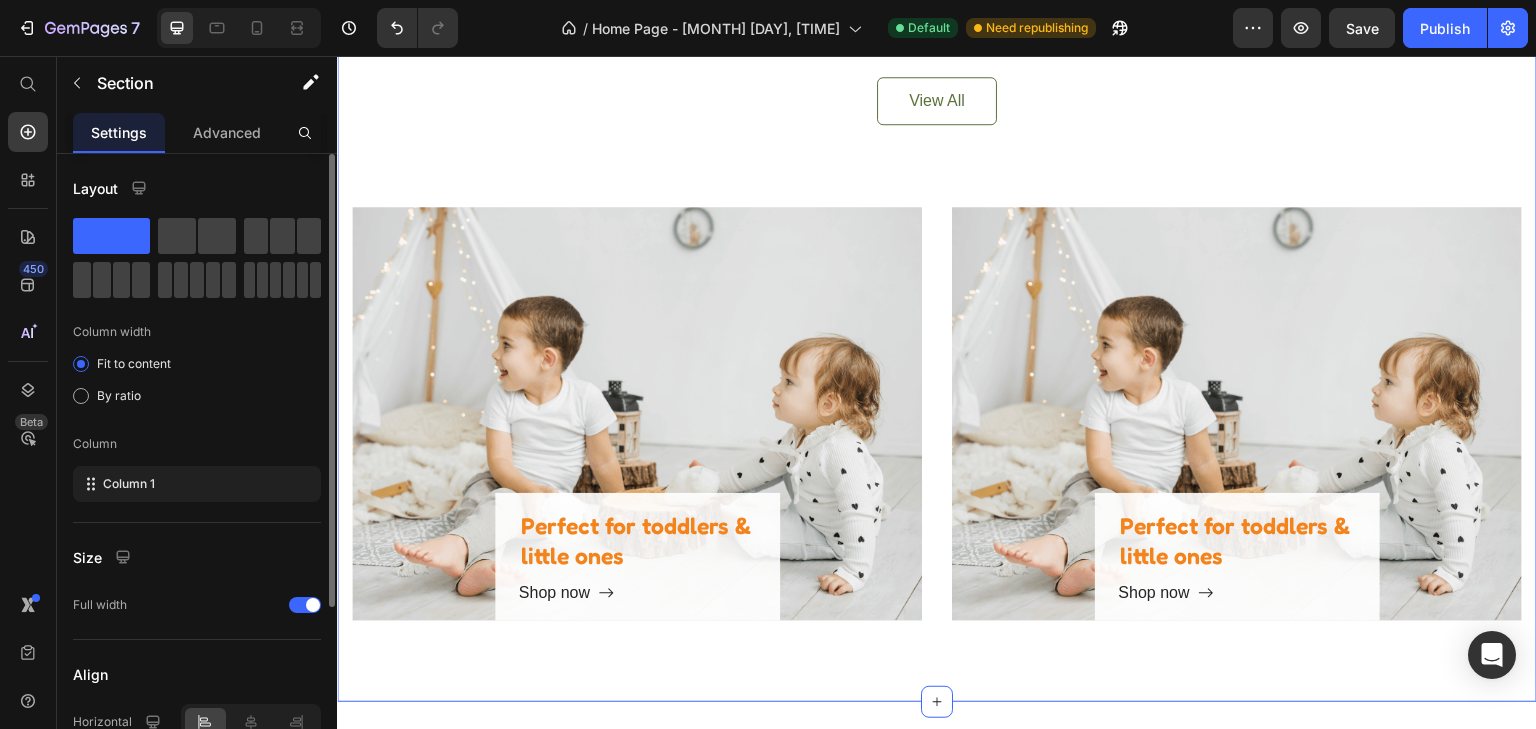 click on "Our Best-Loved Products Heading 0% off Product Tag New Text block Row Row Product Images Row Montessori Magnetic Color and Counting Maze – Wooden Puzzle Board for Kids Product Title $28.99 Product Price $0.00 Product Price Row Row 0% off Product Tag New Text block Row Row Product Images Row Balancing Blocks Stacking Game for Toddlers – Fun Learning Toy for Kids, Montessori-Inspired Fine Motor Skill Builder Product Title $29.99 Product Price $0.00 Product Price Row Row 0% off Product Tag New Text block Row Row Product Images Row Bouncing Frog Catching Game – Interactive Electric Toy for Kids, Hand-Eye Coordination & Focus Training Product Title $33.99 Product Price $0.00 Product Price Row Row 0% off Product Tag New Text block Row Row Product Images Row Creative Maze Building Game with Roads – Educational Toy for Kids Product Title $33.99 Product Price $0.00 Product Price Row Row Product List Row View All Button Perfect for toddlers & little ones Heading
Shop now Button Row Hero Banner" at bounding box center (937, 118) 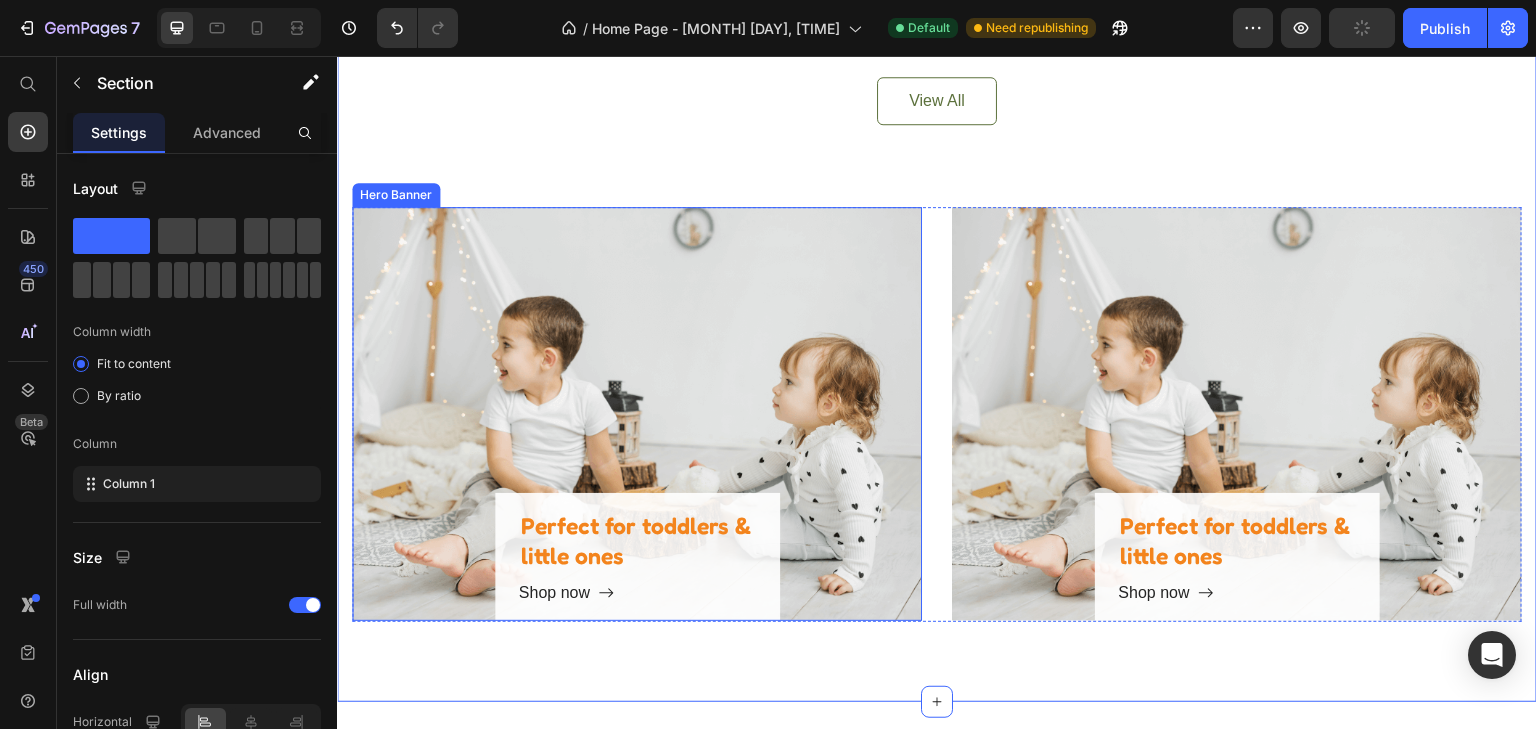 click on "Perfect for toddlers & little ones Heading
Shop now Button Row" at bounding box center (637, 414) 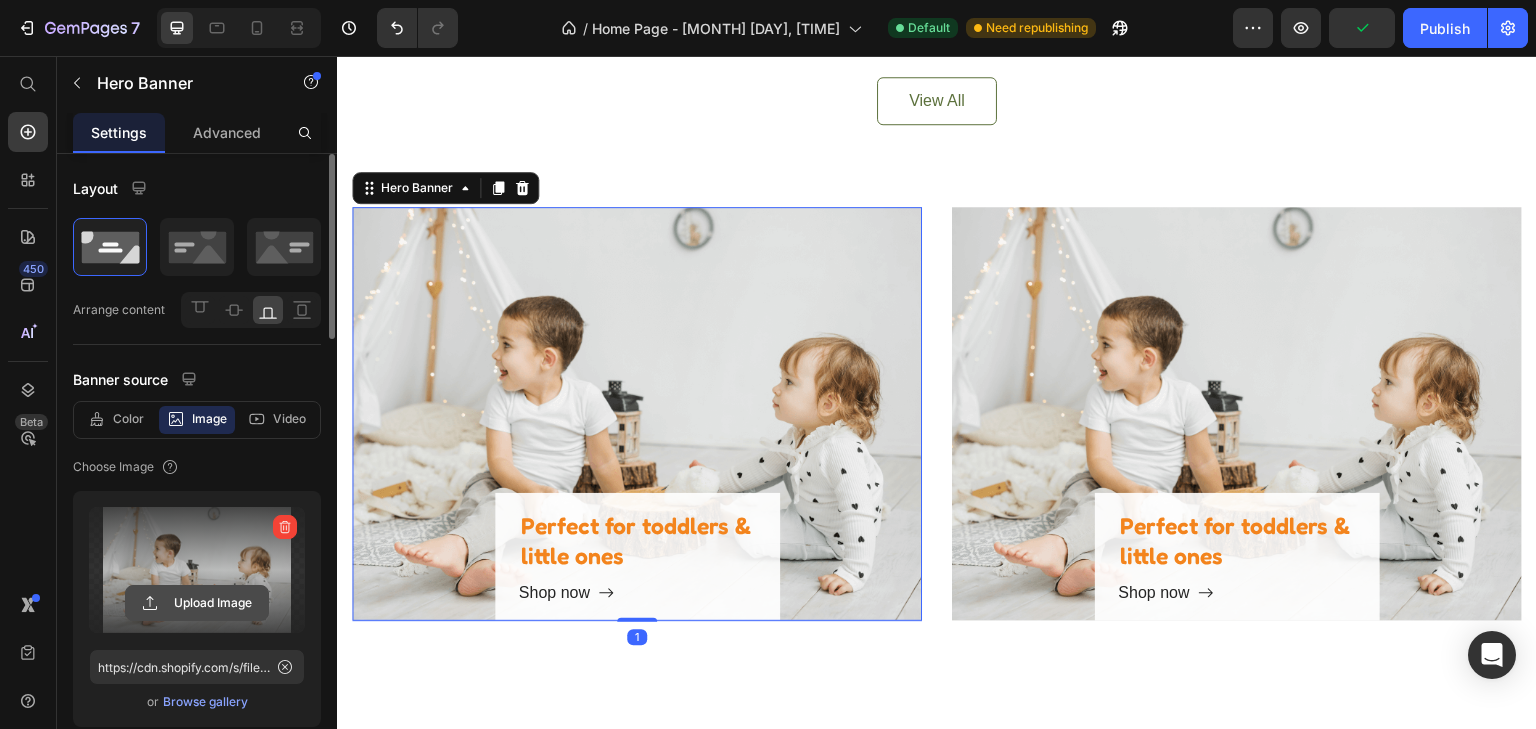 click 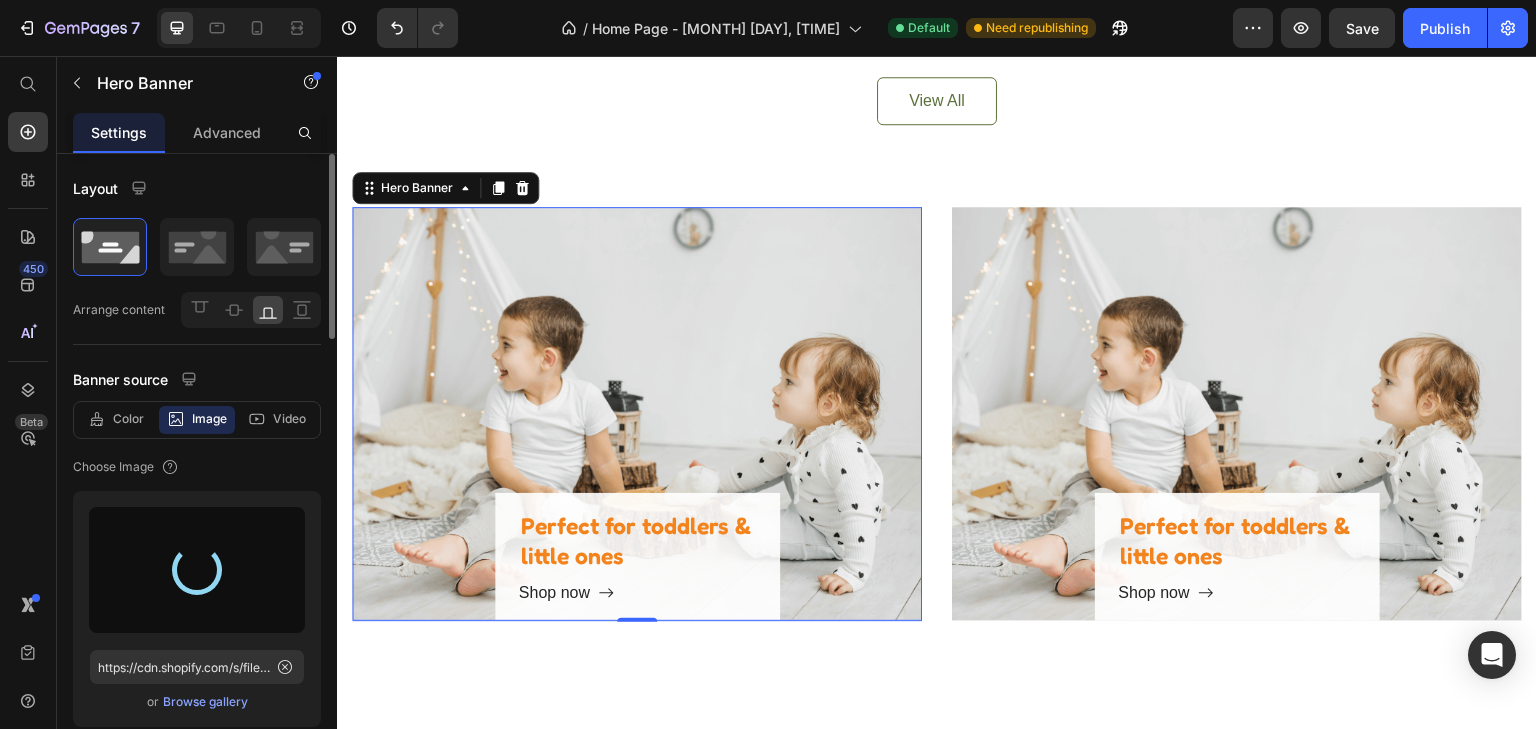 type on "https://cdn.shopify.com/s/files/1/0712/4333/3829/files/gempages_571583369305916568-ae96a8d5-2f31-4b2b-9a2e-fea61922bed5.png" 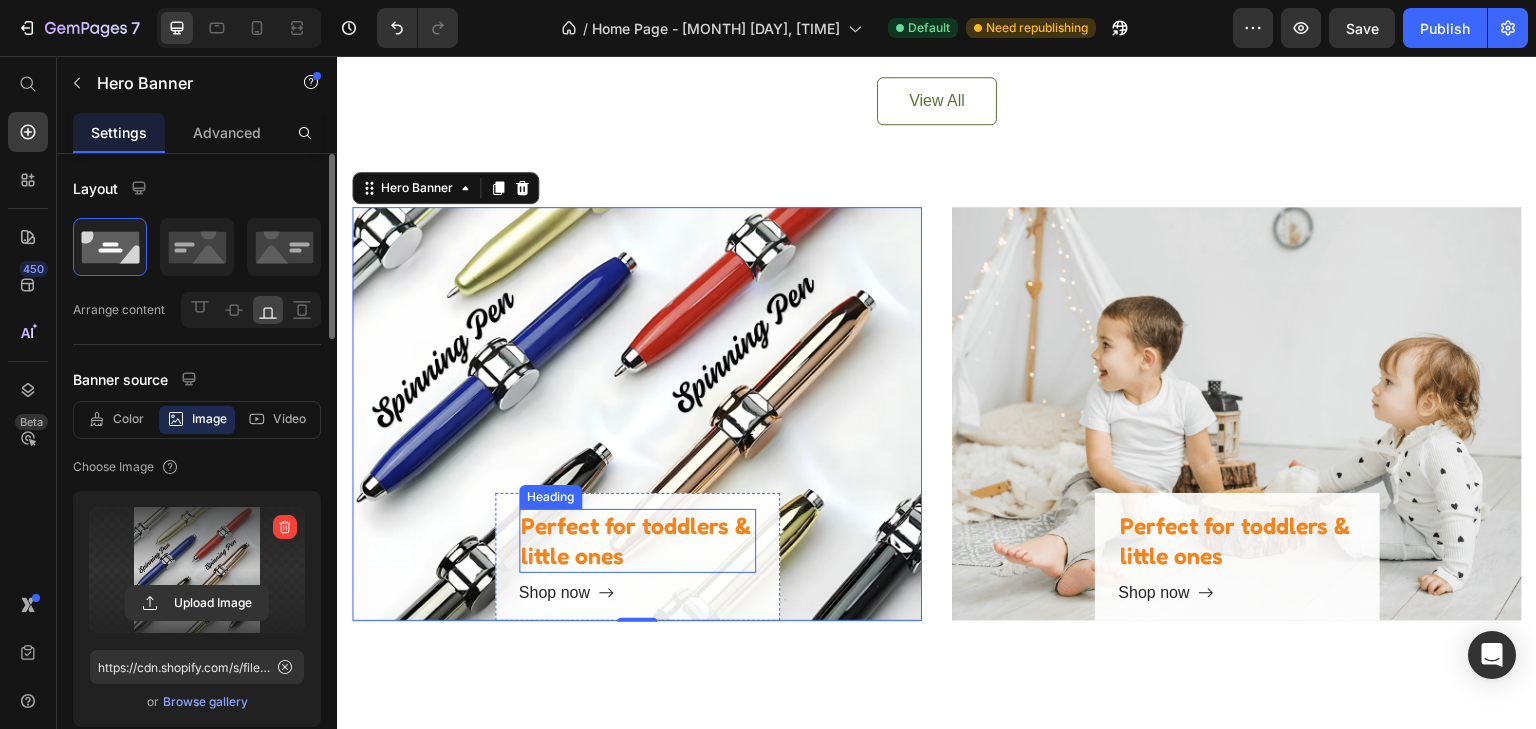 click on "Perfect for toddlers & little ones" at bounding box center (637, 541) 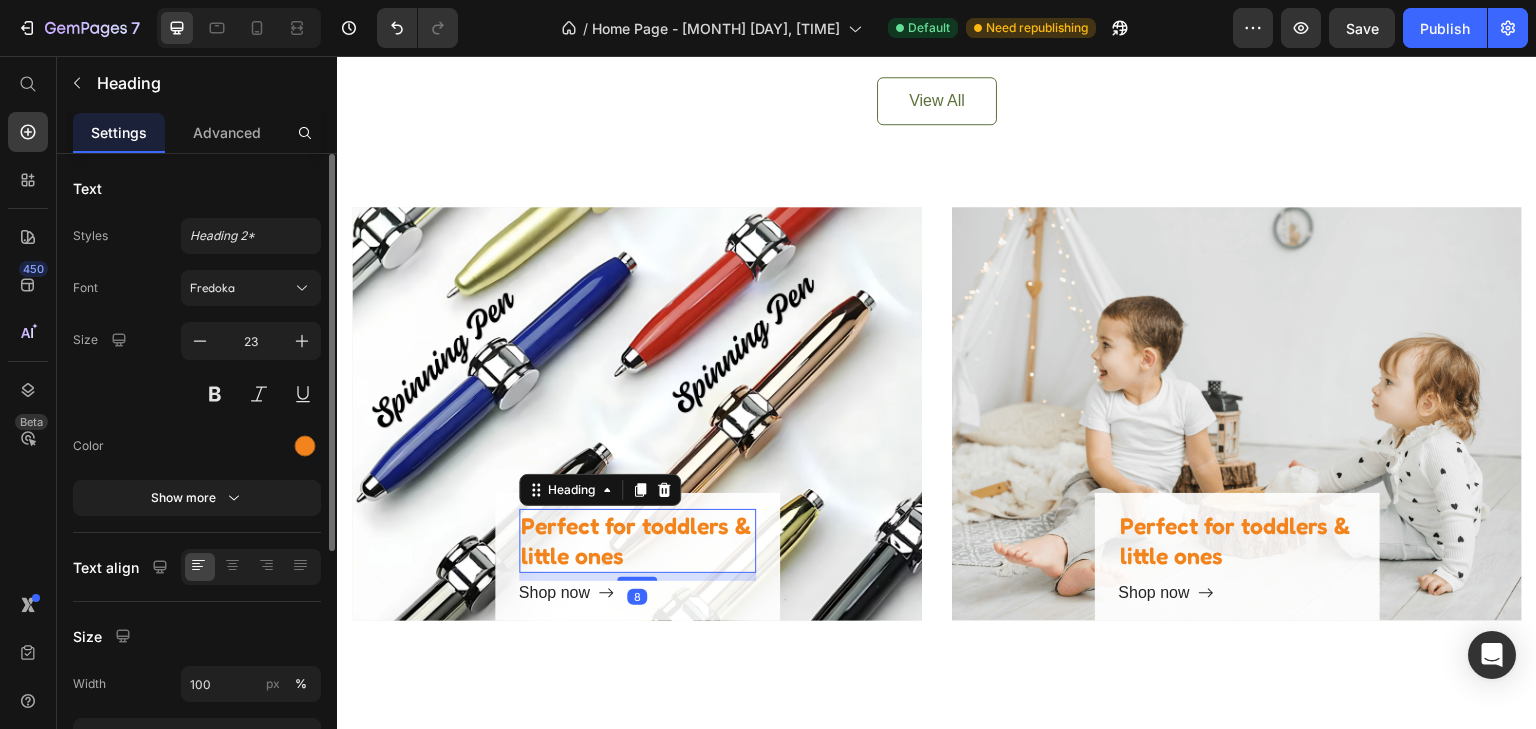 click on "Perfect for toddlers & little ones" at bounding box center (637, 541) 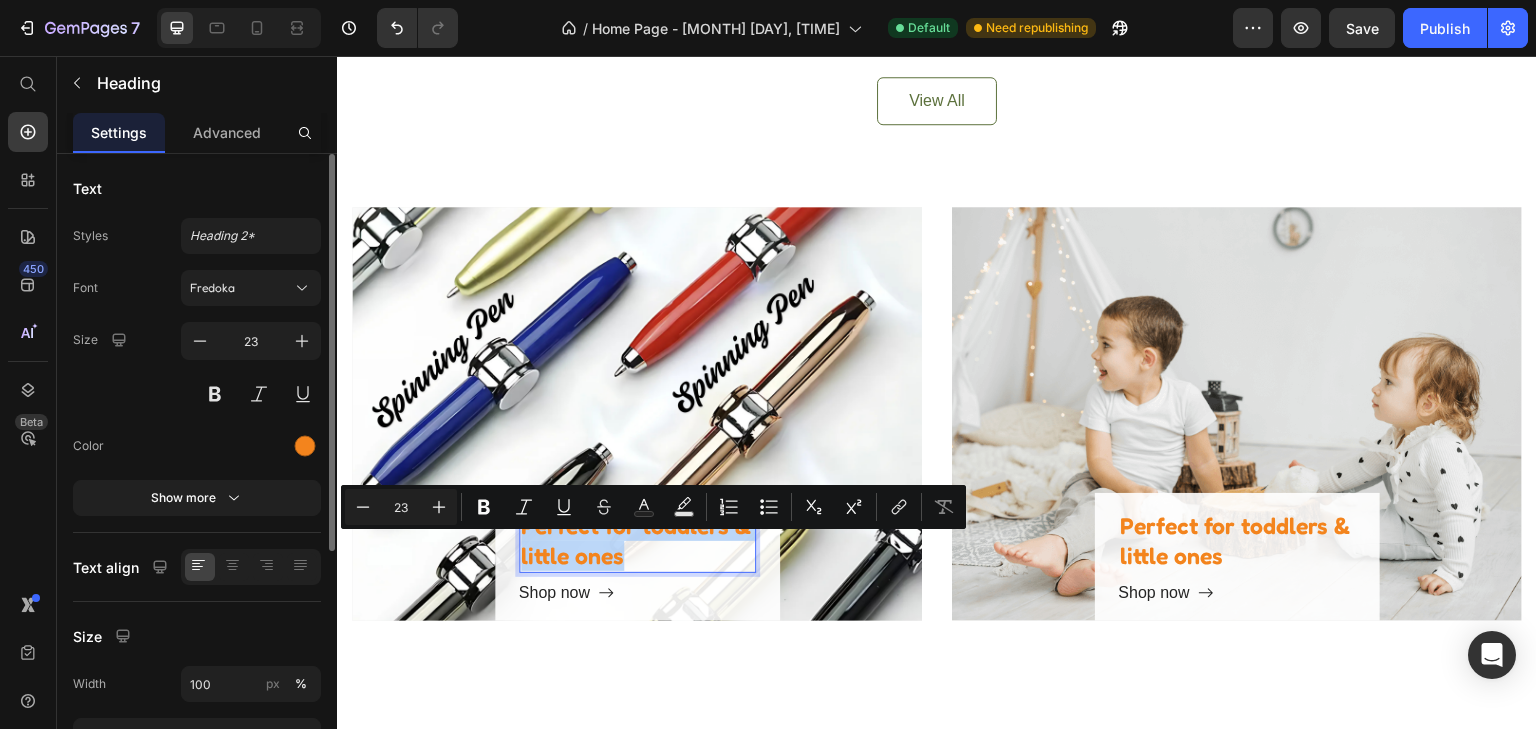 click on "Perfect for toddlers & little ones" at bounding box center (637, 541) 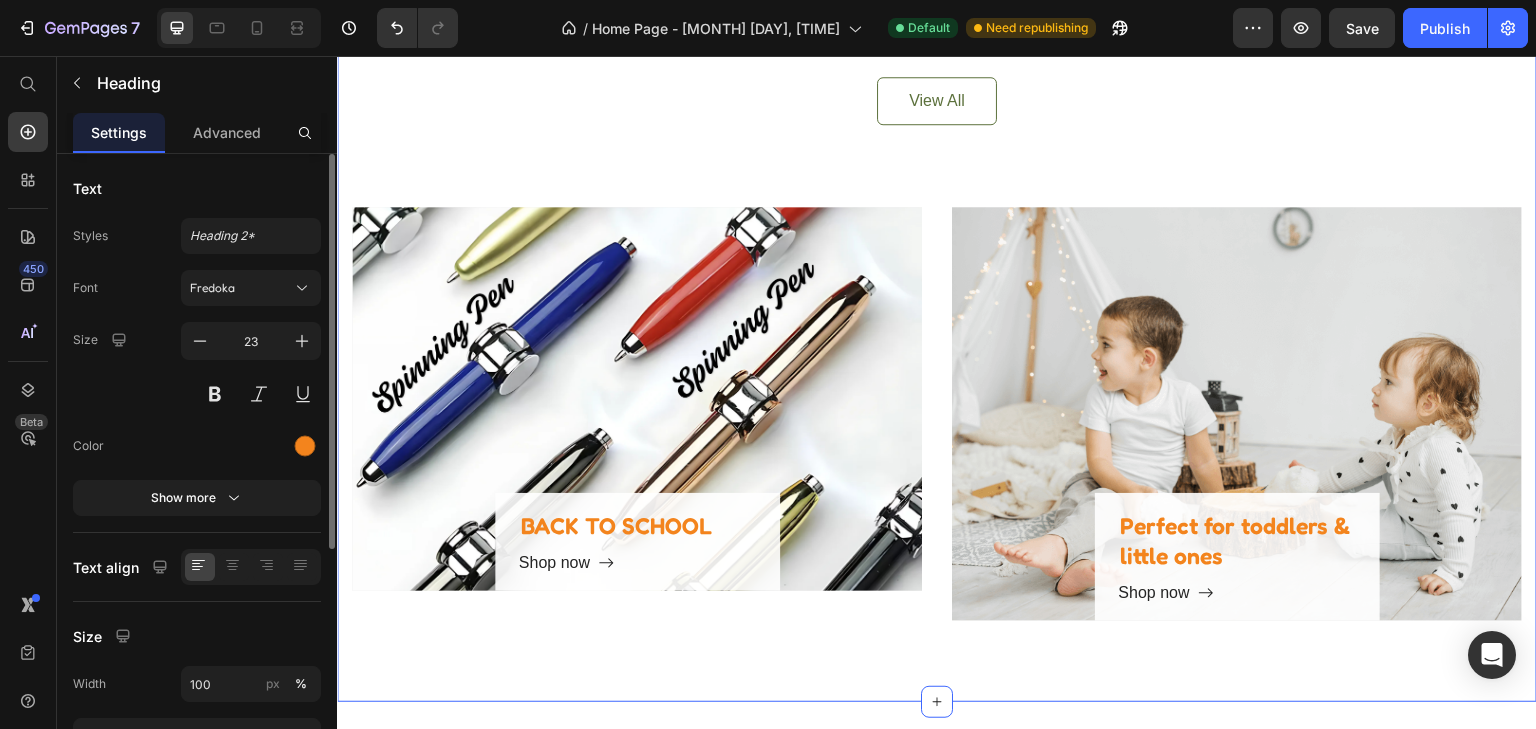 click on "Our Best-Loved Products Heading 0% off Product Tag New Text block Row Row Product Images Row Montessori Magnetic Color and Counting Maze – Wooden Puzzle Board for Kids Product Title $28.99 Product Price $0.00 Product Price Row Row 0% off Product Tag New Text block Row Row Product Images Row Balancing Blocks Stacking Game for Toddlers – Fun Learning Toy for Kids, Montessori-Inspired Fine Motor Skill Builder Product Title $29.99 Product Price $0.00 Product Price Row Row 0% off Product Tag New Text block Row Row Product Images Row Bouncing Frog Catching Game – Interactive Electric Toy for Kids, Hand-Eye Coordination & Focus Training Product Title $33.99 Product Price $0.00 Product Price Row Row 0% off Product Tag New Text block Row Row Product Images Row Creative Maze Building Game with Roads – Educational Toy for Kids Product Title $33.99 Product Price $0.00 Product Price Row Row Product List Row View All Button BACK TO SCHOOL Heading
Shop now Button Row Hero Banner Heading Shop now Row" at bounding box center [937, 118] 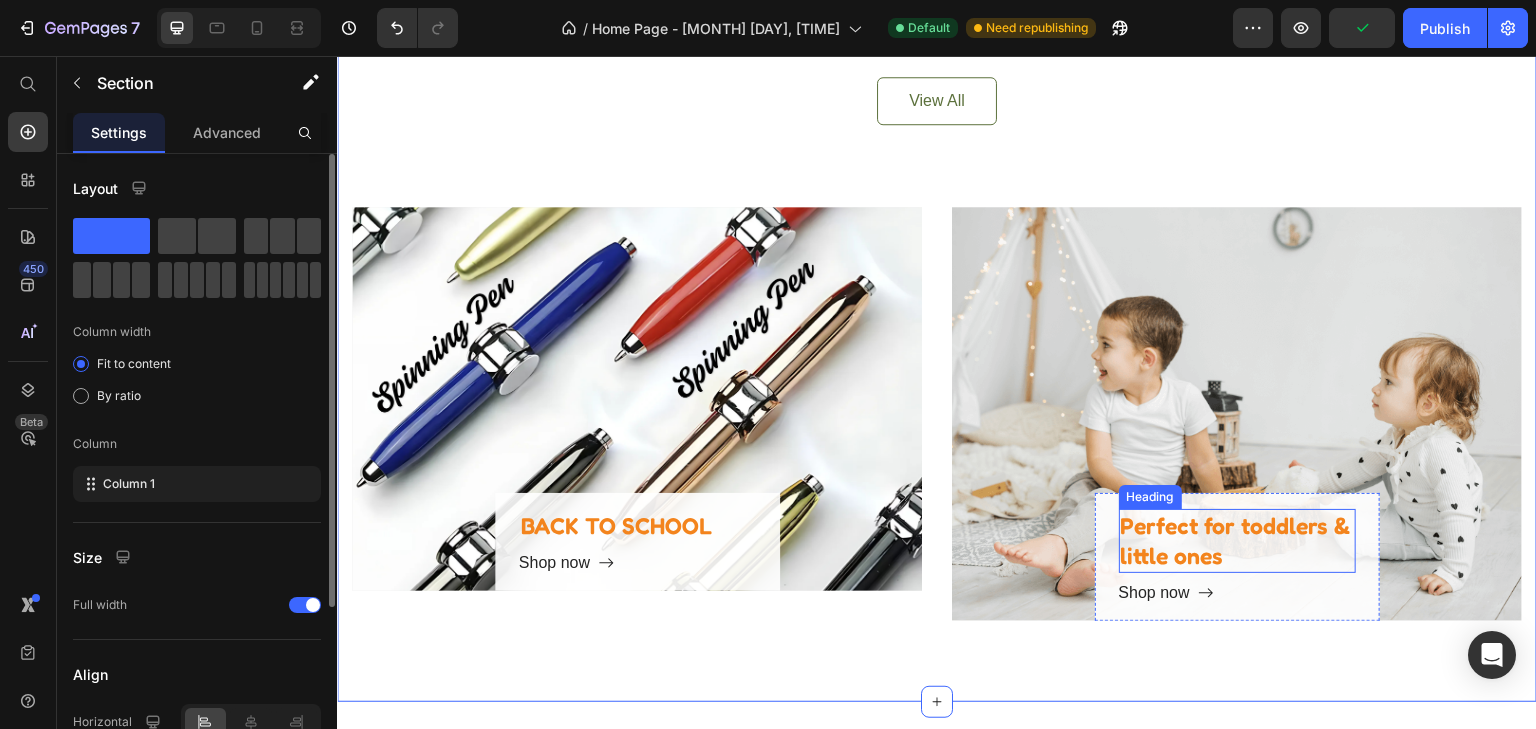 click on "Perfect for toddlers & little ones" at bounding box center (1237, 541) 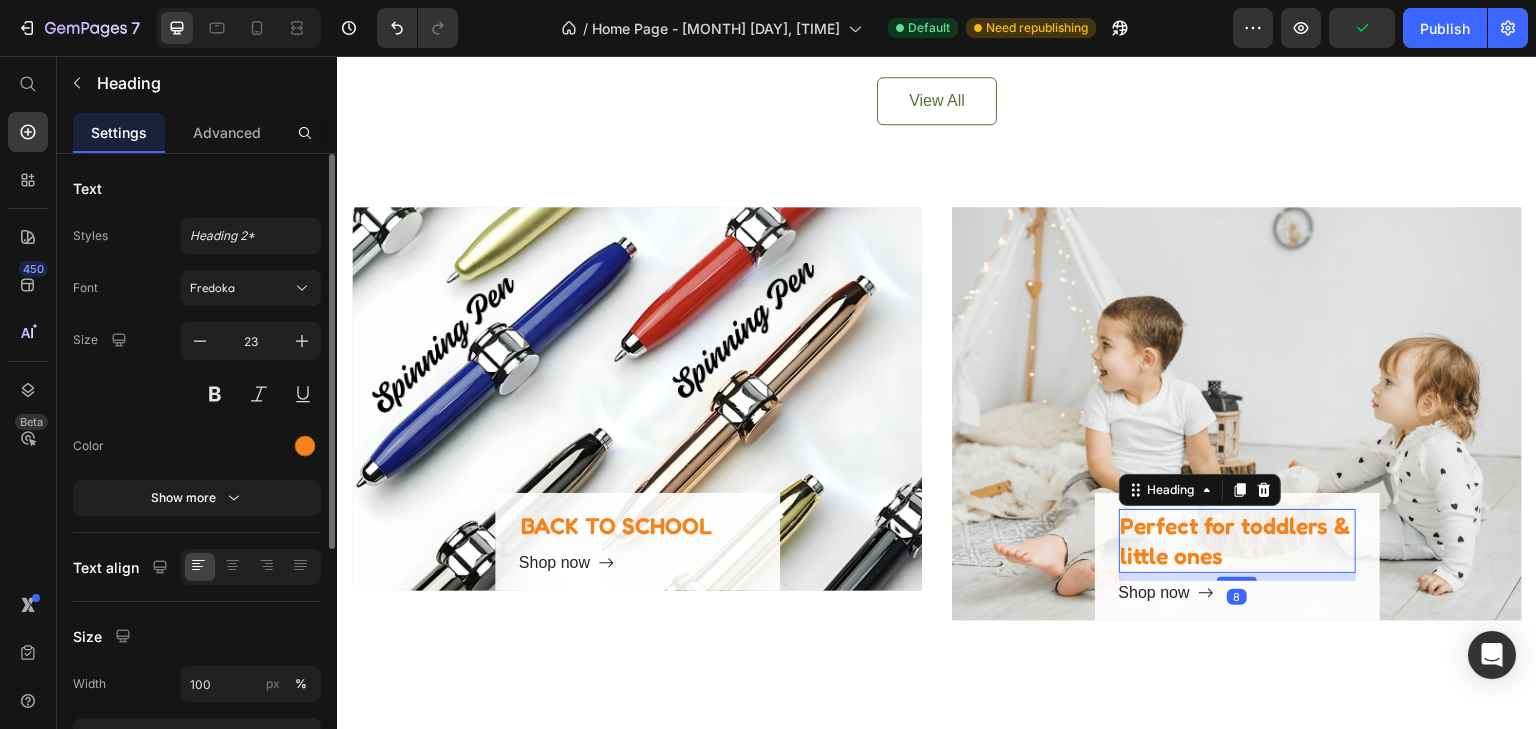 click on "Perfect for toddlers & little ones" at bounding box center (1237, 541) 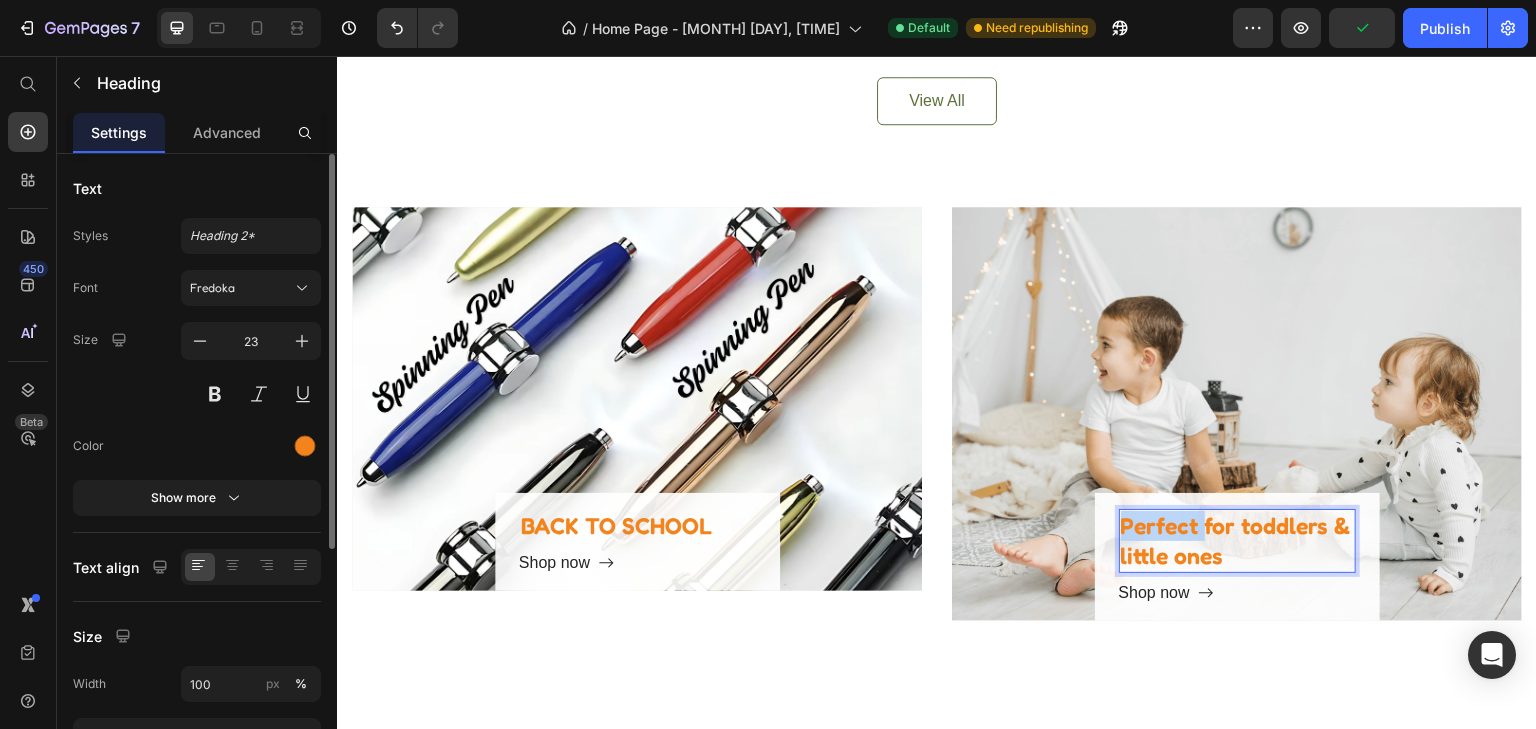 click on "Perfect for toddlers & little ones" at bounding box center [1237, 541] 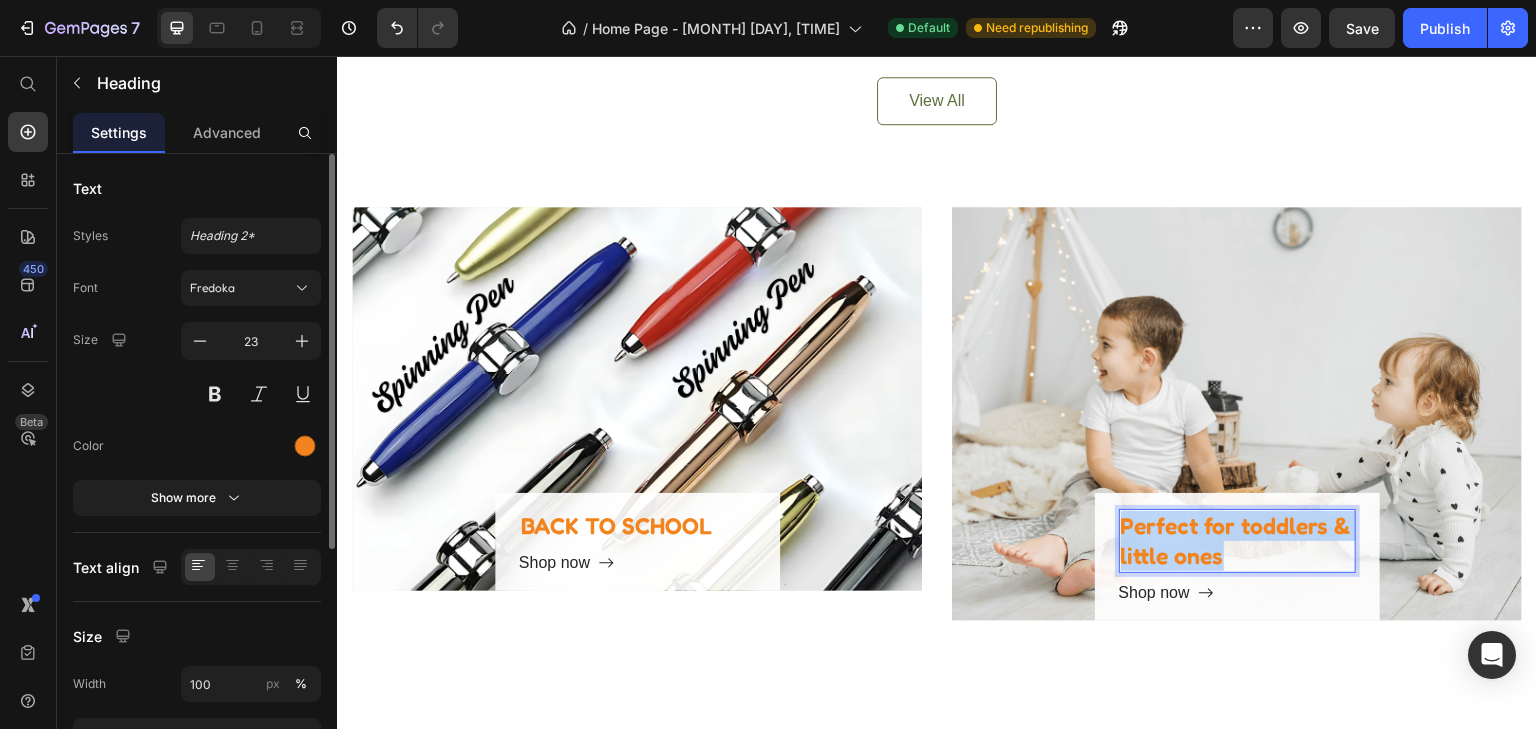 click on "Perfect for toddlers & little ones" at bounding box center (1237, 541) 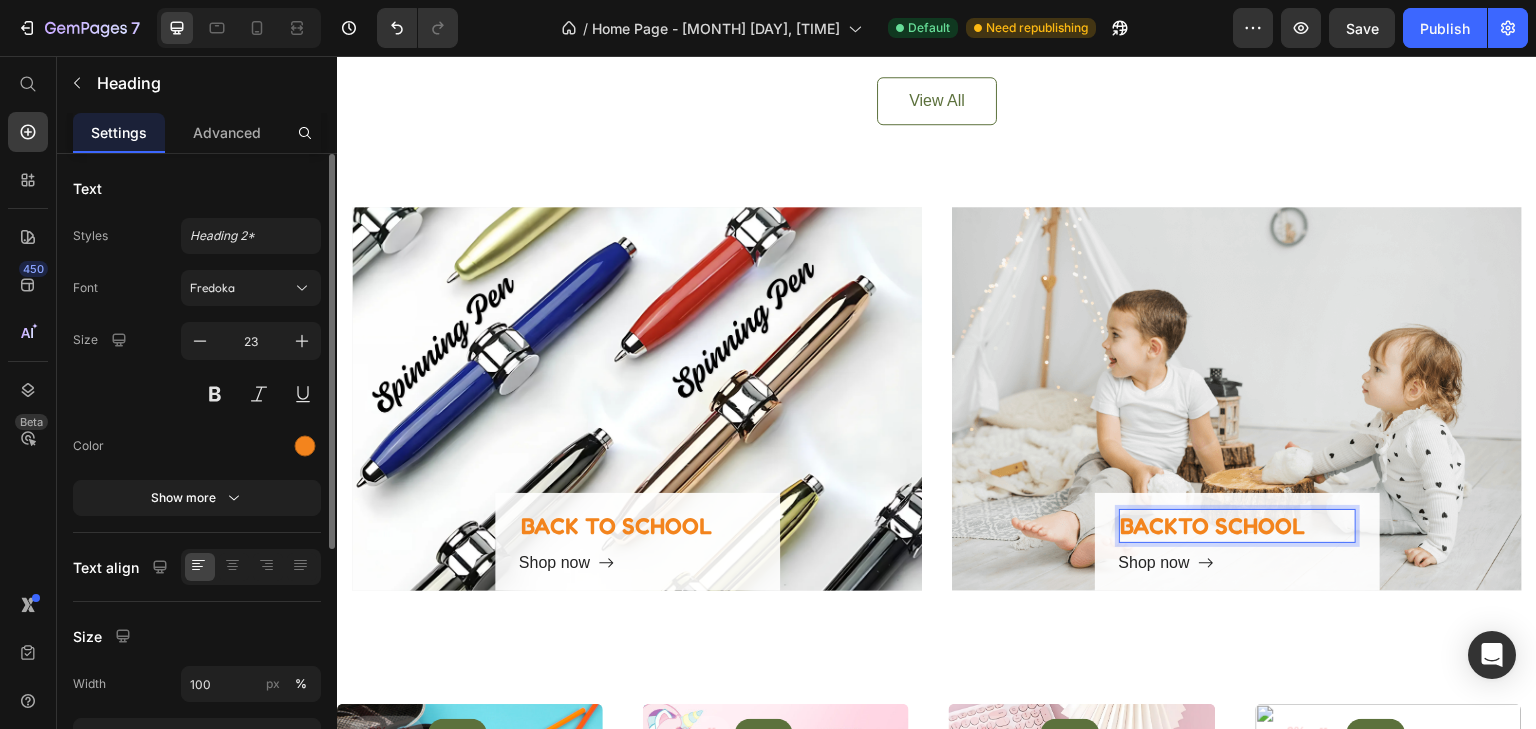 click on "BACKTO SCHOOL" at bounding box center (1237, 526) 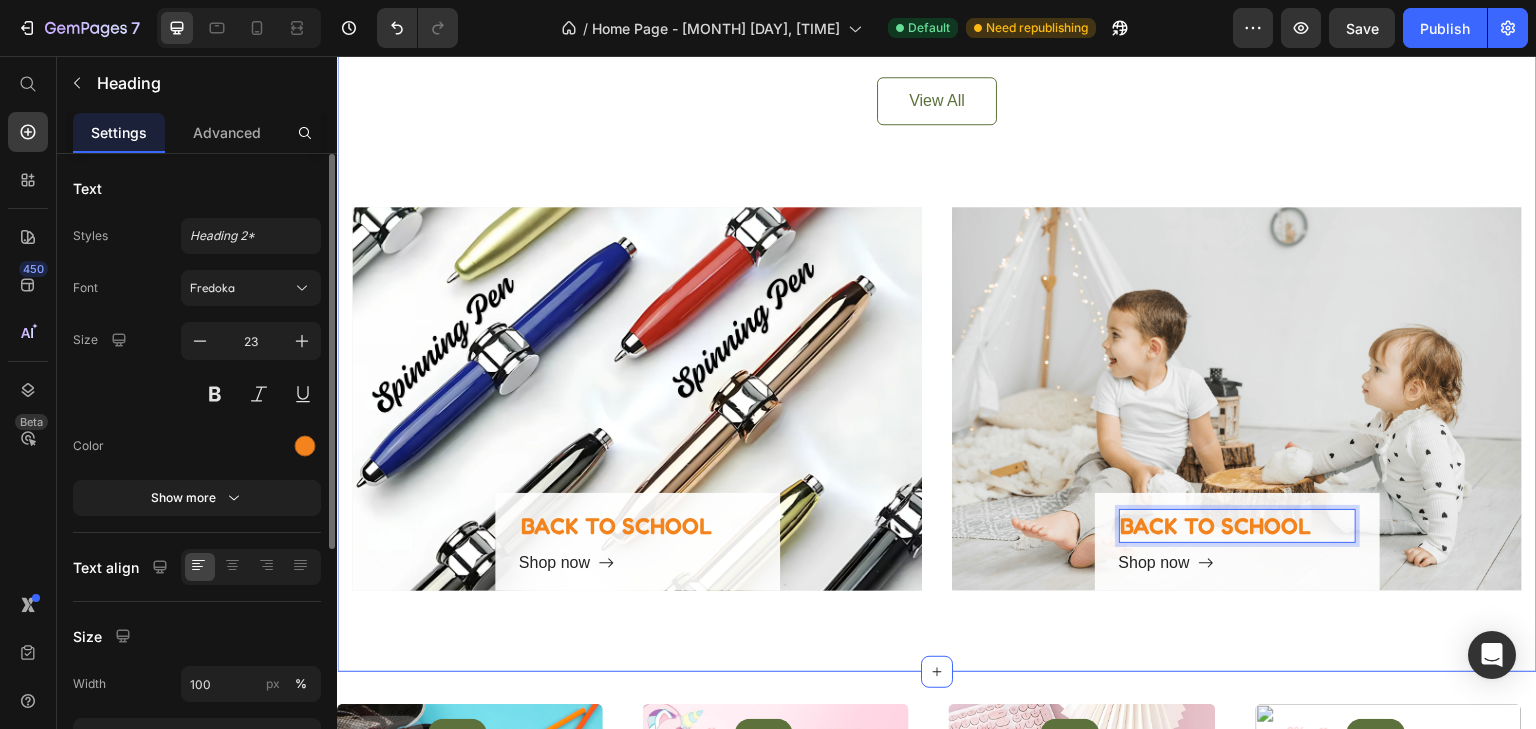 click on "Our Best-Loved Products Heading 0% off Product Tag New Text block Row Row Product Images Row Montessori Magnetic Color and Counting Maze – Wooden Puzzle Board for Kids Product Title $28.99 Product Price $0.00 Product Price Row Row 0% off Product Tag New Text block Row Row Product Images Row Balancing Blocks Stacking Game for Toddlers – Fun Learning Toy for Kids, Montessori-Inspired Fine Motor Skill Builder Product Title $29.99 Product Price $0.00 Product Price Row Row 0% off Product Tag New Text block Row Row Product Images Row Bouncing Frog Catching Game – Interactive Electric Toy for Kids, Hand-Eye Coordination & Focus Training Product Title $33.99 Product Price $0.00 Product Price Row Row 0% off Product Tag New Text block Row Row Product Images Row Creative Maze Building Game with Roads – Educational Toy for Kids Product Title $33.99 Product Price $0.00 Product Price Row Row Product List Row View All Button BACK TO SCHOOL Heading
Shop now Button Row Hero Banner BACK TO SCHOOL   8" at bounding box center [937, 103] 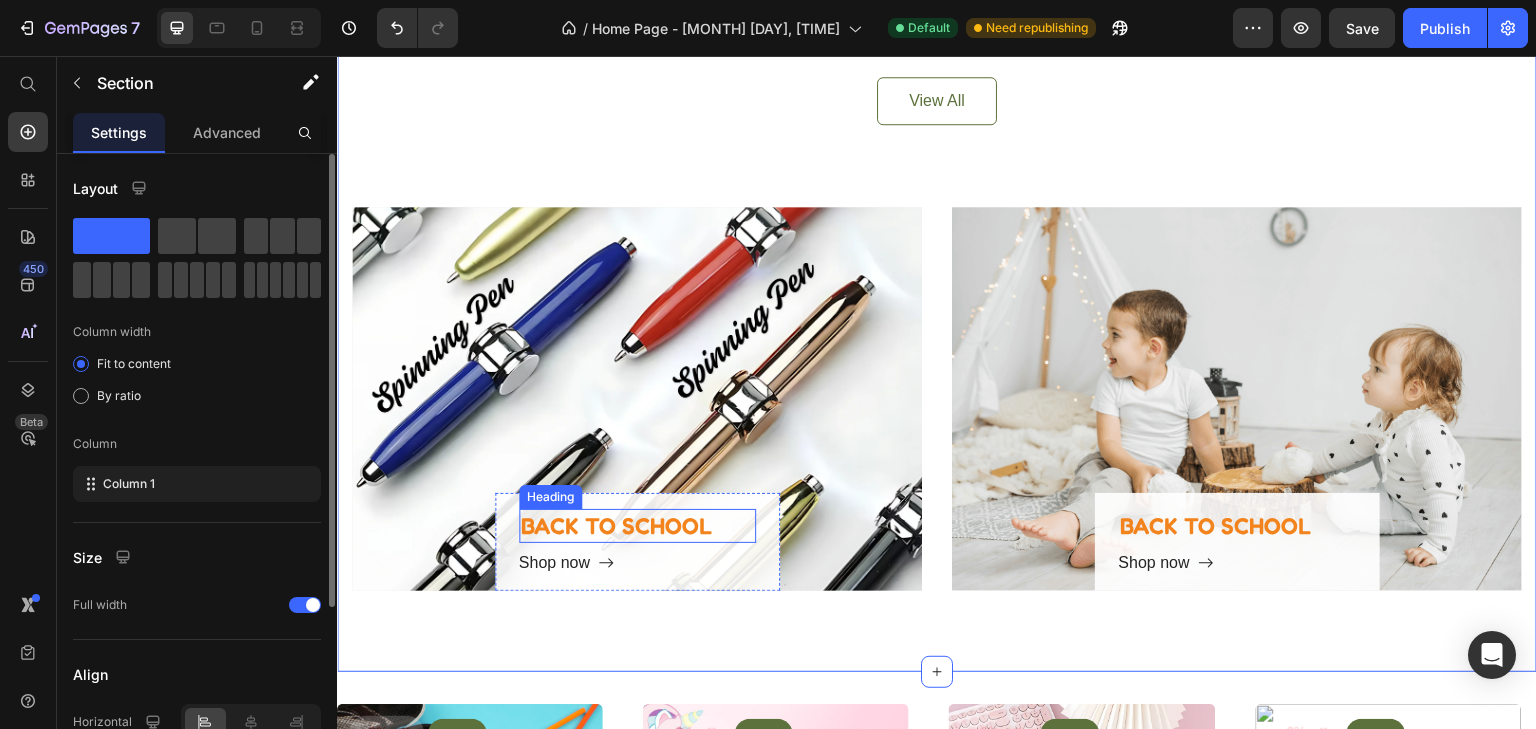 click on "BACK TO SCHOOL" at bounding box center (637, 526) 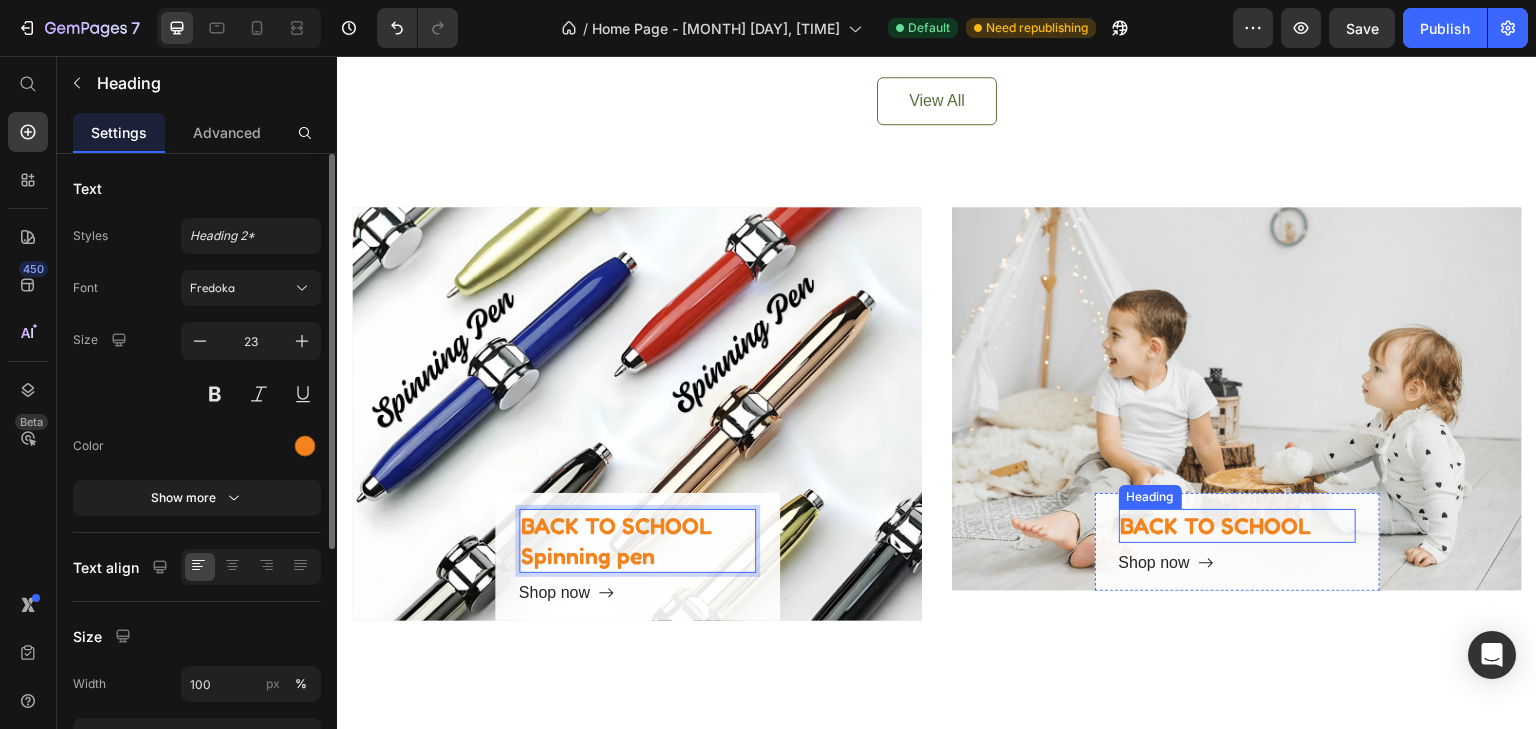 click on "BACK TO SCHOOL" at bounding box center (1237, 526) 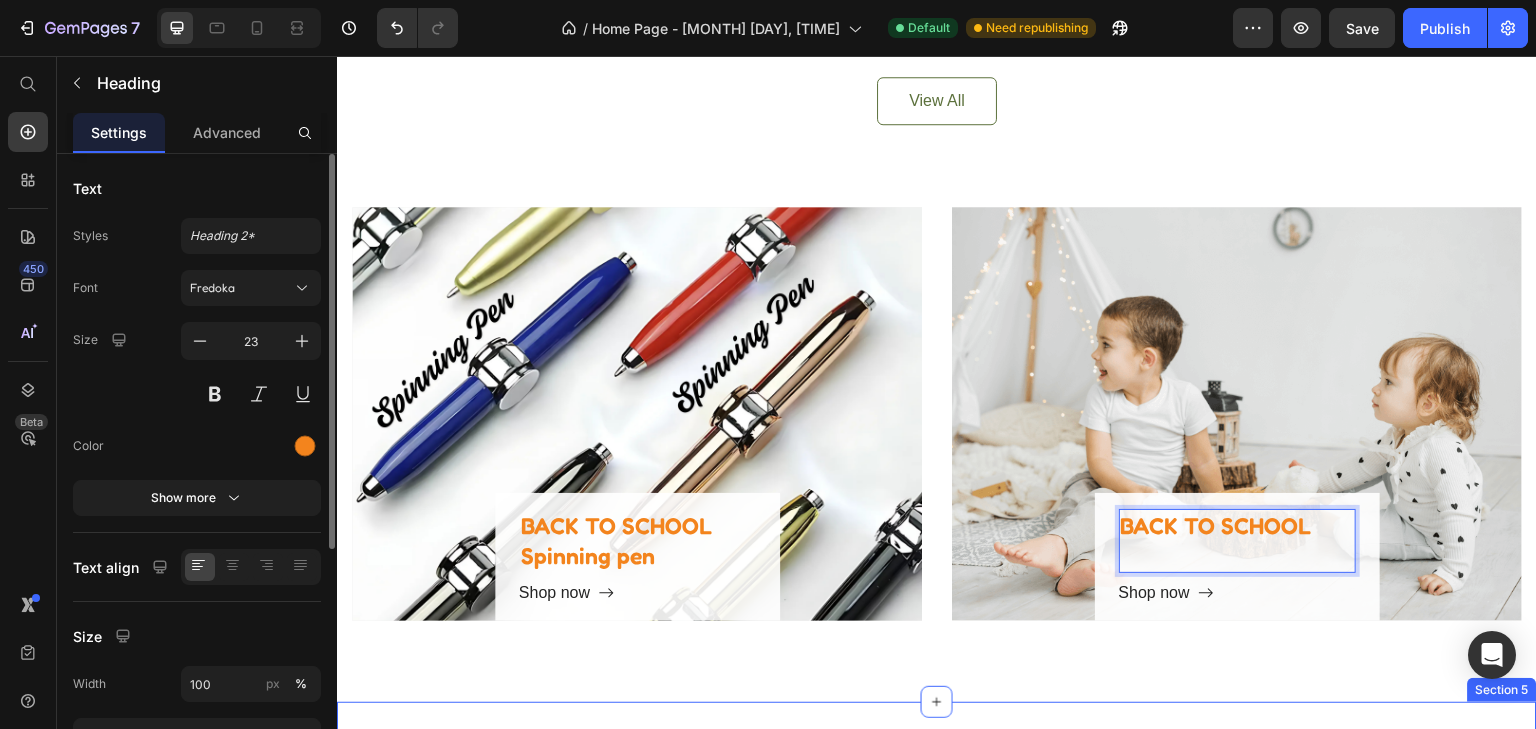 click on "0% off Product Tag New Text block Row Row Product Images Row Car-Shaped Pencil Case for Boys – Zipper Closure & Large Storage Product Title $25.99 Product Price $0.00 Product Price Row Row 0% off Product Tag New Text block Row Row Product Images Row 3D Unicorn Pencil Case for Girls – Large Capacity Stationery Box Product Title $27.99 Product Price $0.00 Product Price Row Row 0% off Product Tag New Text block Row Row Product Images Row Astronaut Pencil Case for Kids – Space-Themed, Double Zipper, Large Capacity School Pouch Product Title $22.99 Product Price $0.00 Product Price Row Row 0% off Product Tag New Text block Row Row Product Images Row Cartoon Pencil Case for Kids – Large Capacity Zipper Pouch with Handle, 3-Layer Storage for School Product Title $24.99 Product Price $0.00 Product Price Row Row Product List Section 5" at bounding box center [937, 938] 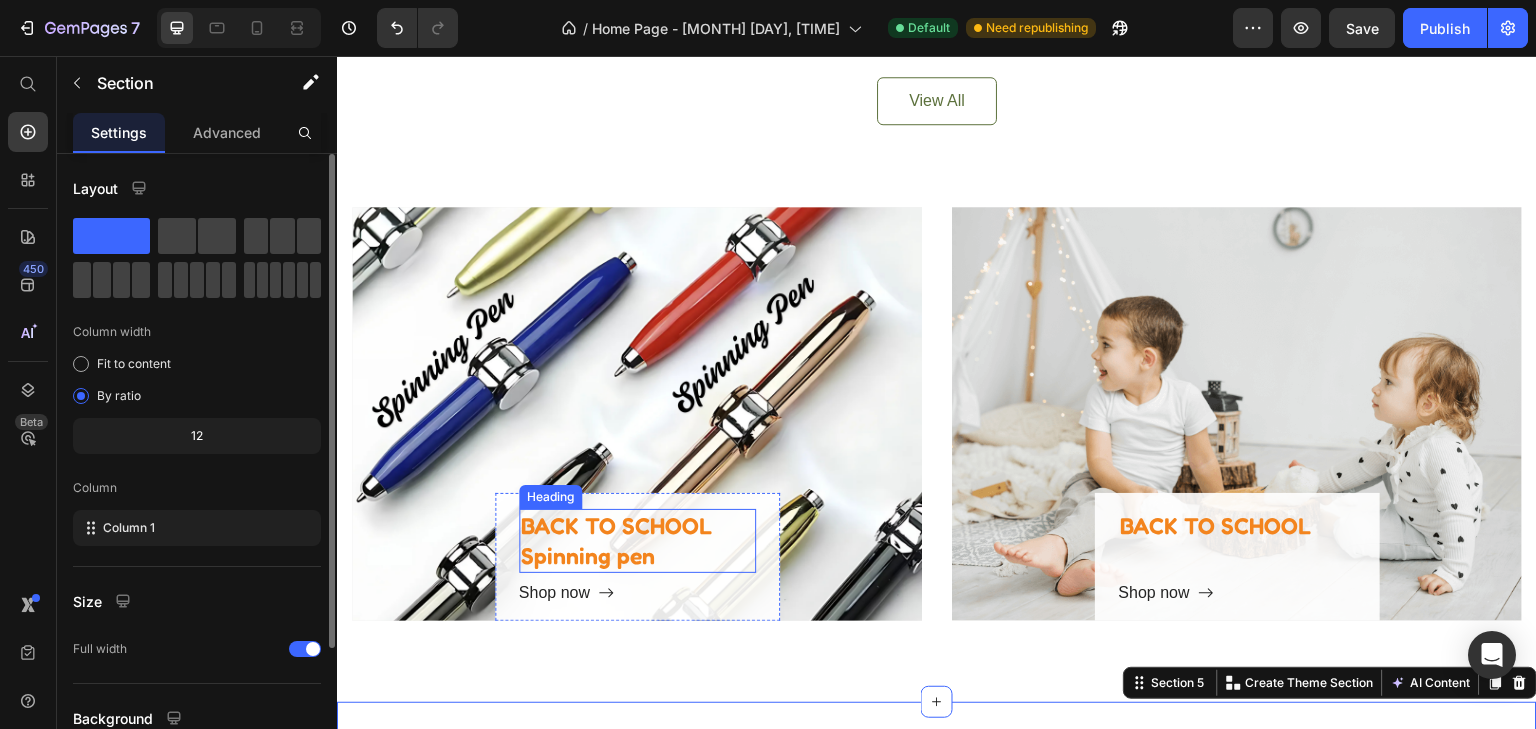 click on "BACK TO SCHOOL Spinning pen" at bounding box center [637, 541] 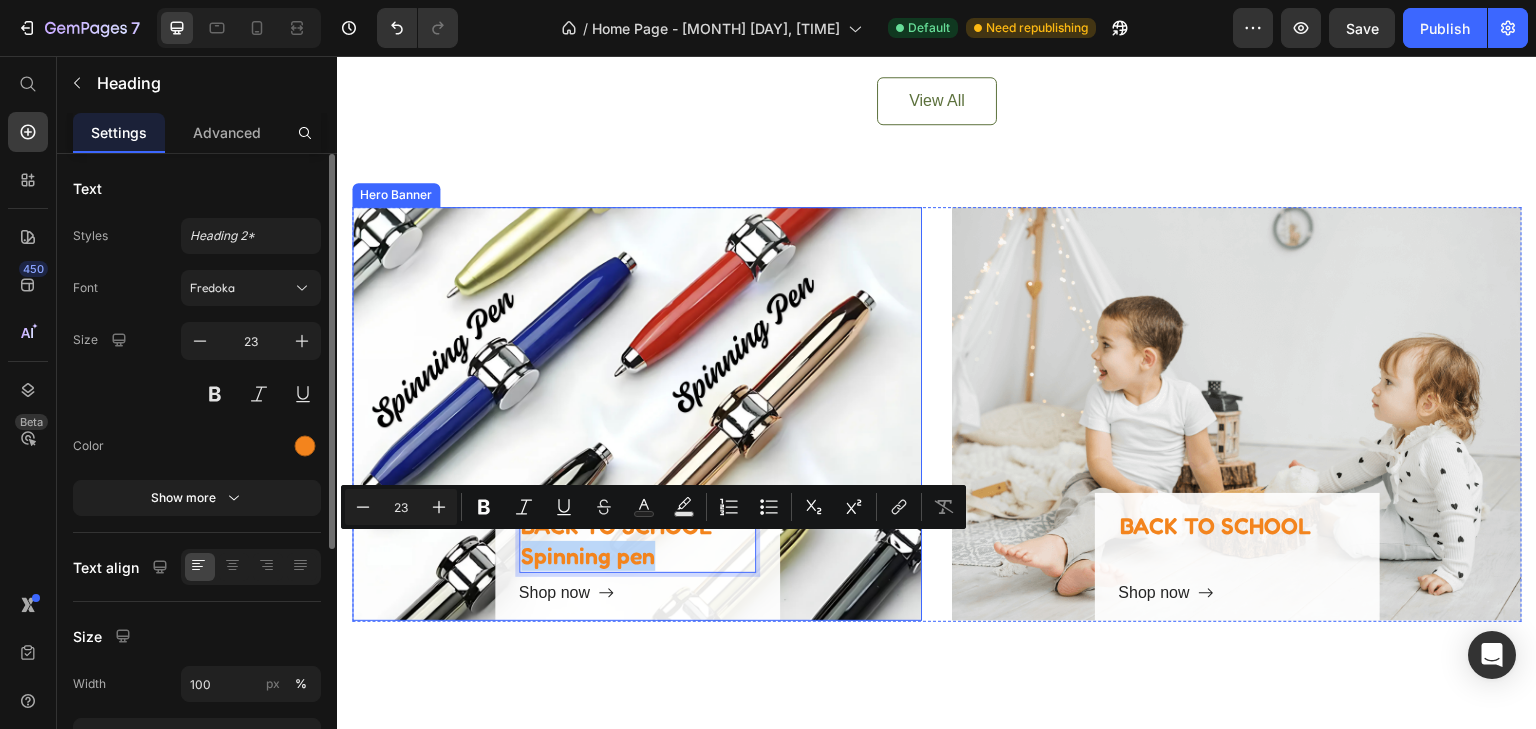 drag, startPoint x: 657, startPoint y: 555, endPoint x: 488, endPoint y: 565, distance: 169.2956 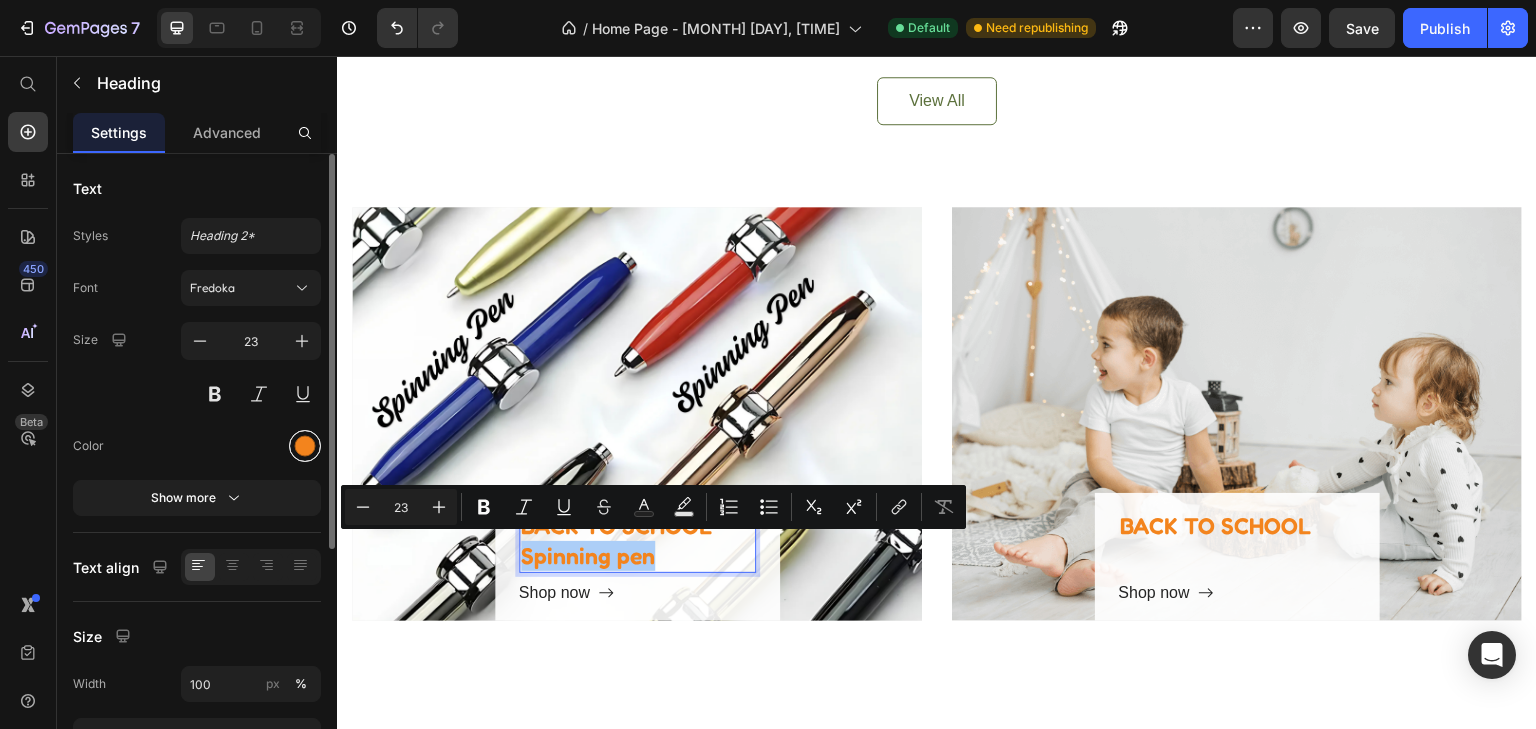 click at bounding box center (305, 446) 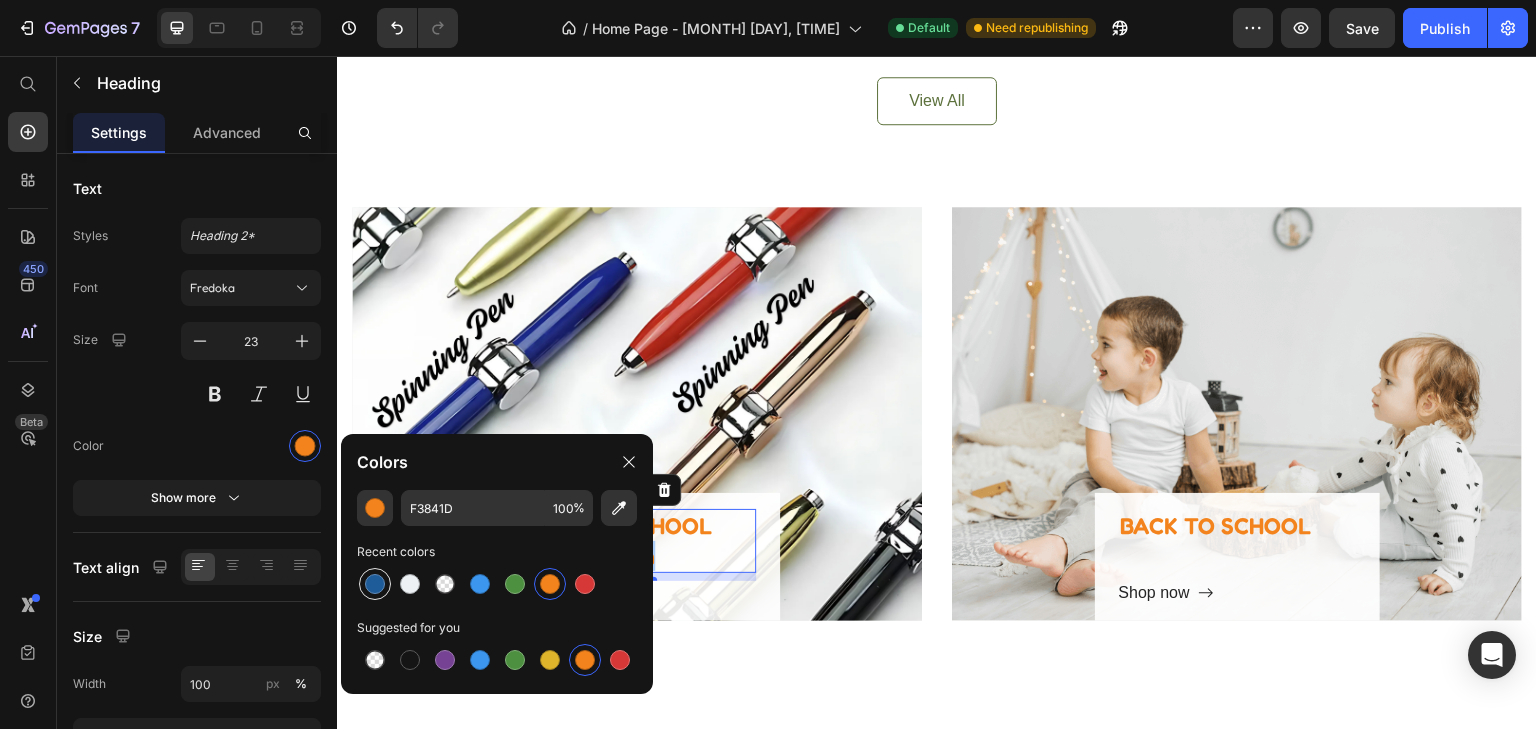 click at bounding box center (375, 584) 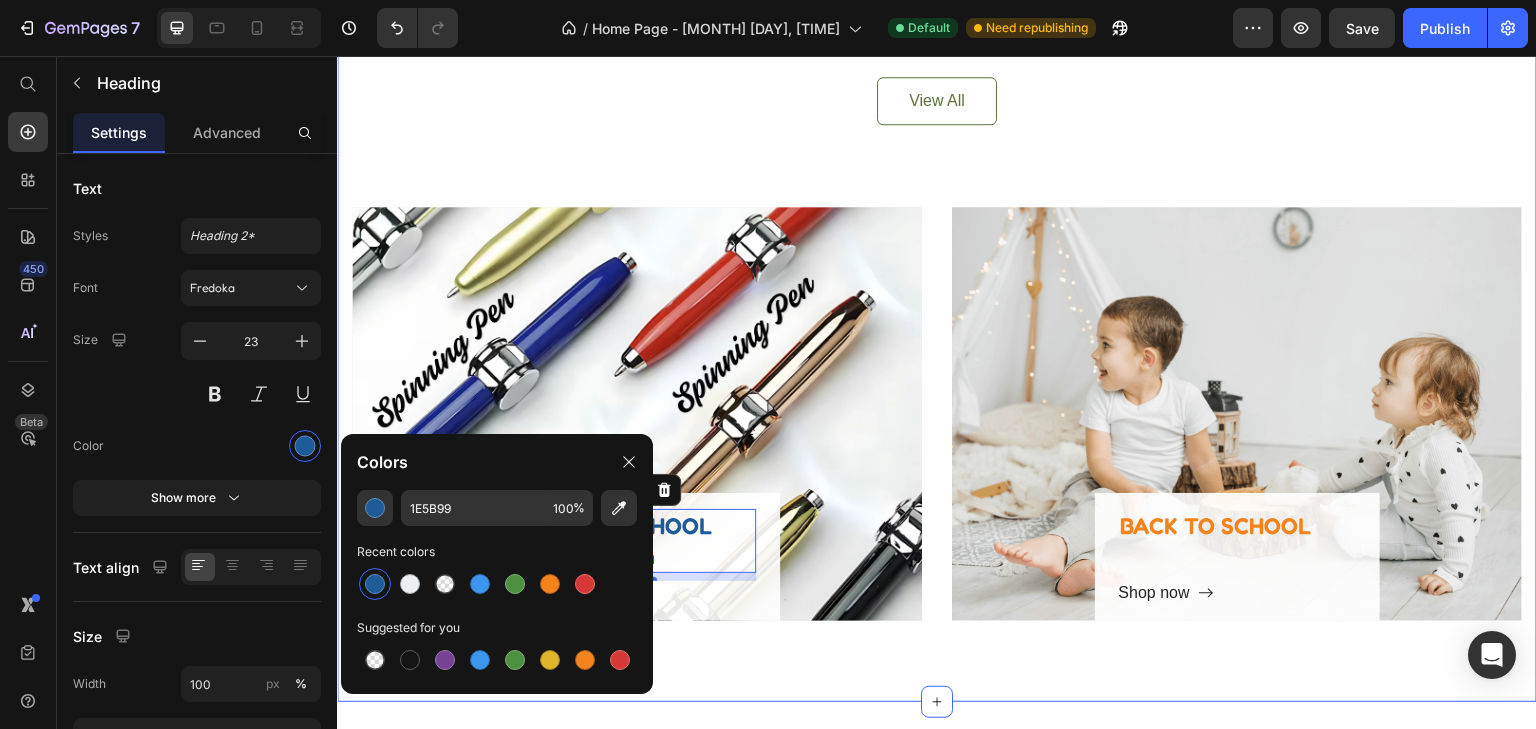 click on "Our Best-Loved Products Heading 0% off Product Tag New Text block Row Row Product Images Row Montessori Magnetic Color and Counting Maze – Wooden Puzzle Board for Kids Product Title $28.99 Product Price $0.00 Product Price Row Row 0% off Product Tag New Text block Row Row Product Images Row Balancing Blocks Stacking Game for Toddlers – Fun Learning Toy for Kids, Montessori-Inspired Fine Motor Skill Builder Product Title $29.99 Product Price $0.00 Product Price Row Row 0% off Product Tag New Text block Row Row Product Images Row Bouncing Frog Catching Game – Interactive Electric Toy for Kids, Hand-Eye Coordination & Focus Training Product Title $33.99 Product Price $0.00 Product Price Row Row 0% off Product Tag New Text block Row Row Product Images Row Creative Maze Building Game with Roads – Educational Toy for Kids Product Title $33.99 Product Price $0.00 Product Price Row Row Product List Row View All Button BACK TO SCHOOL Spinning pen Heading   8
Shop now Button Row Hero Banner" at bounding box center [937, 118] 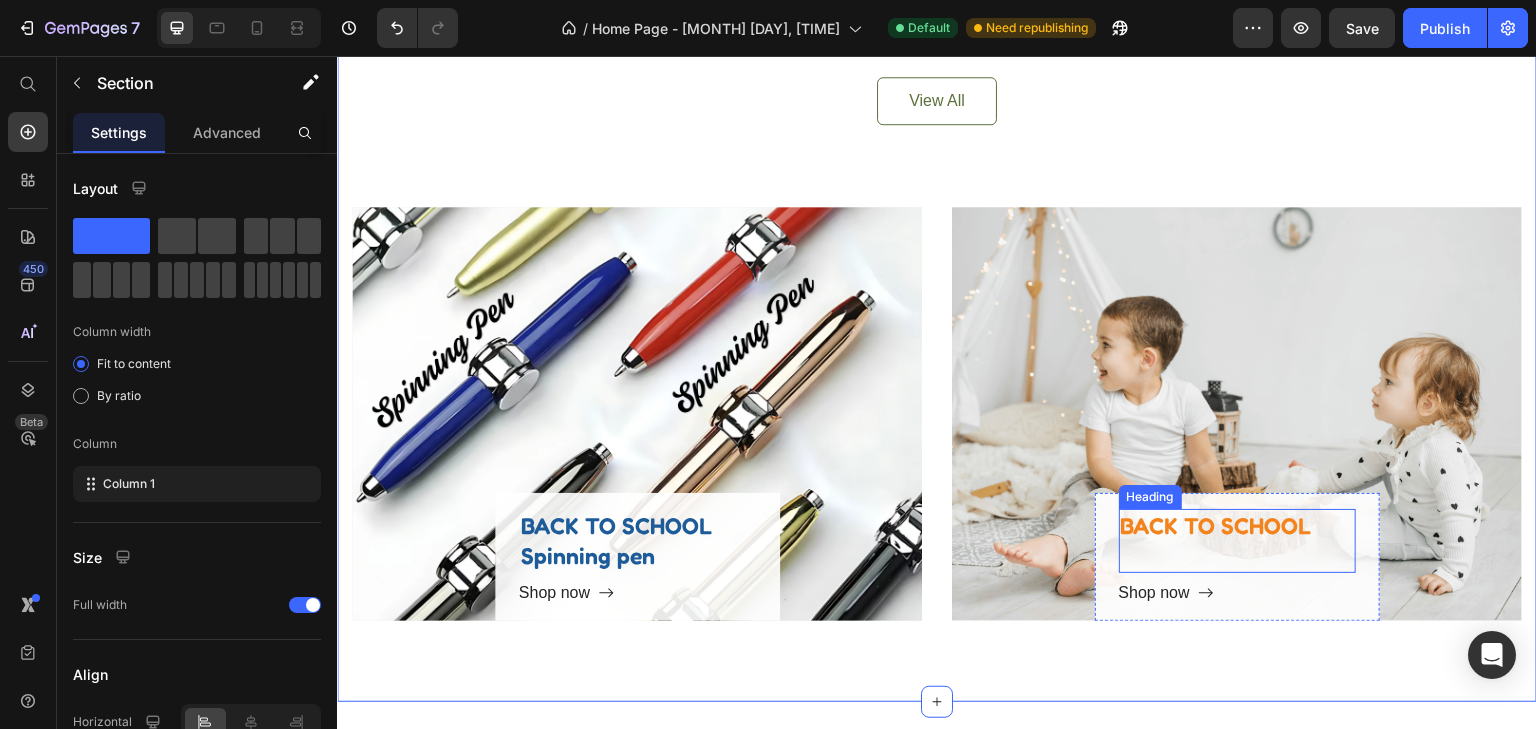 click on "BACK TO SCHOOL" at bounding box center [1237, 541] 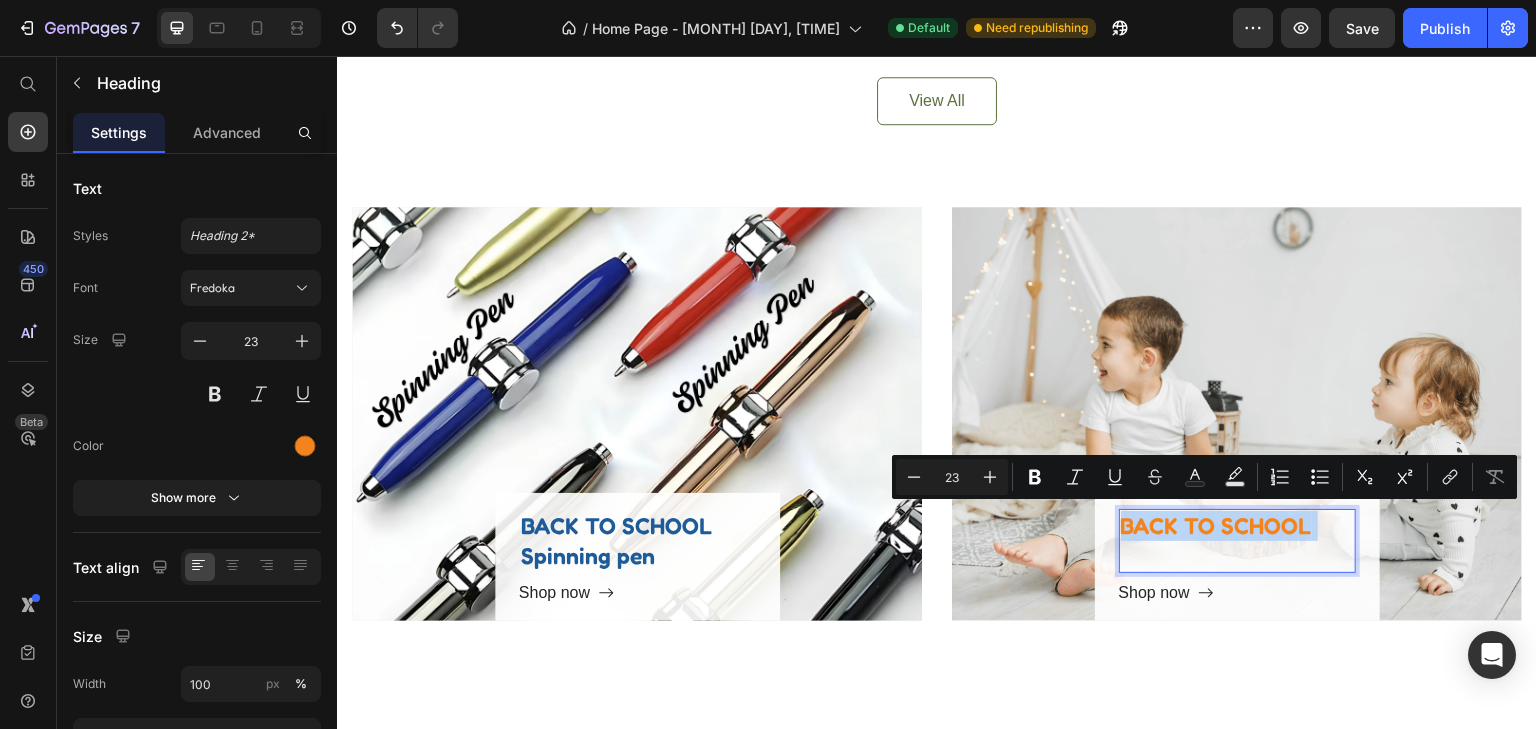 drag, startPoint x: 1307, startPoint y: 522, endPoint x: 1133, endPoint y: 536, distance: 174.56232 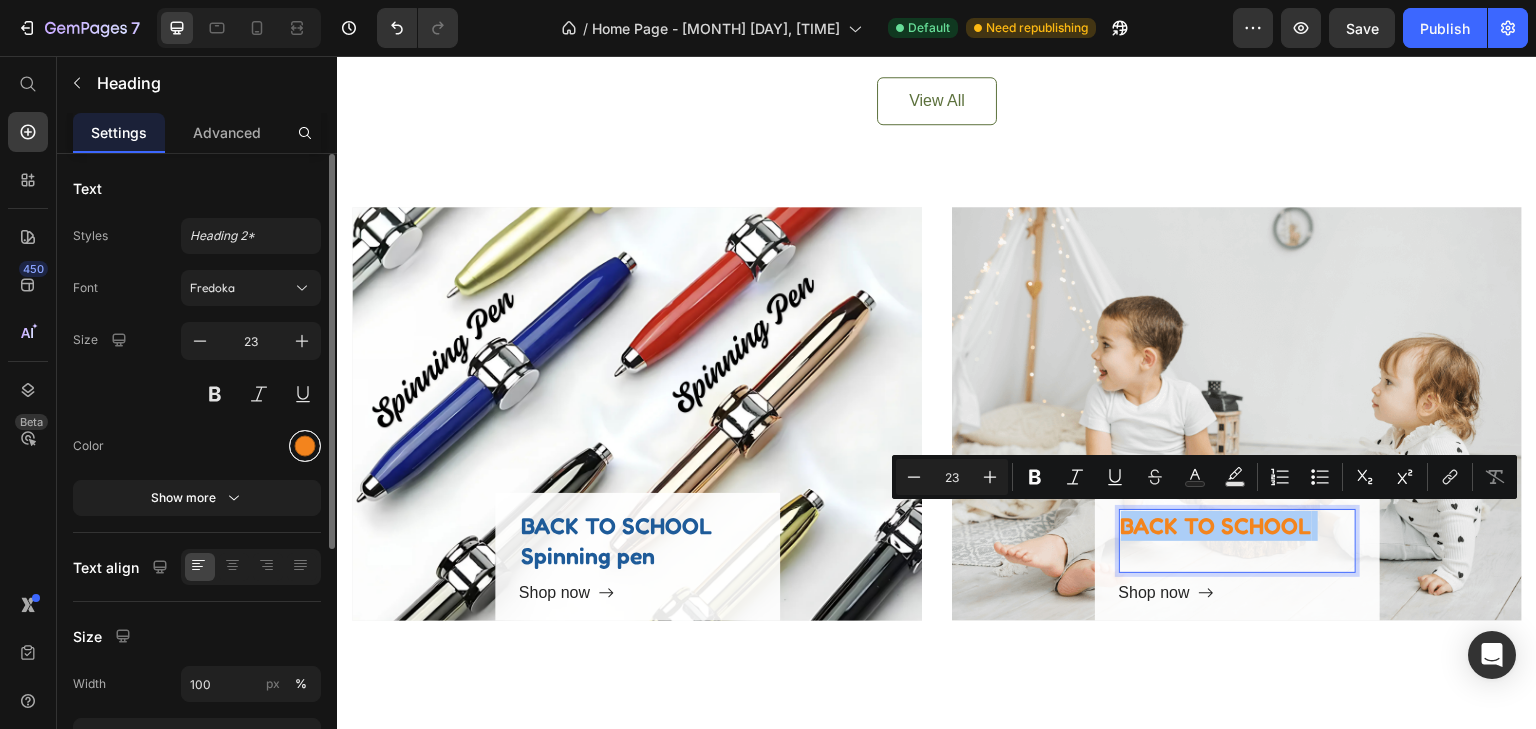 click at bounding box center [305, 446] 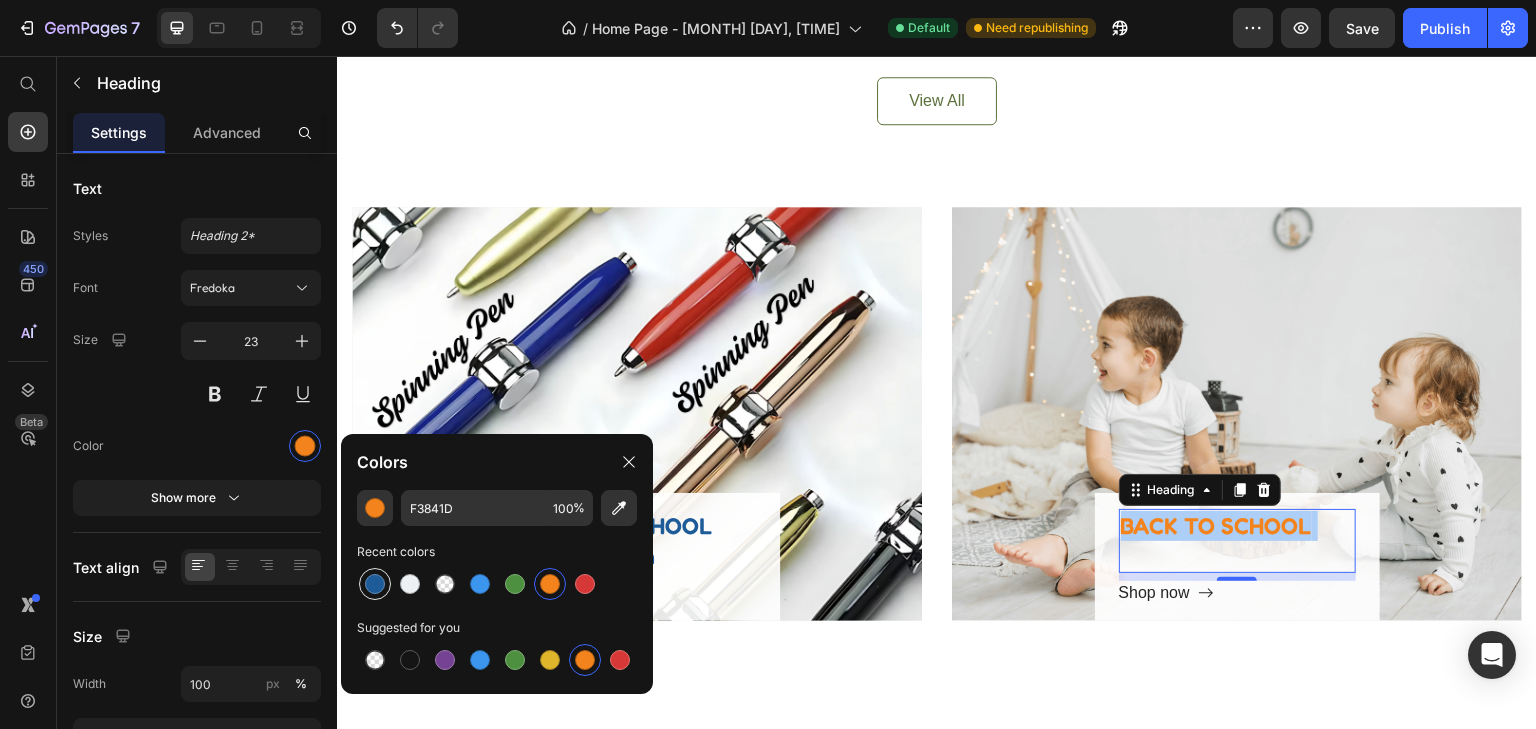 click at bounding box center [375, 584] 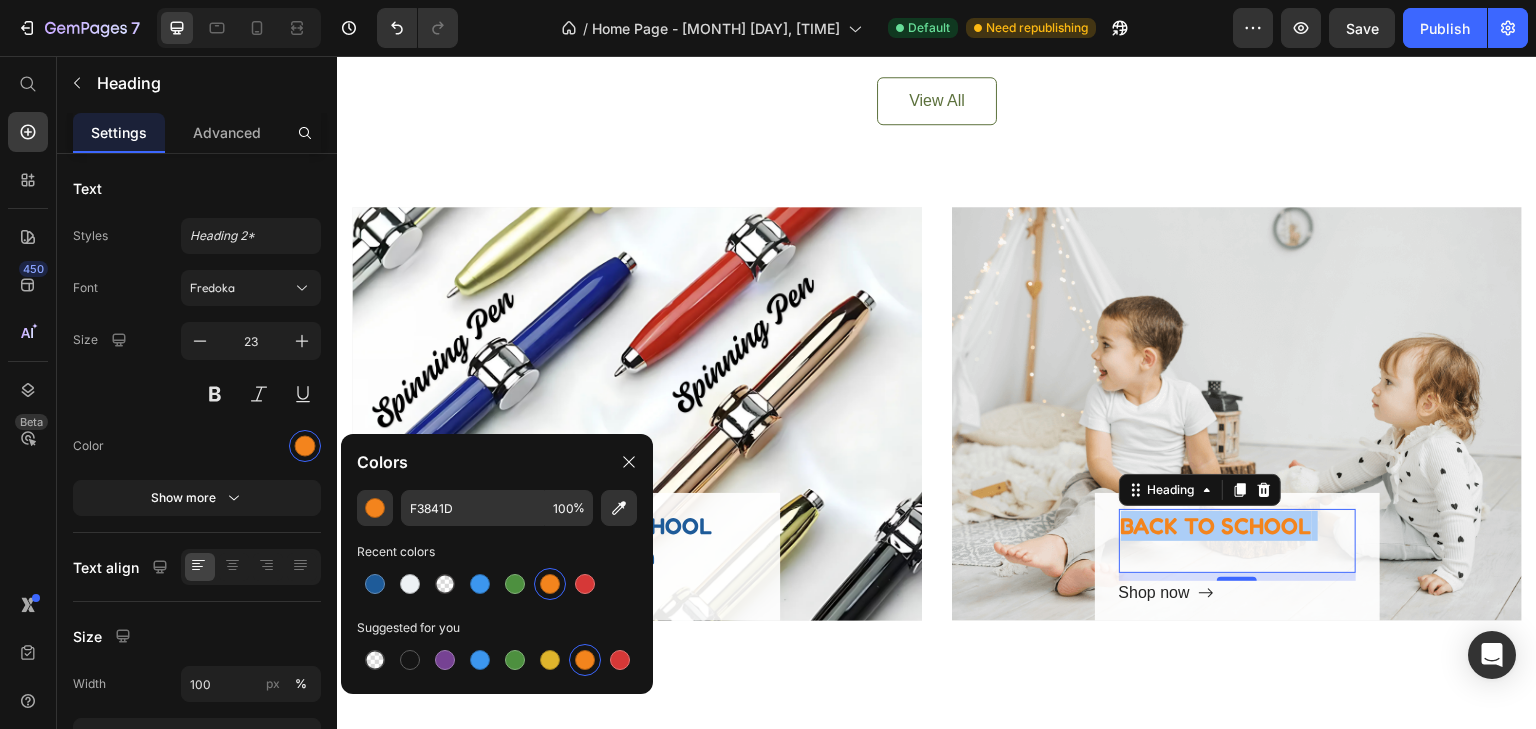 type on "1E5B99" 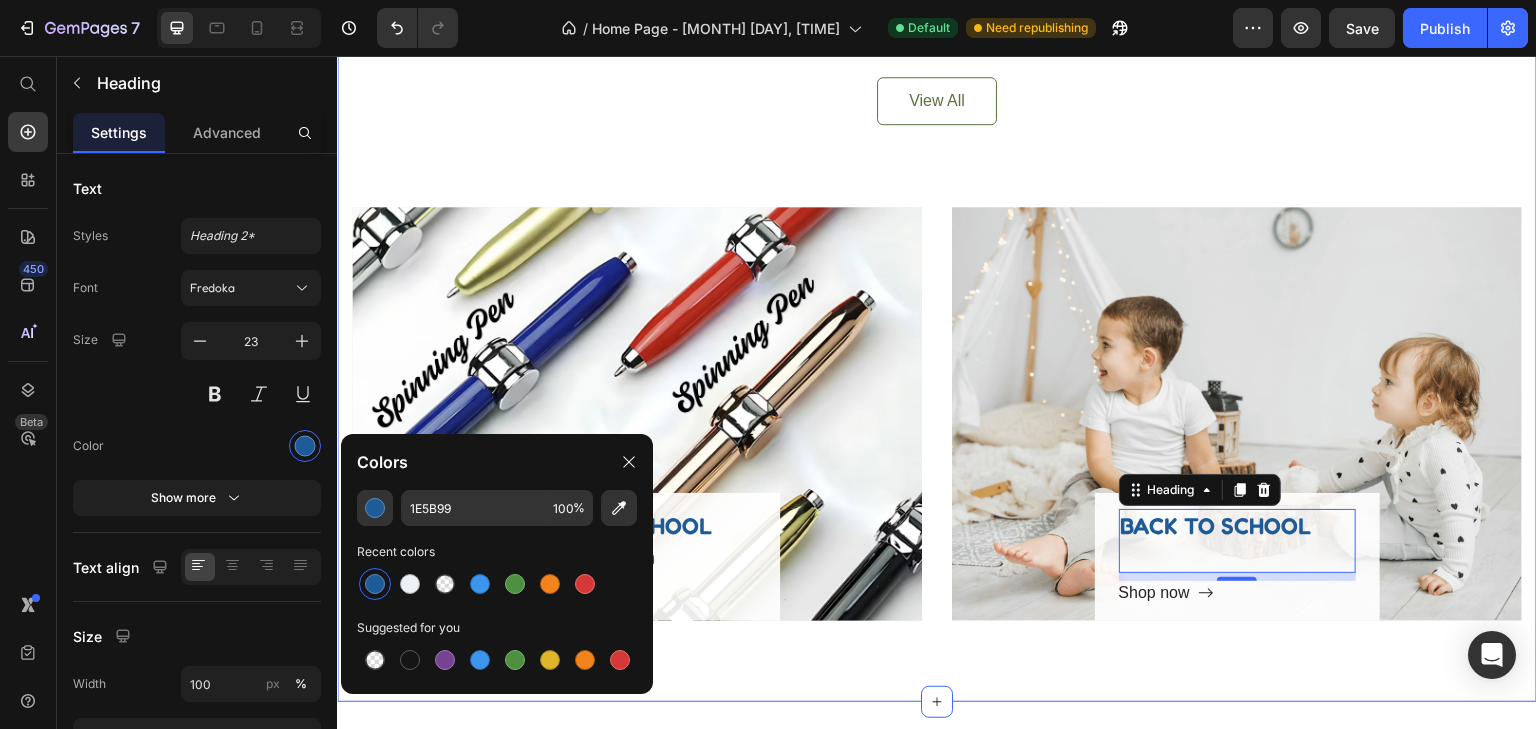 click on "Our Best-Loved Products Heading 0% off Product Tag New Text block Row Row Product Images Row Montessori Magnetic Color and Counting Maze – Wooden Puzzle Board for Kids Product Title $28.99 Product Price $0.00 Product Price Row Row 0% off Product Tag New Text block Row Row Product Images Row Balancing Blocks Stacking Game for Toddlers – Fun Learning Toy for Kids, Montessori-Inspired Fine Motor Skill Builder Product Title $29.99 Product Price $0.00 Product Price Row Row 0% off Product Tag New Text block Row Row Product Images Row Bouncing Frog Catching Game – Interactive Electric Toy for Kids, Hand-Eye Coordination & Focus Training Product Title $33.99 Product Price $0.00 Product Price Row Row 0% off Product Tag New Text block Row Row Product Images Row Creative Maze Building Game with Roads – Educational Toy for Kids Product Title $33.99 Product Price $0.00 Product Price Row Row Product List Row View All Button BACK TO SCHOOL Spinning pen Heading
Shop now Button Row Hero Banner     8" at bounding box center [937, 118] 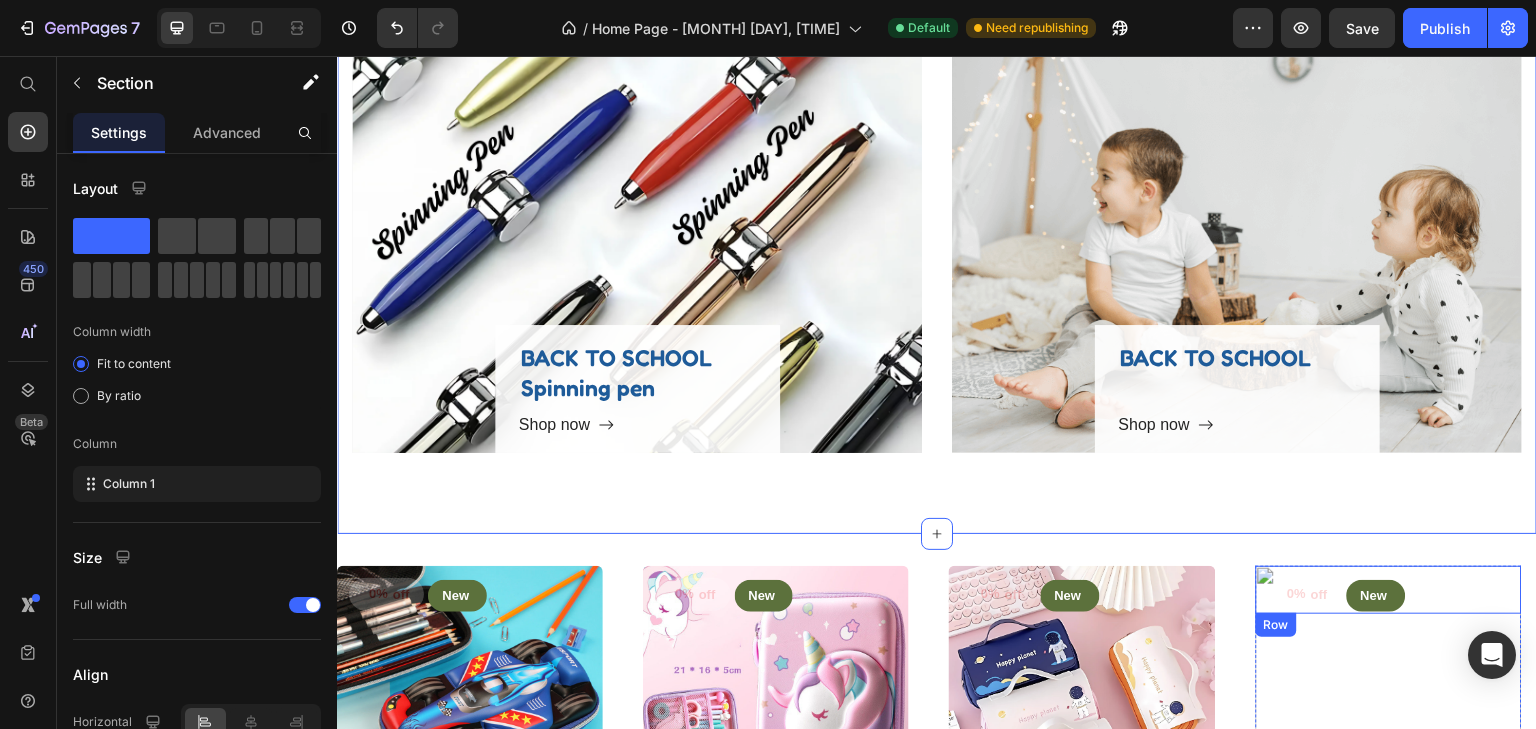 scroll, scrollTop: 2164, scrollLeft: 0, axis: vertical 